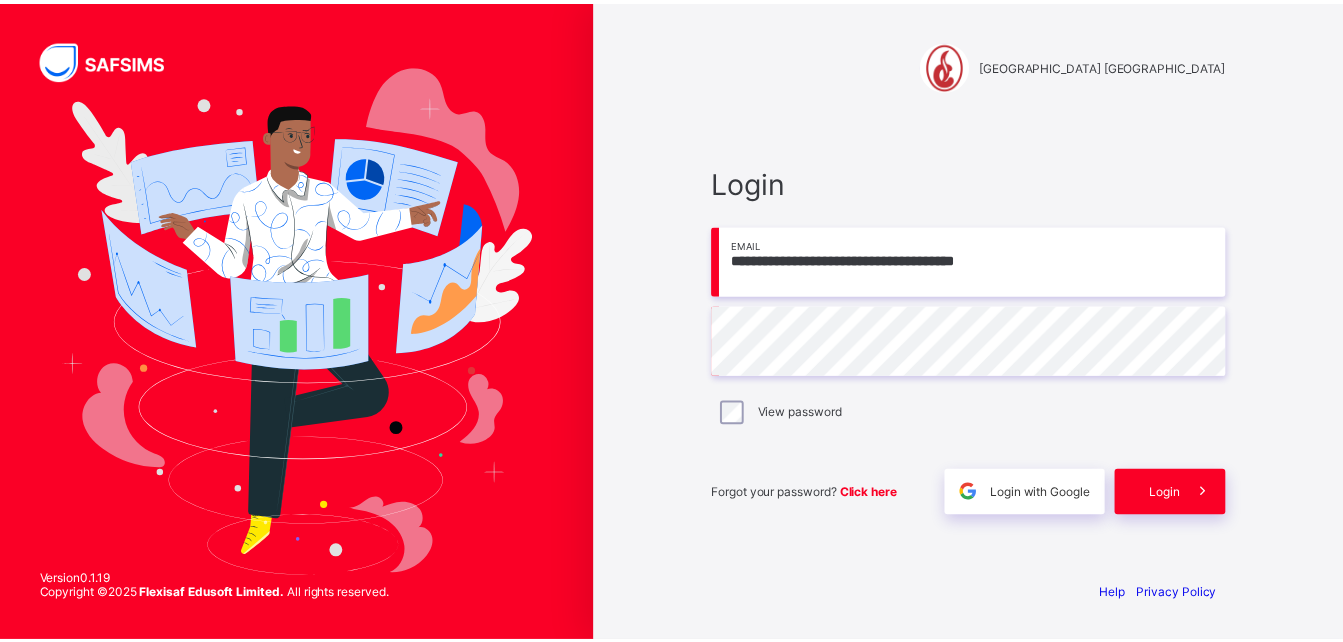scroll, scrollTop: 0, scrollLeft: 0, axis: both 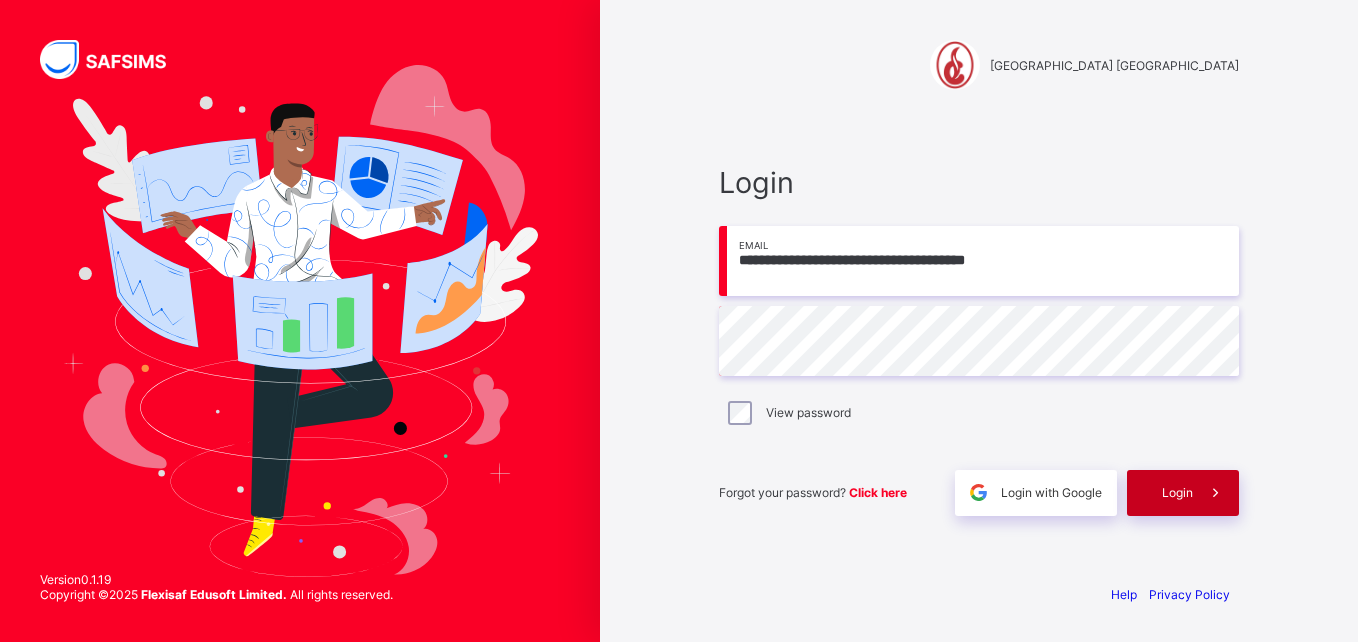 click on "Login" at bounding box center (1177, 492) 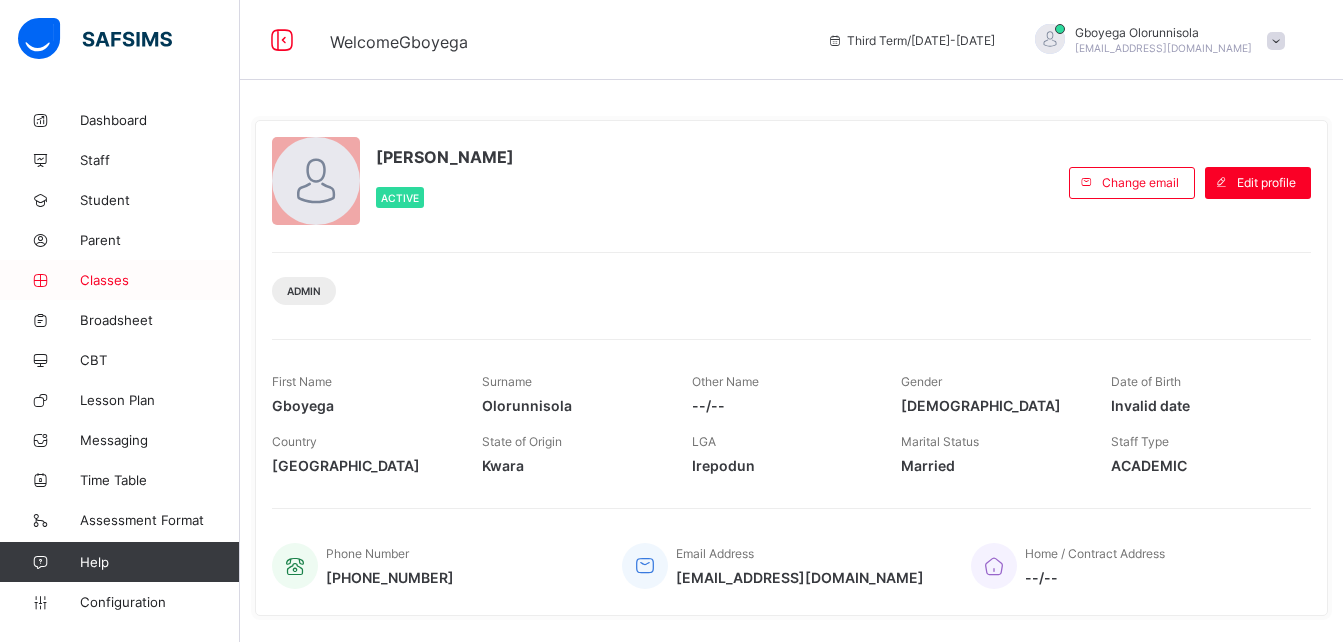 click on "Classes" at bounding box center (160, 280) 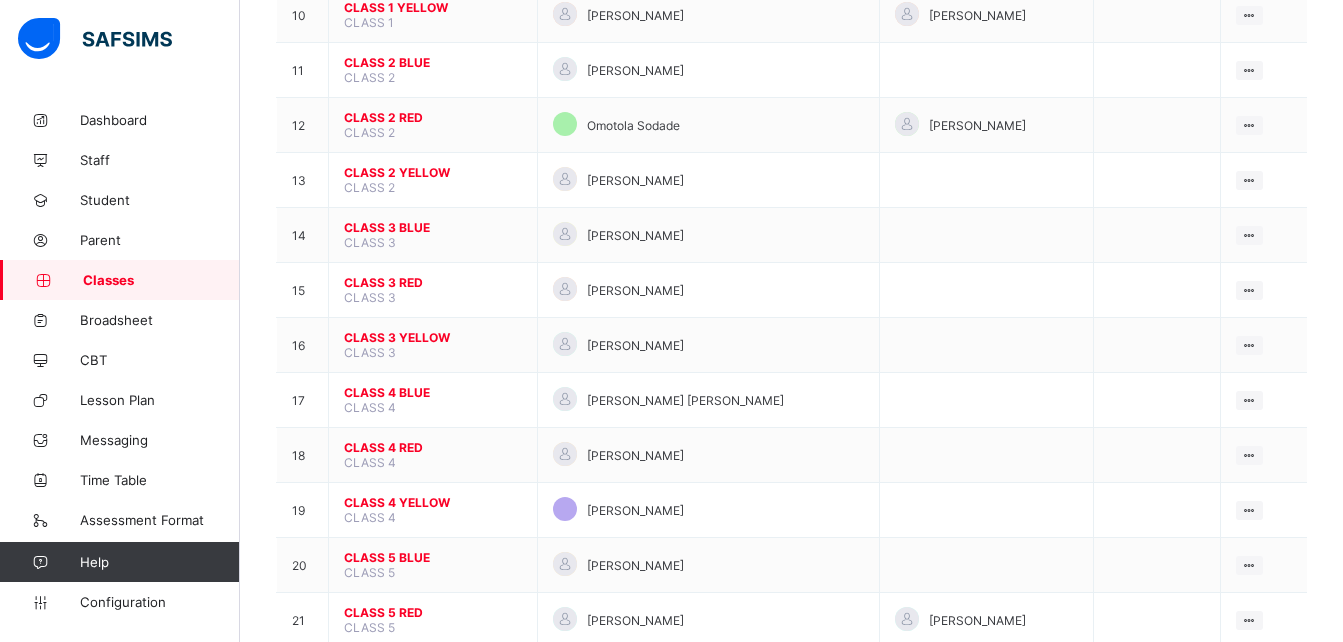 scroll, scrollTop: 1018, scrollLeft: 0, axis: vertical 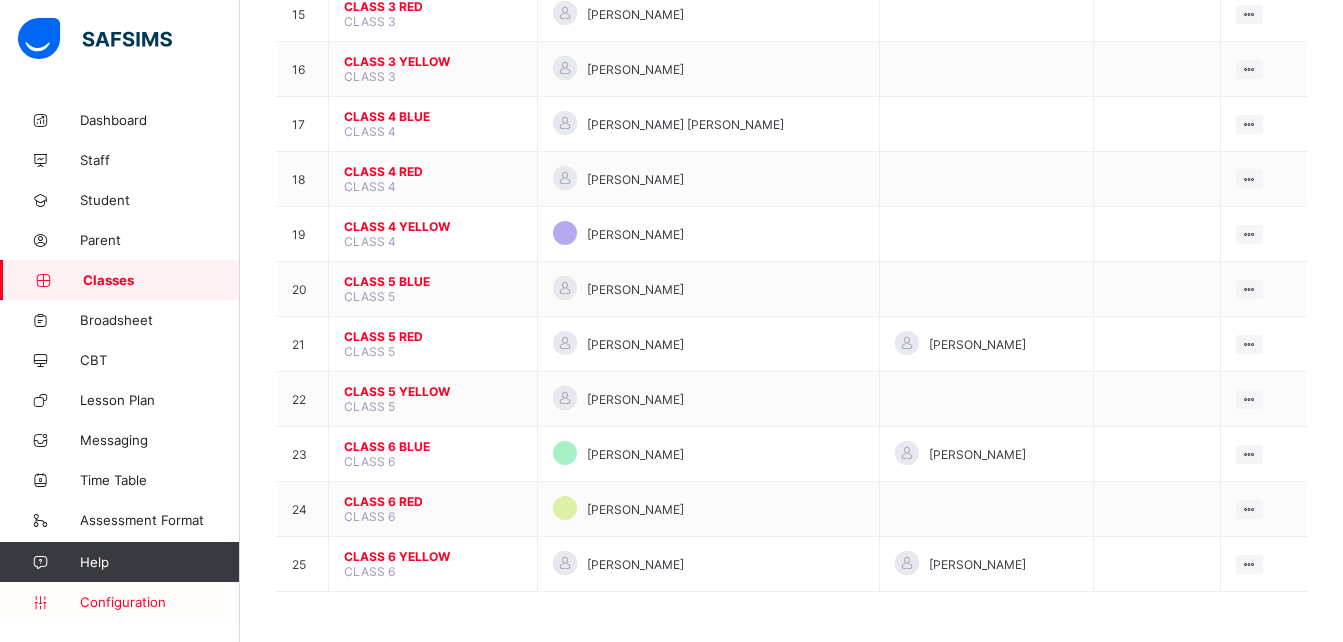 click on "Configuration" at bounding box center [159, 602] 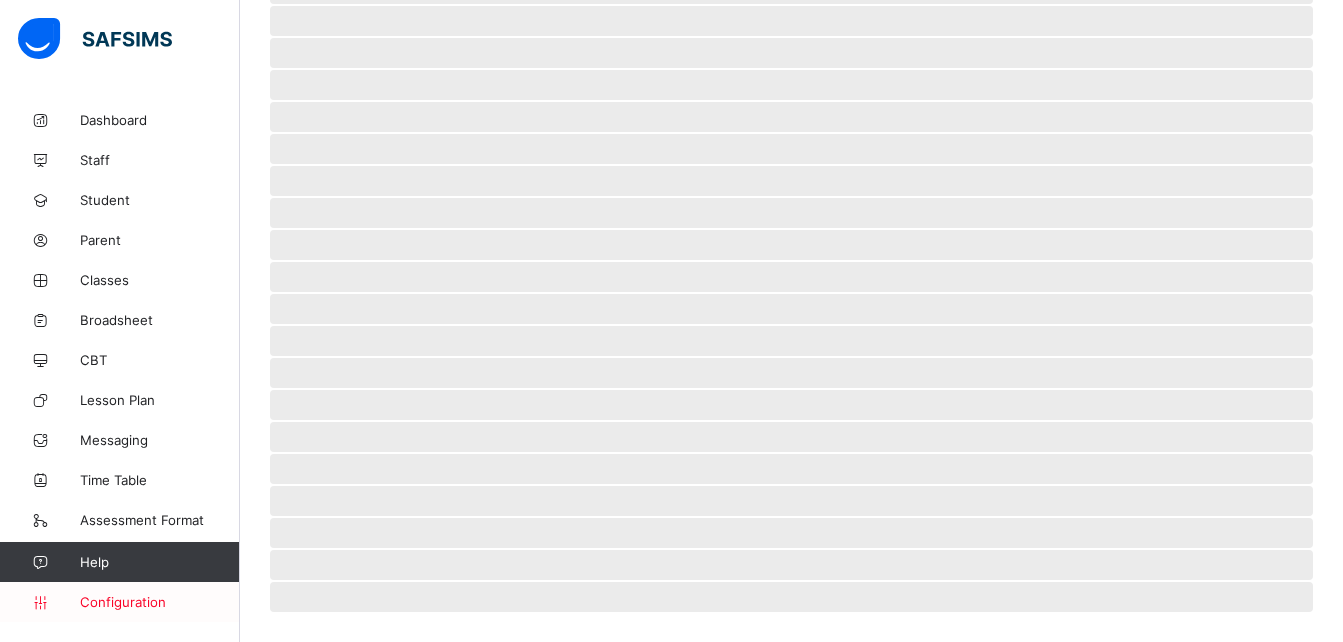 scroll, scrollTop: 141, scrollLeft: 0, axis: vertical 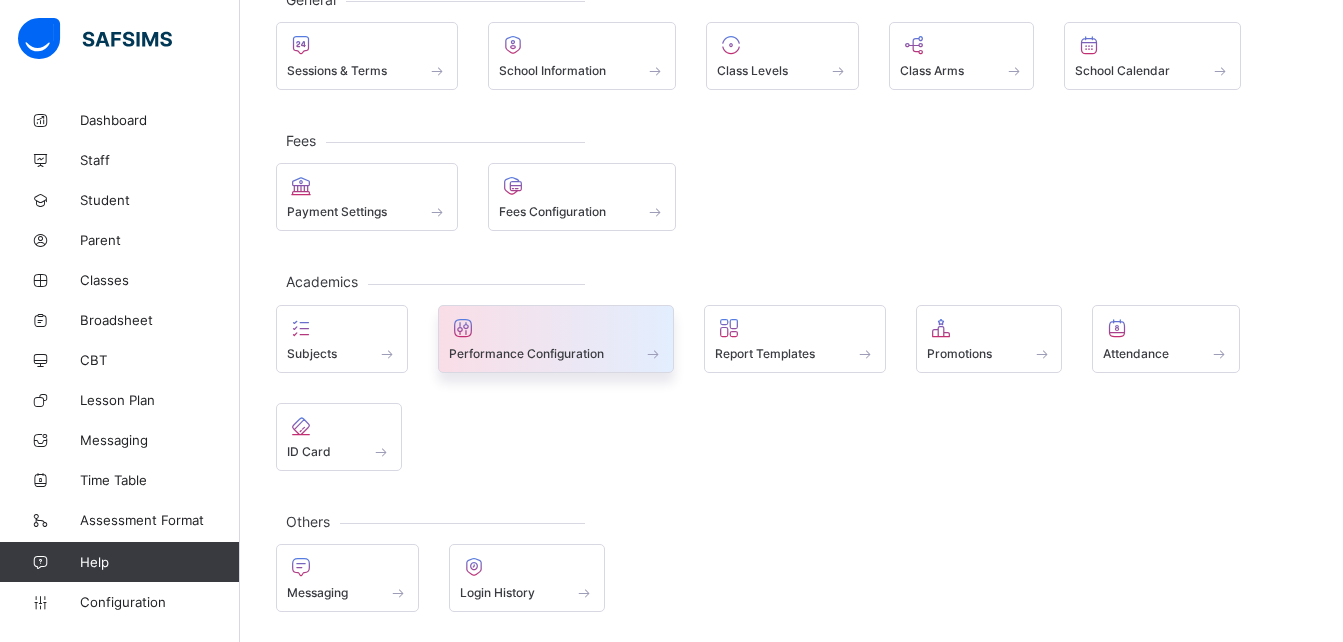 click at bounding box center [556, 328] 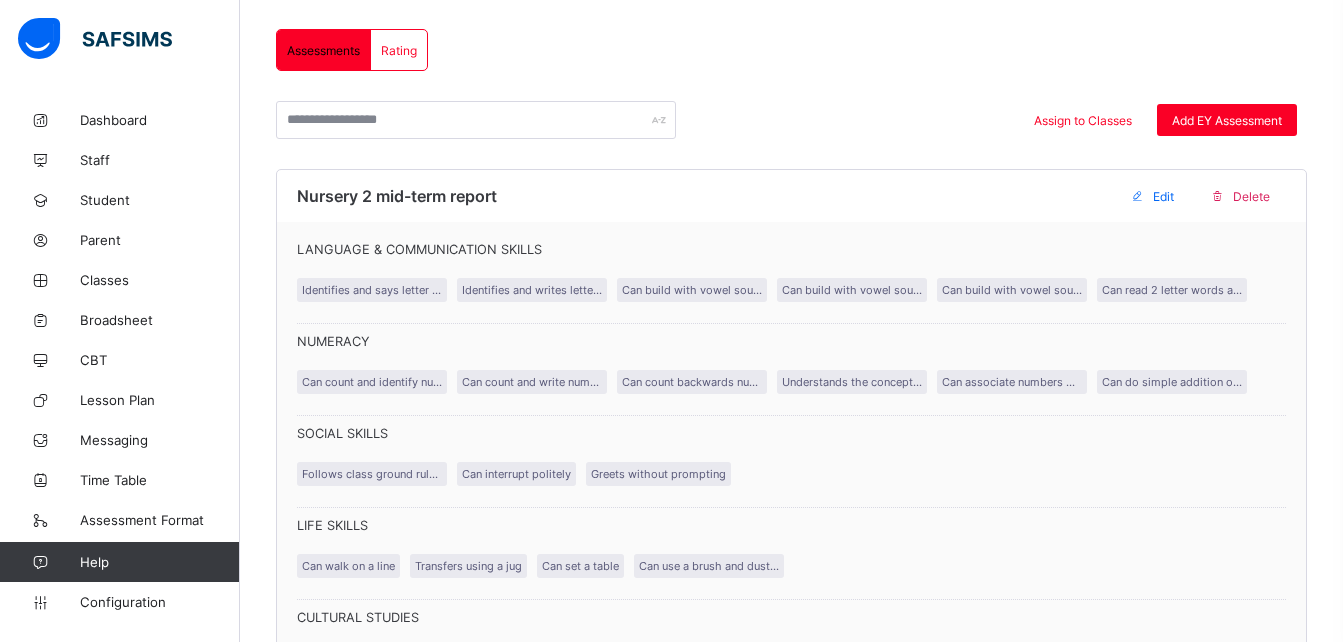 scroll, scrollTop: 1018, scrollLeft: 0, axis: vertical 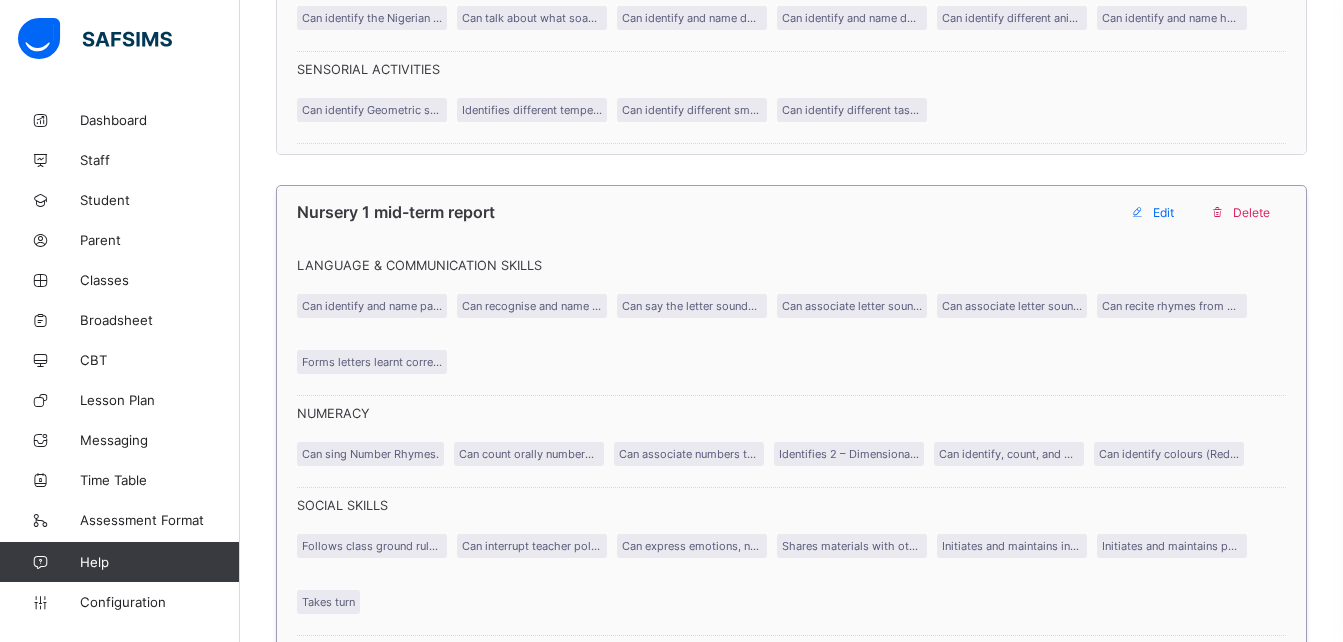 click on "Nursery 1 mid-term report     Edit     Delete" at bounding box center (791, 212) 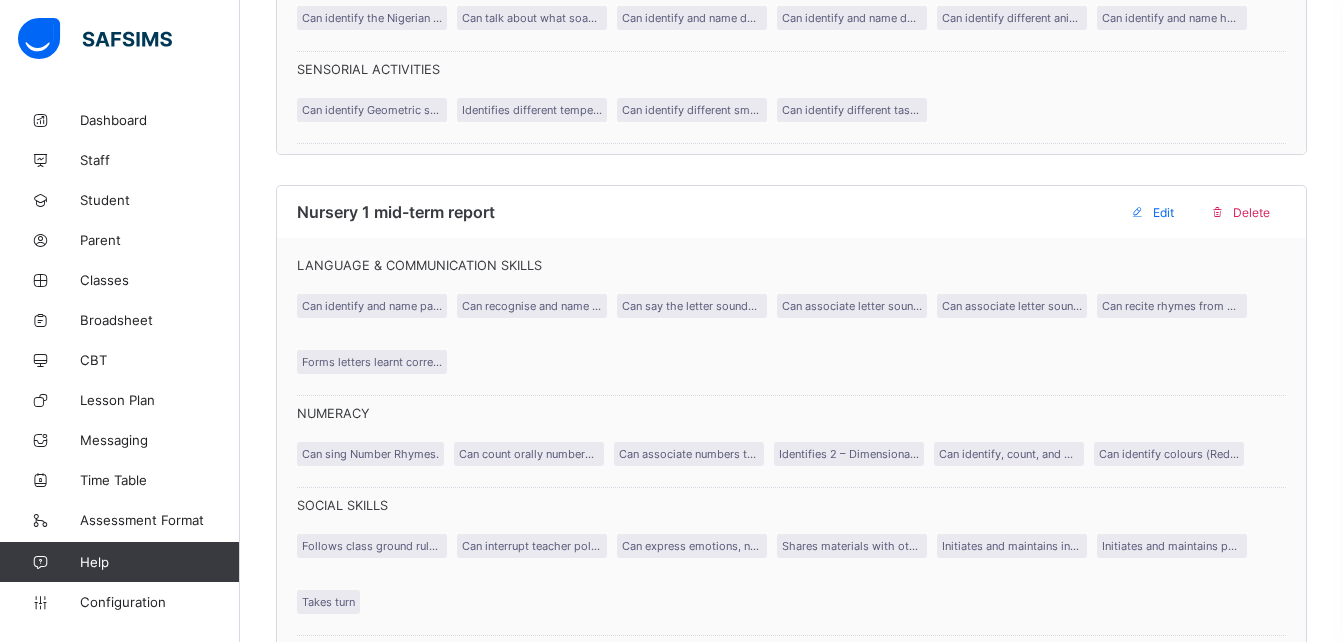 click on "Nursery 2 mid-term report     Edit     Delete   LANGUAGE & COMMUNICATION SKILLS Identifies and says letter sounds ‘a’- ‘z’. Identifies and writes letter sounds ‘a’- ‘z’. Can build with vowel sound ‘a’ e.g bag Can build with vowel sound ‘e’ e.g hen Can build with vowel sound ‘i’ e.g pig Can read 2 letter words as, at, an, am NUMERACY Can count and identify numbers 1-50 Can count and write numbers 1-50 Can count backwards numbers 20-1 Understands the concept of more and less Can associate numbers with quantities Can do simple addition of objects SOCIAL SKILLS Follows class ground rules and routines Can interrupt politely Greets without prompting LIFE SKILLS Can walk on a line Transfers using a jug Can set a table Can use a brush and dustpan CULTURAL STUDIES Can identify the Nigerian flag Can talk about what soap is used for Can identify and name domestic animals  Can identify and name domestic animals and their young Can identify different animals covering SENSORIAL ACTIVITIES" at bounding box center [791, 15106] 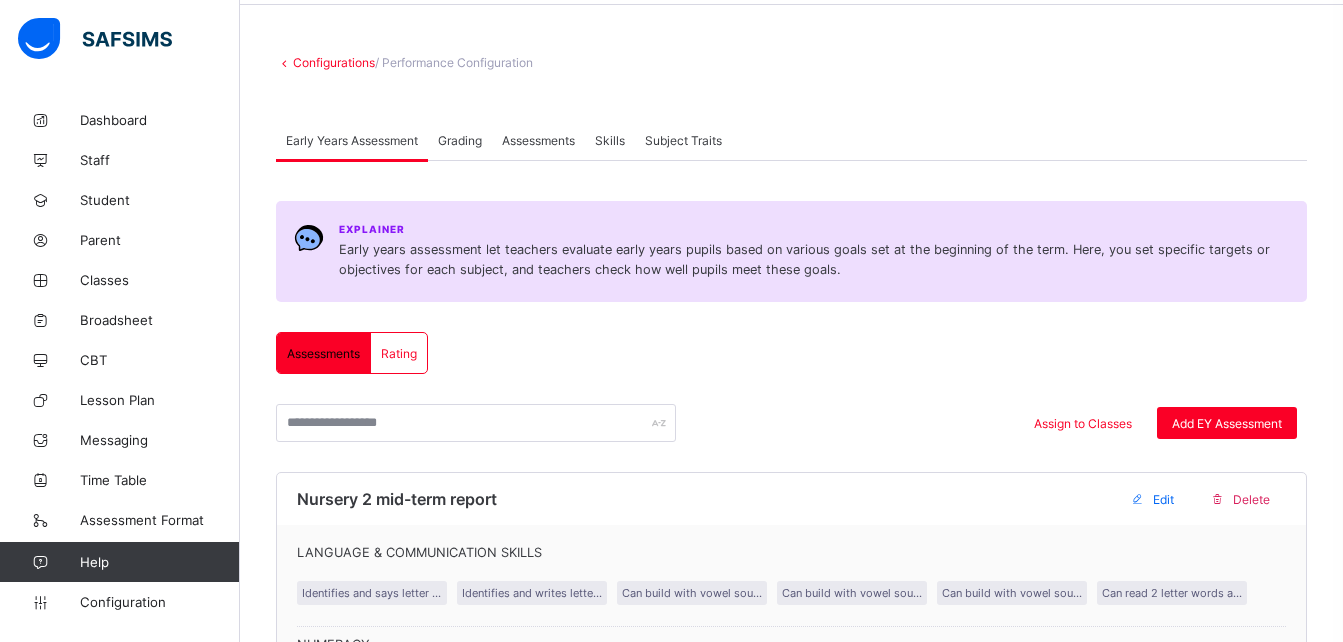 scroll, scrollTop: 0, scrollLeft: 0, axis: both 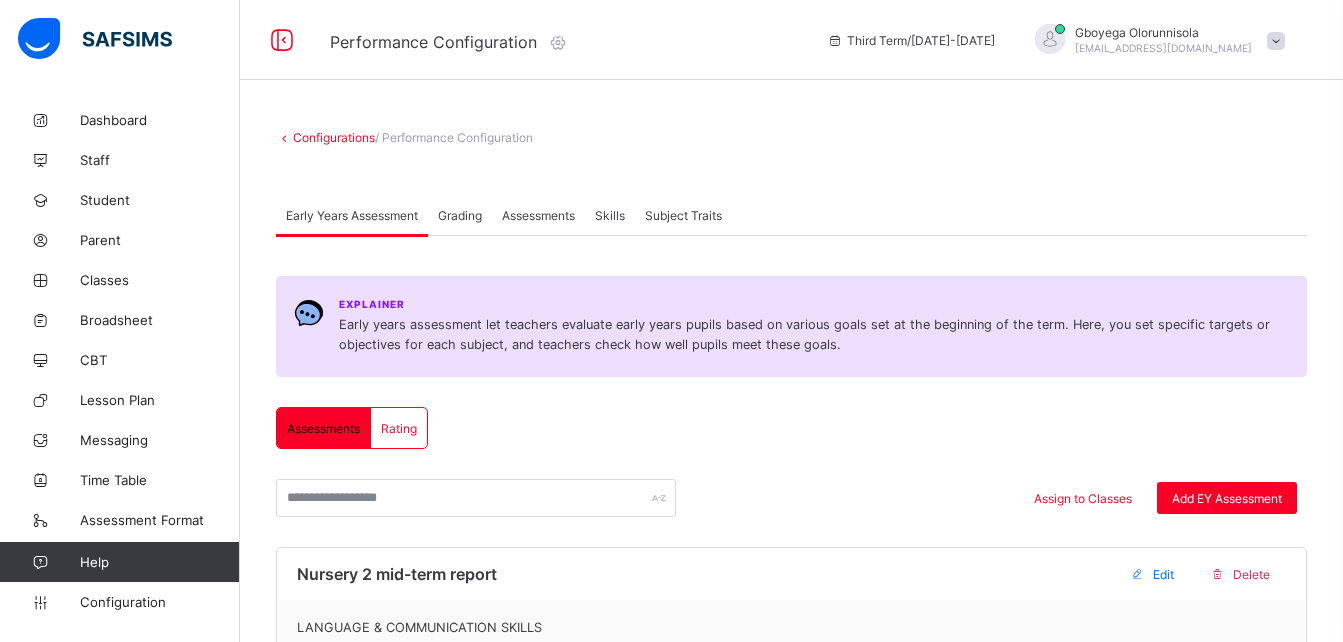 click on "Configurations" at bounding box center (334, 137) 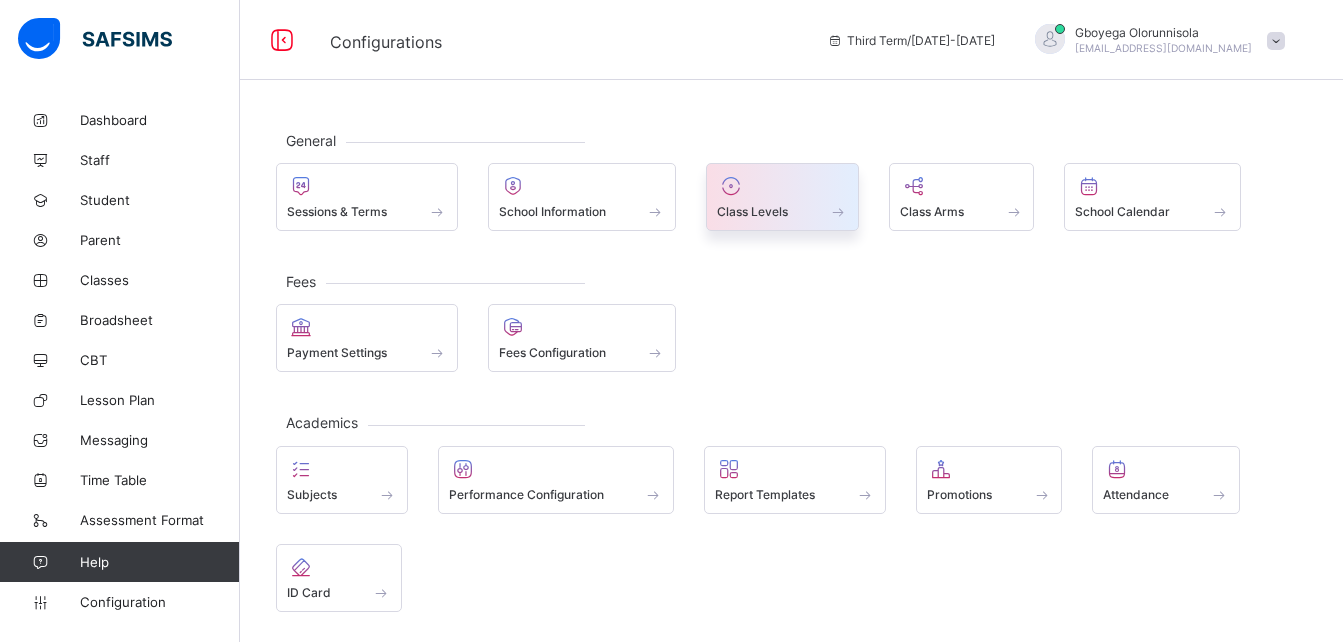 click at bounding box center [782, 186] 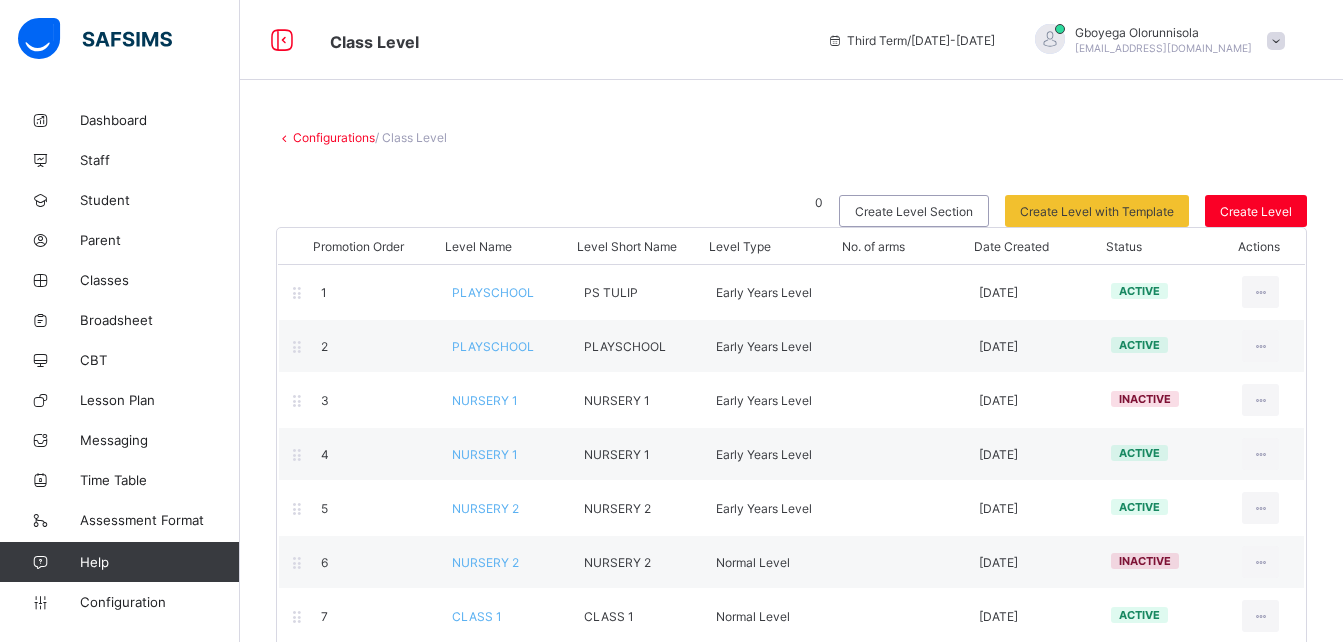 scroll, scrollTop: 302, scrollLeft: 0, axis: vertical 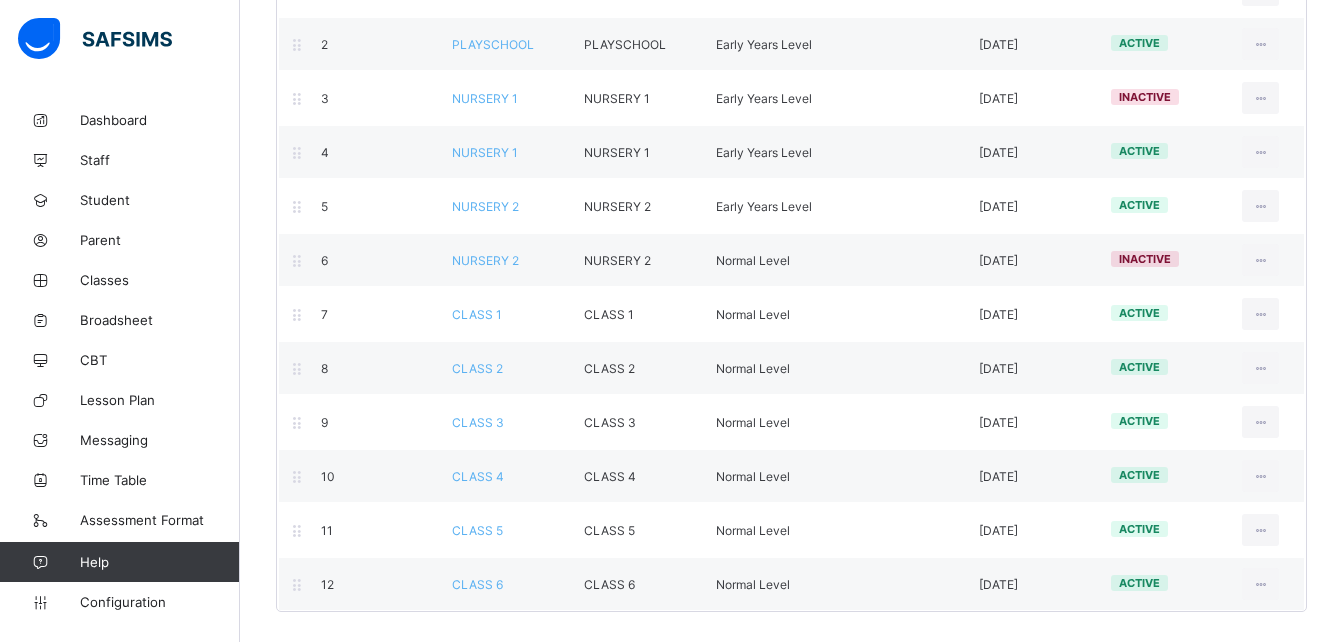 click on "Configurations  / Class Level 0 Create Level Section Create Level with Template Select from our already define templates to make things faster Create Level Promotion Order Level Name Level Short Name Level Type No. of arms Date Created Status Actions 1 PLAYSCHOOL PS TULIP Early Years Level [DATE] active View Class Level Edit Class Level Move to section Deactivate Class Level 2 PLAYSCHOOL PLAYSCHOOL Early Years Level [DATE] active View Class Level Edit Class Level Move to section Deactivate Class Level 3 NURSERY 1 NURSERY 1 Early Years Level [DATE] inactive View Class Level Edit Class Level Move to section Activate Class Level 4  NURSERY 1  NURSERY 1 Early Years Level [DATE] active View Class Level Edit Class Level Move to section Deactivate Class Level 5 NURSERY 2 NURSERY 2 Early Years Level [DATE] active View Class Level Edit Class Level Move to section Deactivate Class Level 6 NURSERY 2 NURSERY 2 Normal Level [DATE] inactive View Class Level Edit Class Level Move to section 7 CLASS 1" at bounding box center [791, 220] 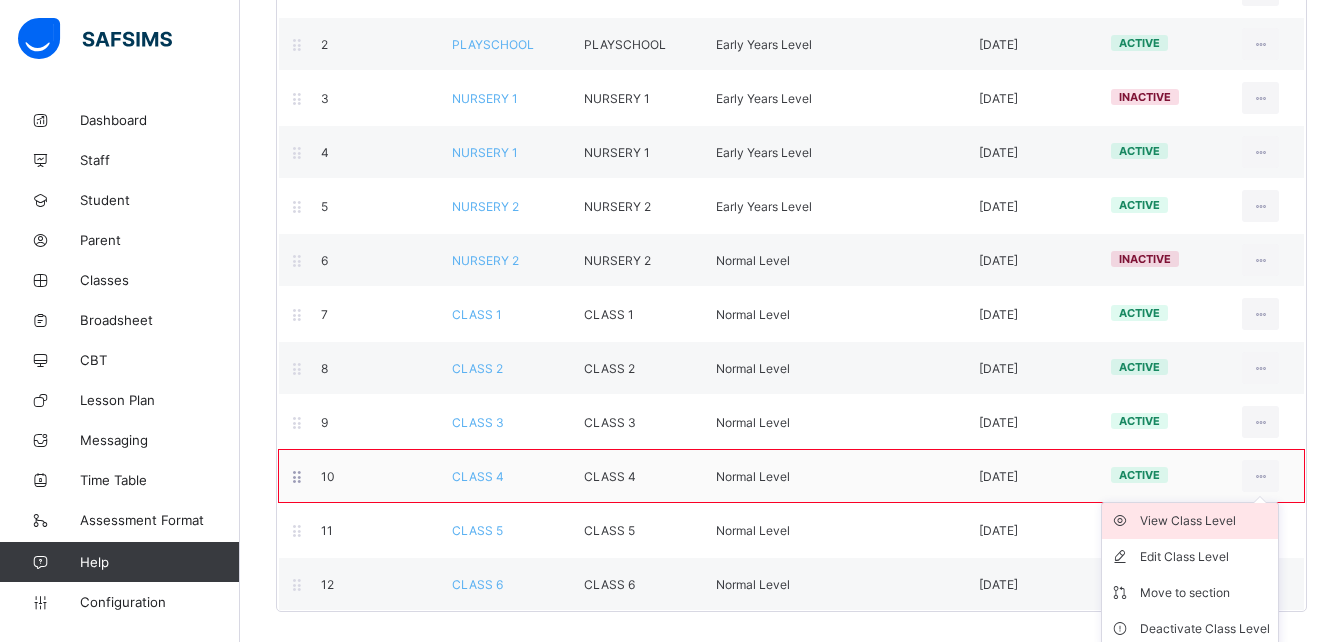 click on "View Class Level" at bounding box center [1205, 521] 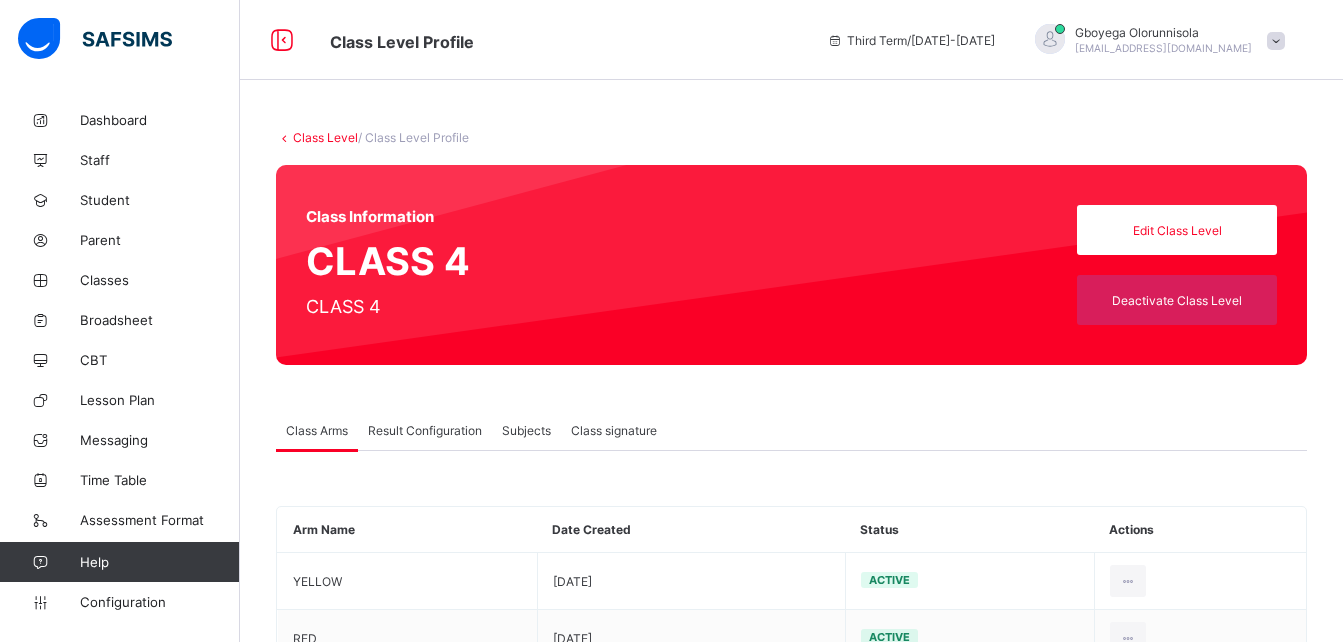scroll, scrollTop: 132, scrollLeft: 0, axis: vertical 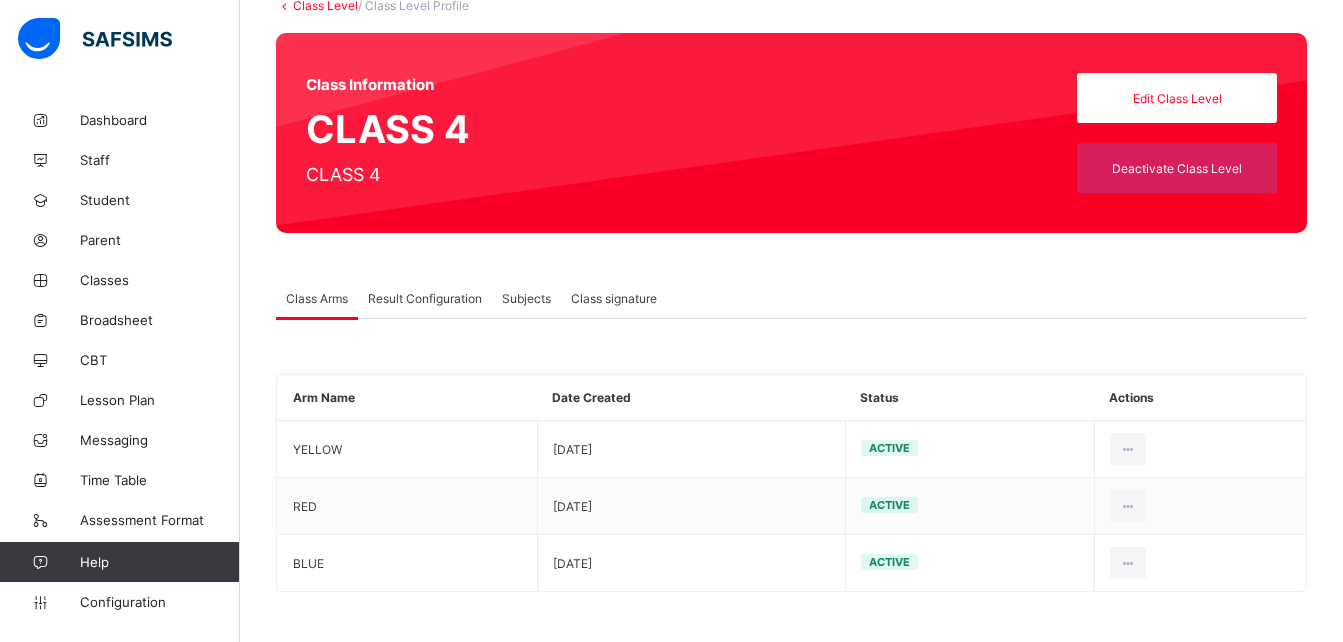 click on "Result Configuration" at bounding box center [425, 298] 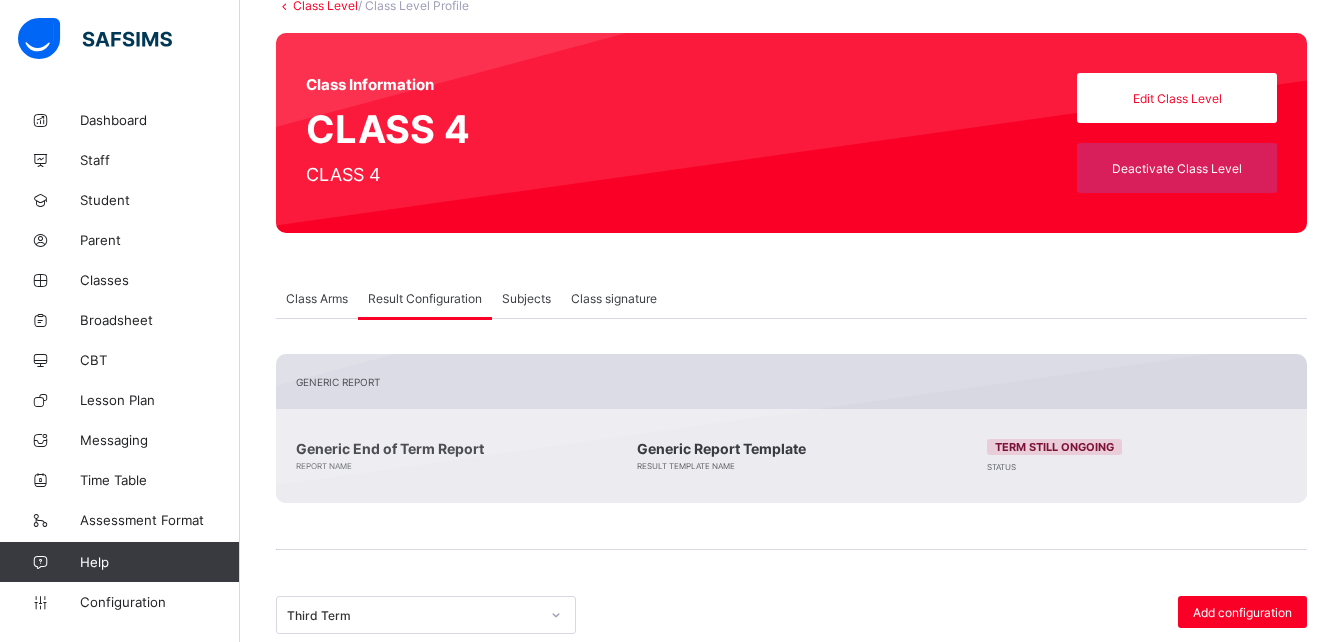 scroll, scrollTop: 355, scrollLeft: 0, axis: vertical 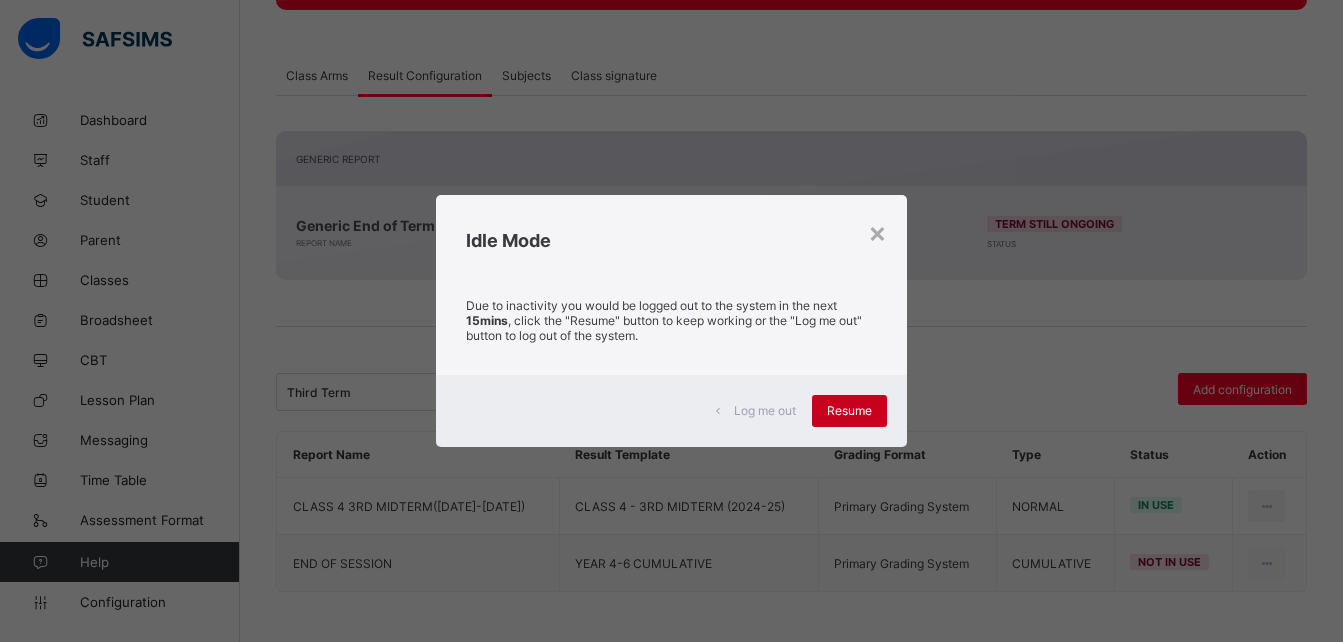 click on "Resume" at bounding box center (849, 410) 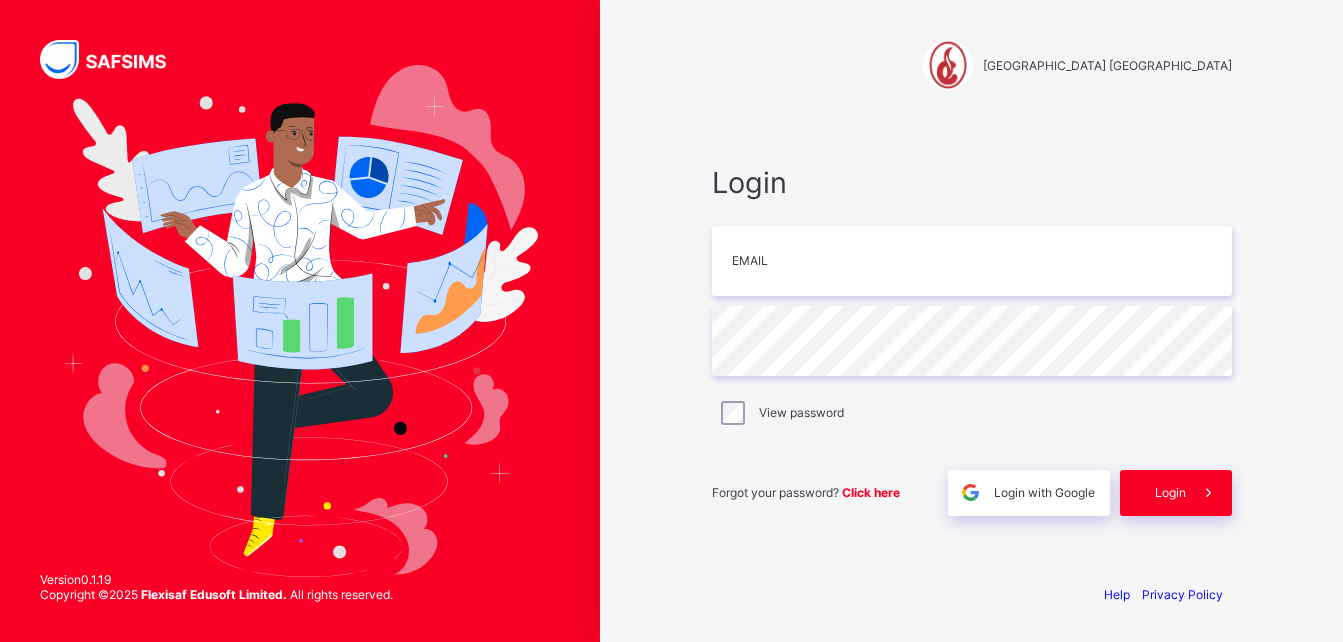 scroll, scrollTop: 0, scrollLeft: 0, axis: both 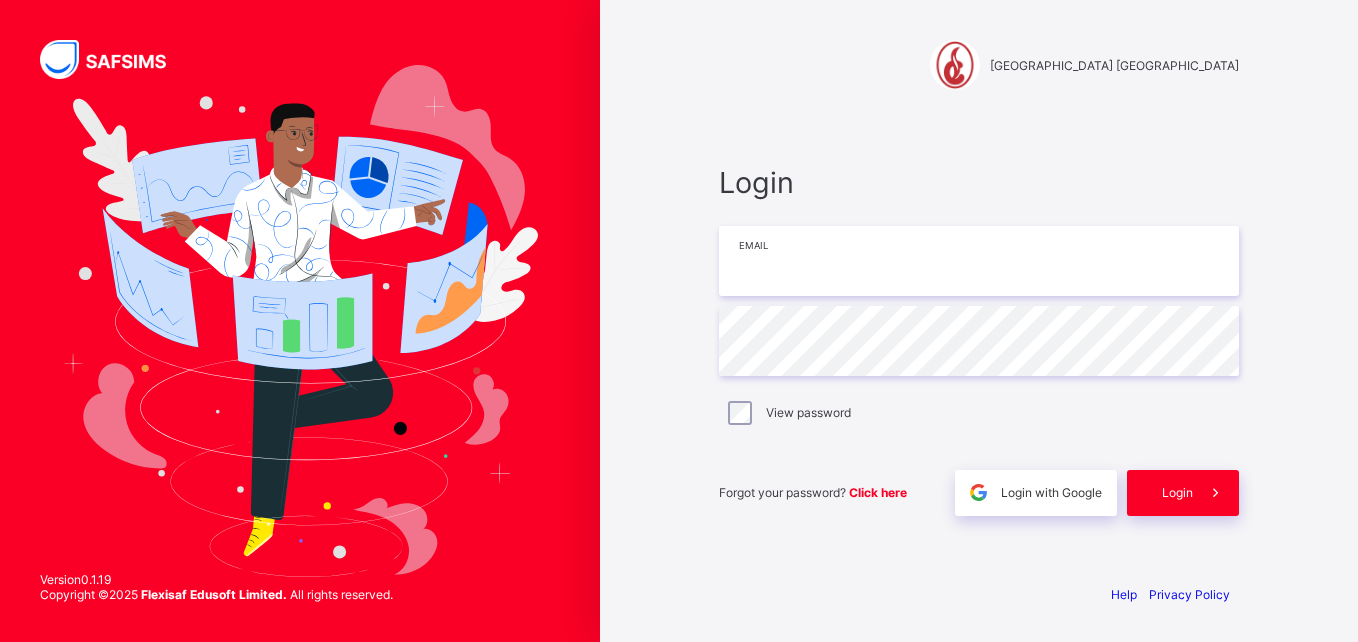 click at bounding box center (979, 261) 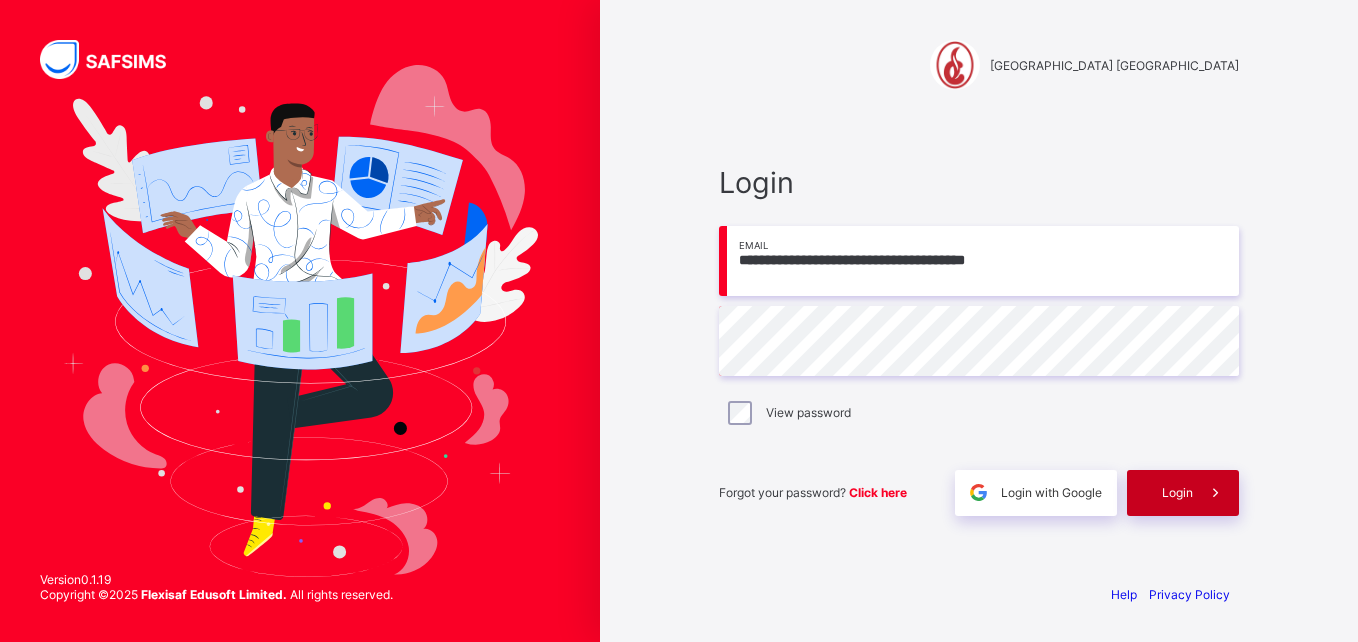 click on "Login" at bounding box center (1183, 493) 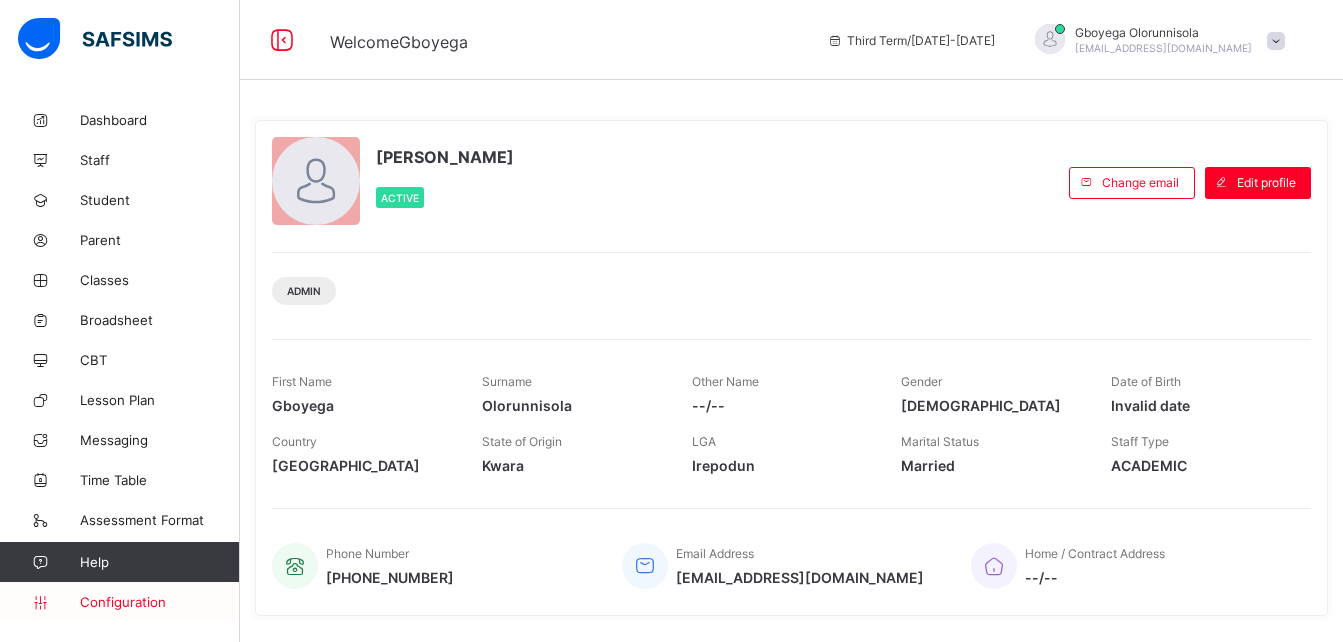 click on "Configuration" at bounding box center [159, 602] 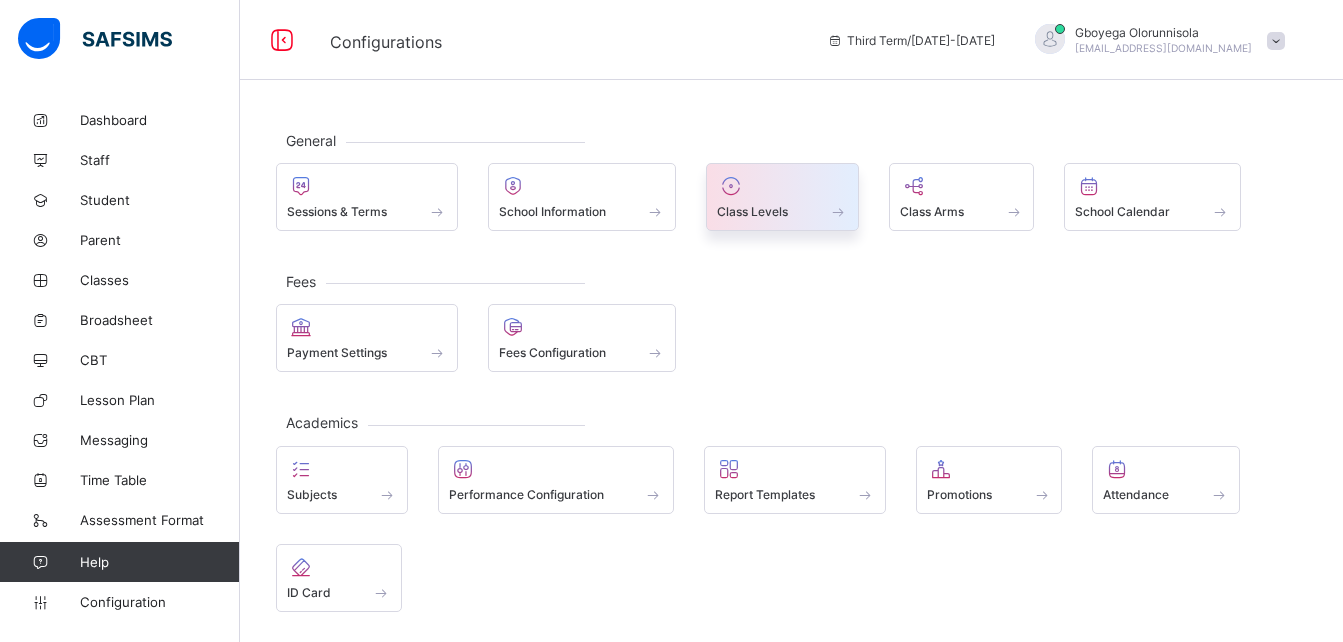 click at bounding box center [782, 200] 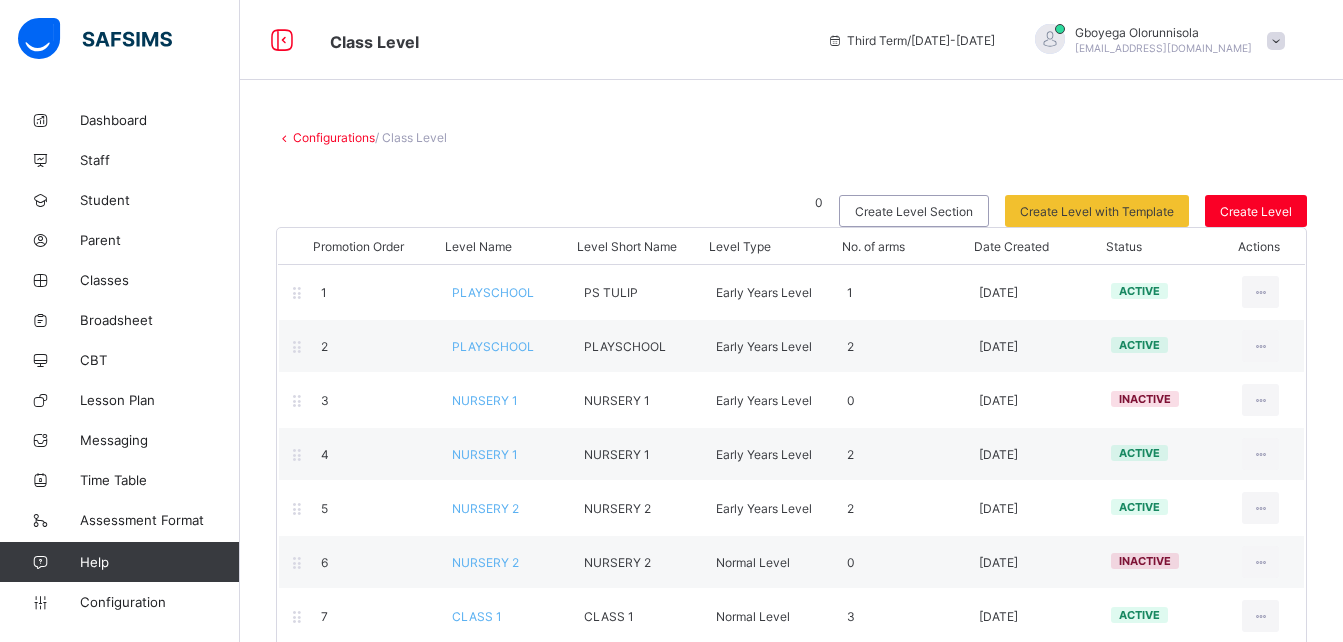 scroll, scrollTop: 302, scrollLeft: 0, axis: vertical 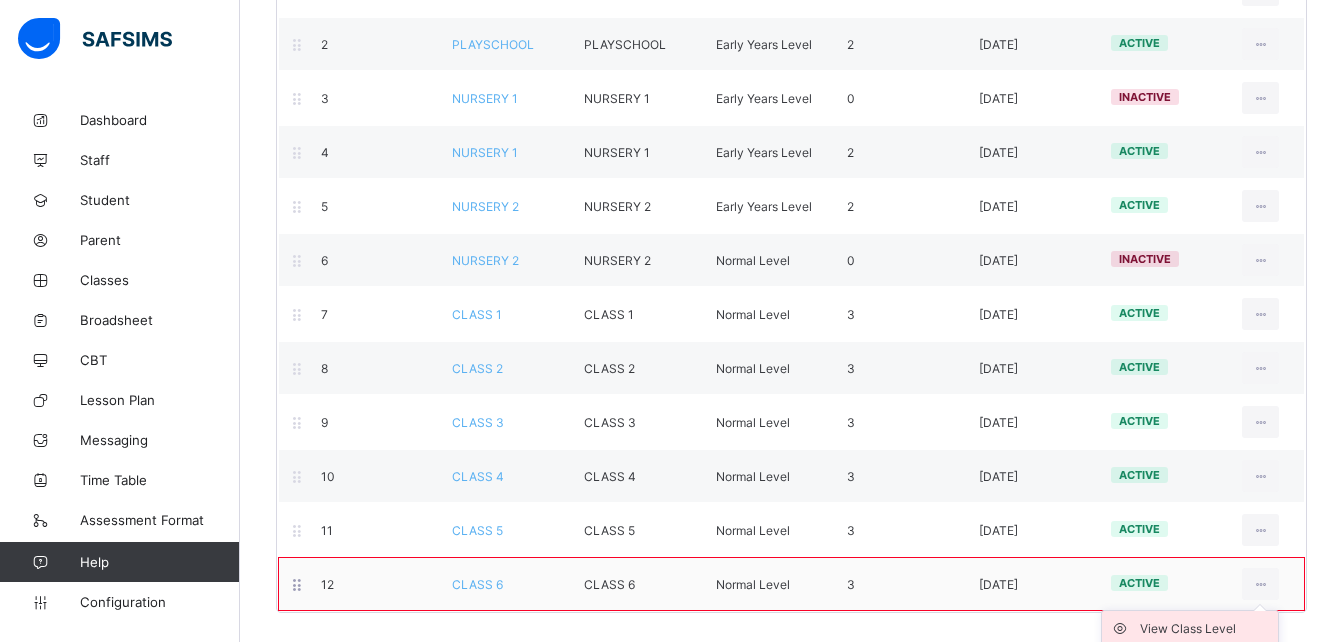 click on "View Class Level" at bounding box center [1205, 629] 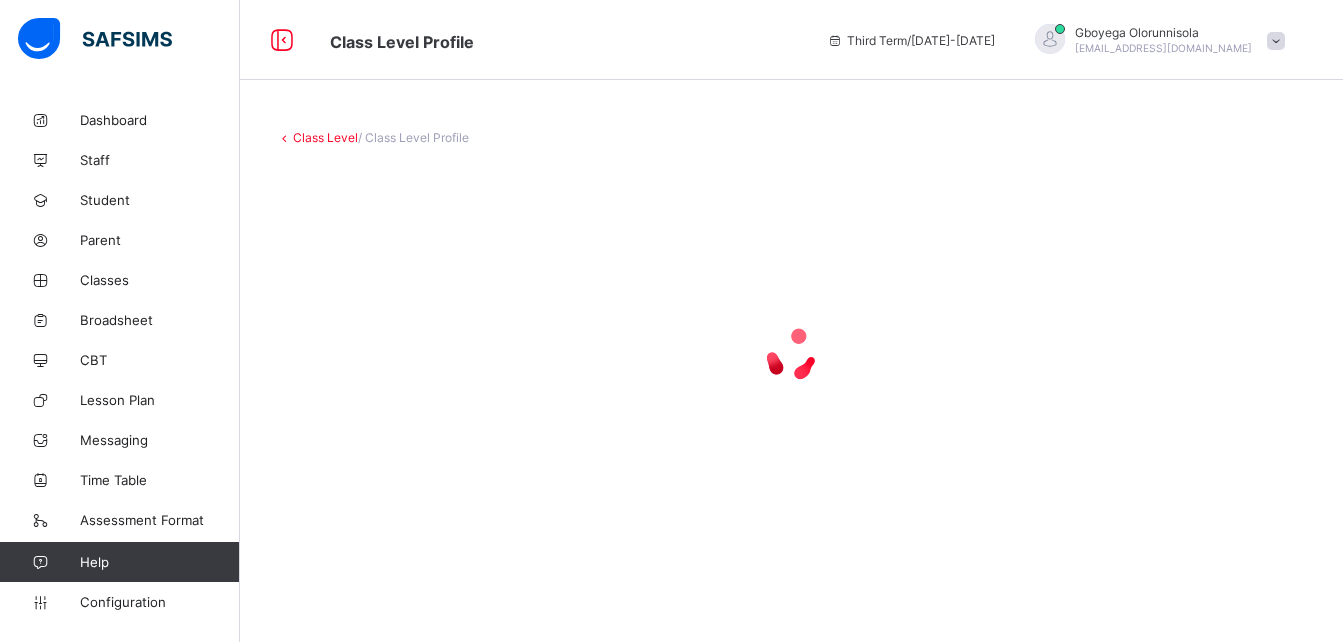 scroll, scrollTop: 0, scrollLeft: 0, axis: both 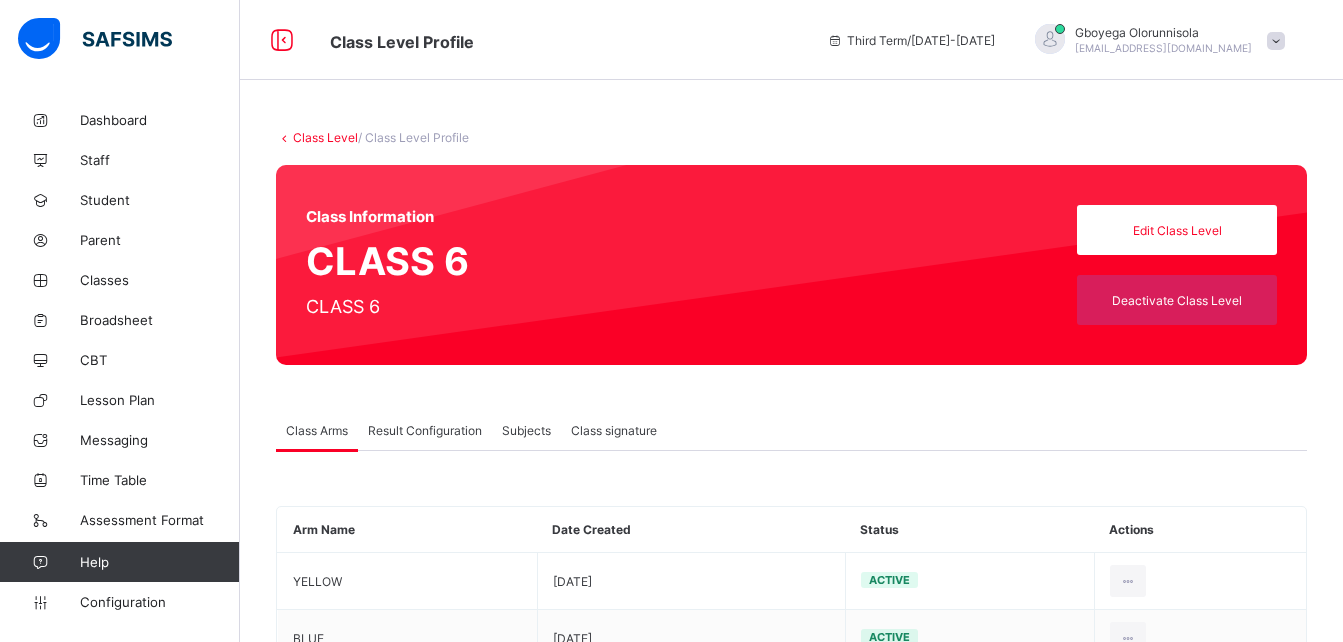 click on "Result Configuration" at bounding box center [425, 430] 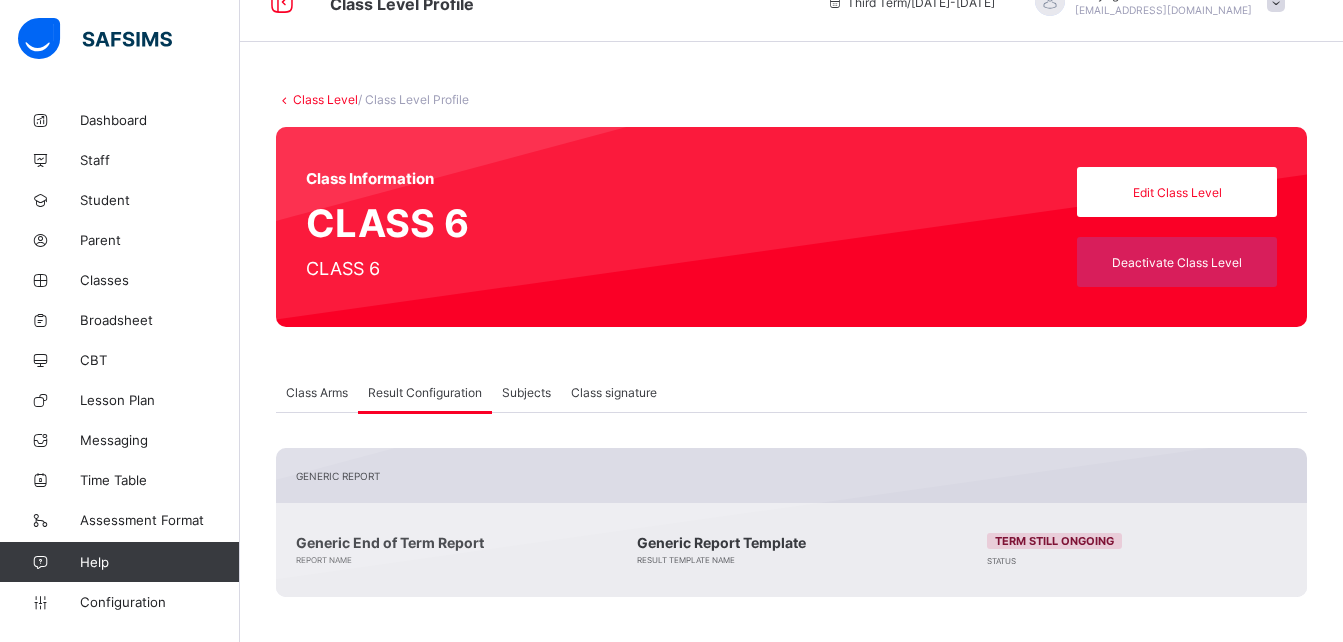 scroll, scrollTop: 0, scrollLeft: 0, axis: both 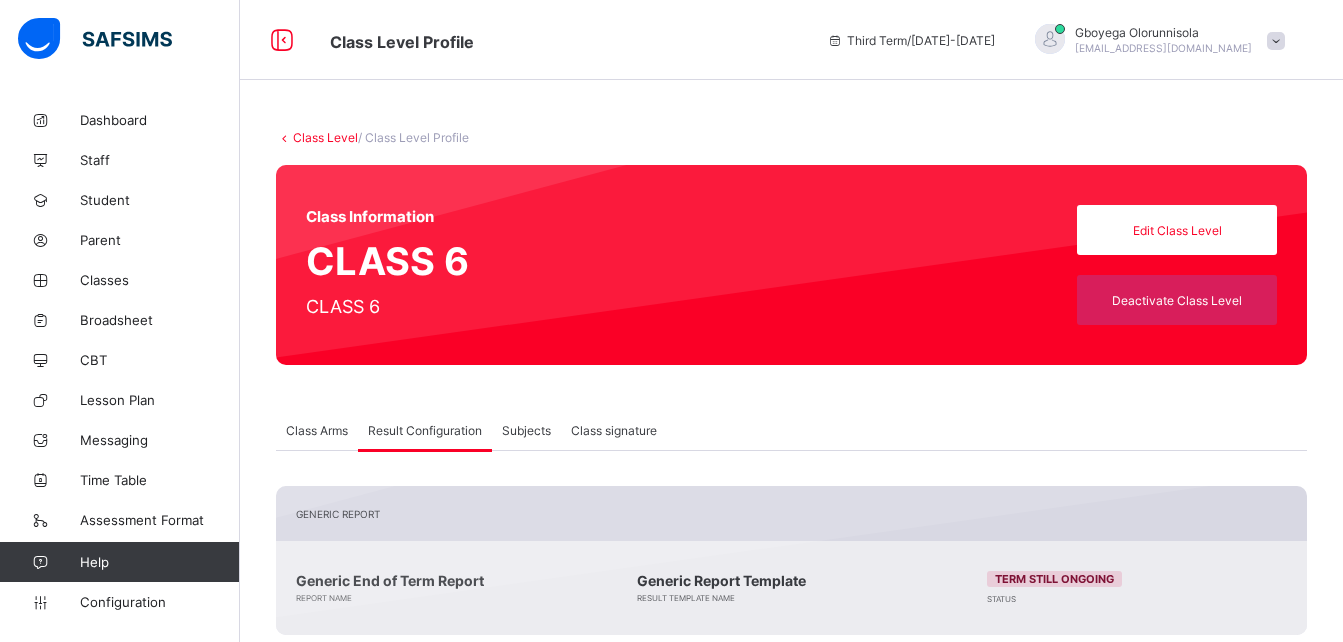 click on "Class Level" at bounding box center (325, 137) 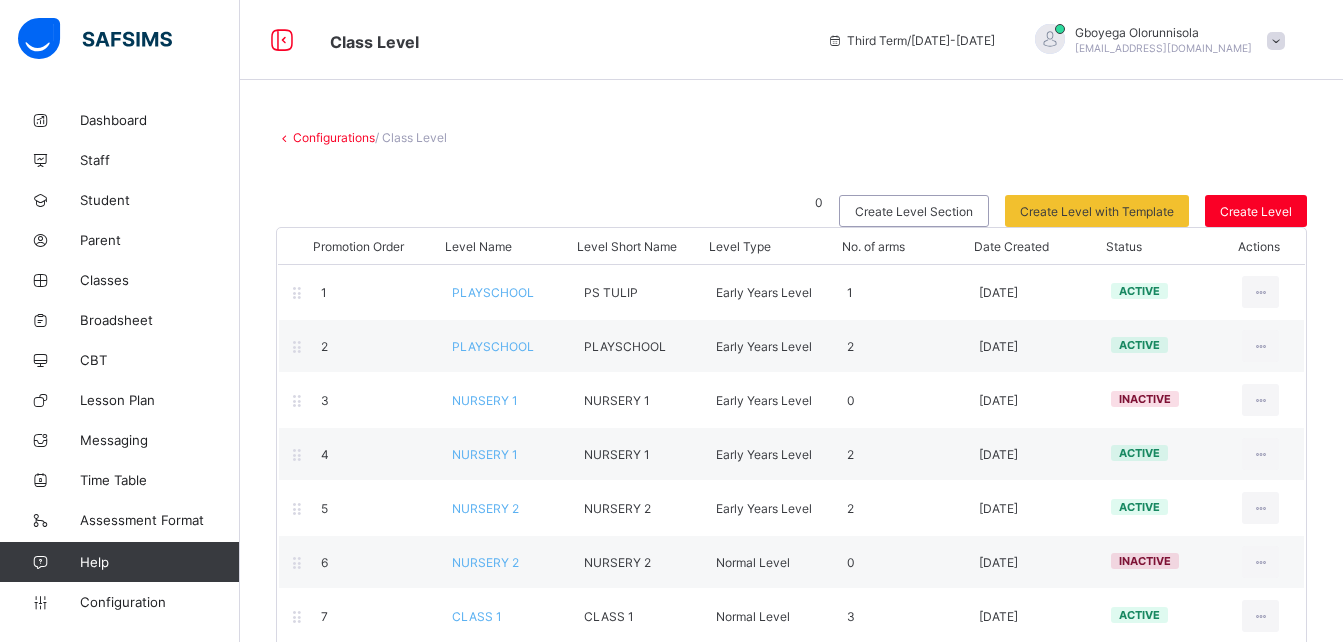scroll, scrollTop: 302, scrollLeft: 0, axis: vertical 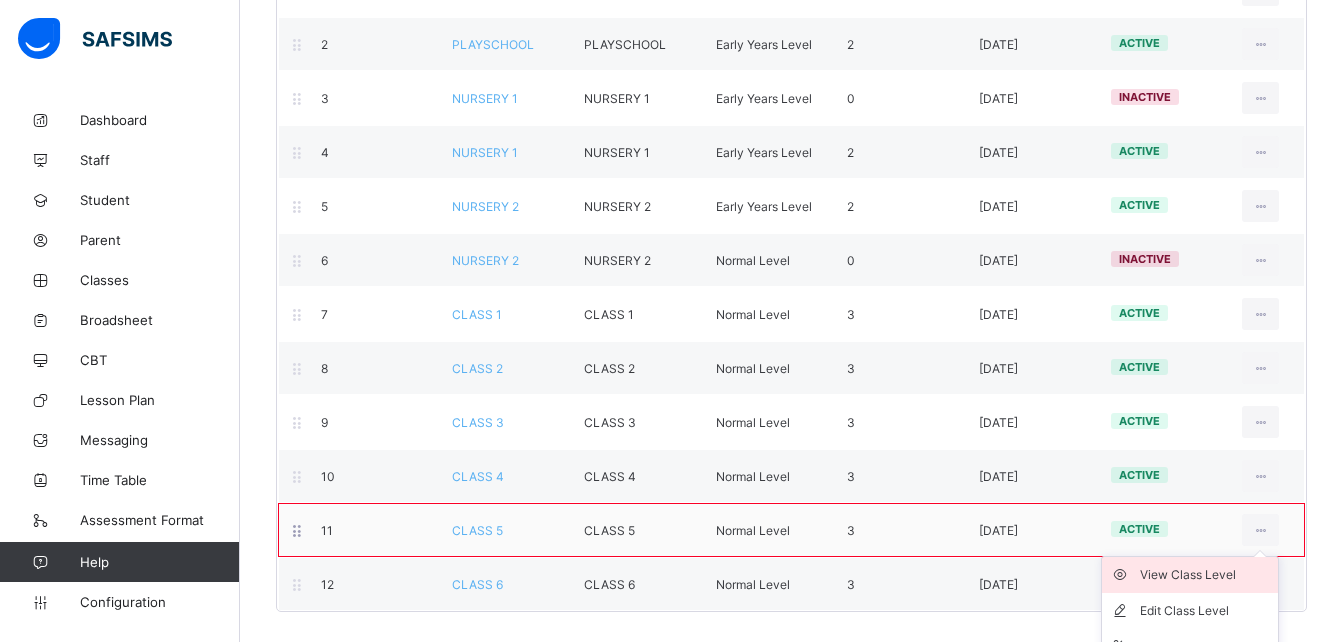 click on "View Class Level" at bounding box center (1205, 575) 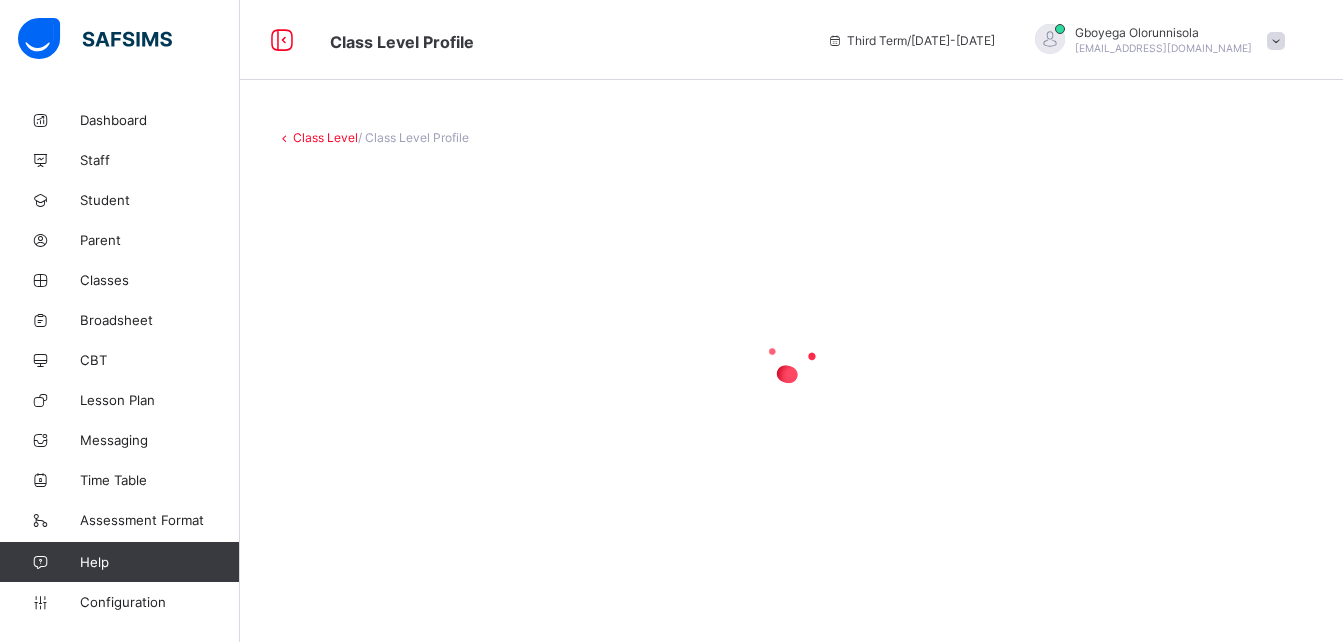 scroll, scrollTop: 0, scrollLeft: 0, axis: both 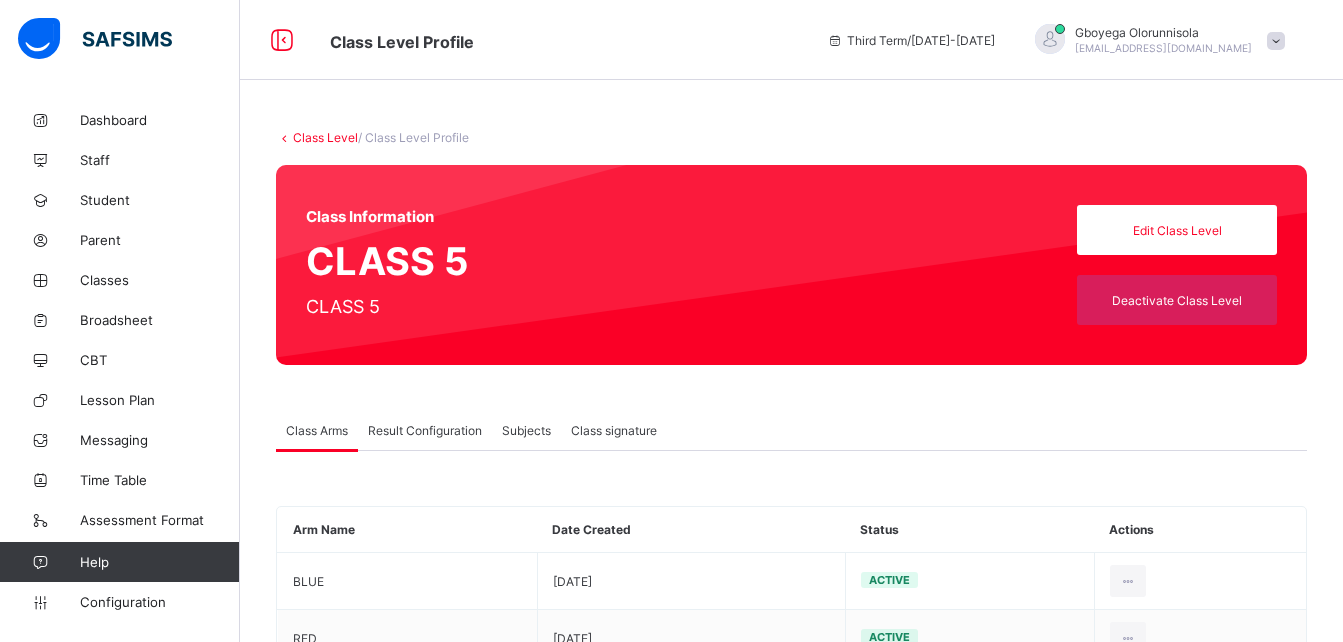 click on "Result Configuration" at bounding box center (425, 430) 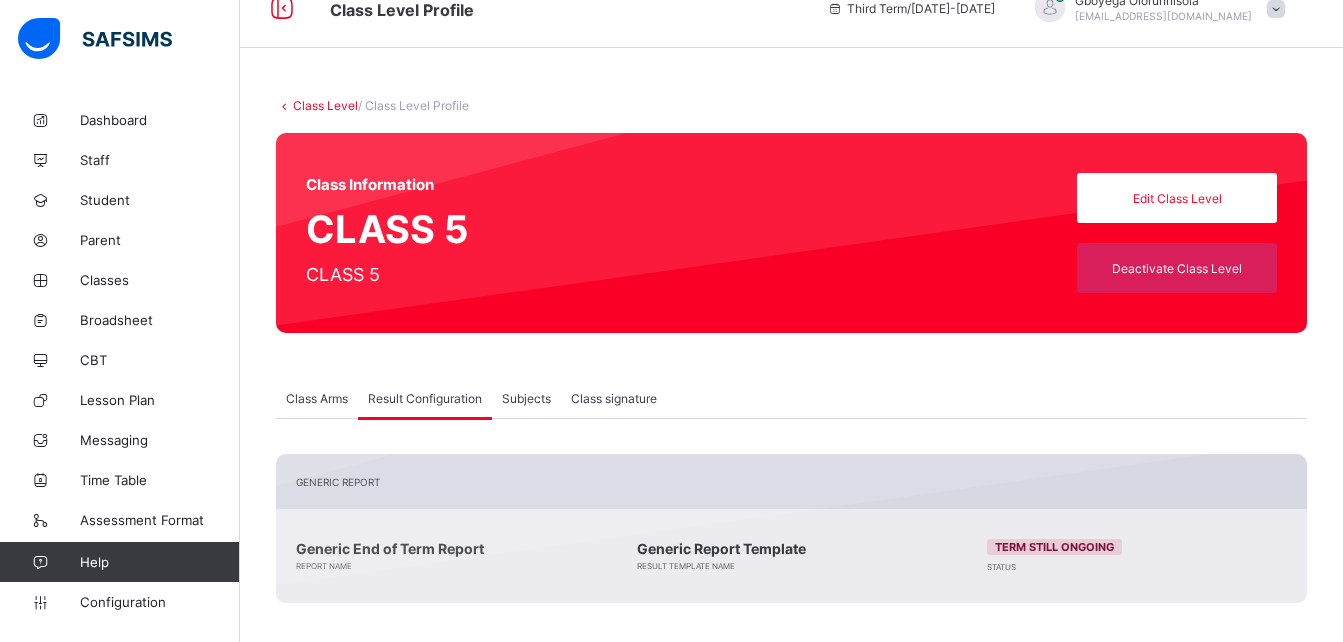 scroll, scrollTop: 29, scrollLeft: 0, axis: vertical 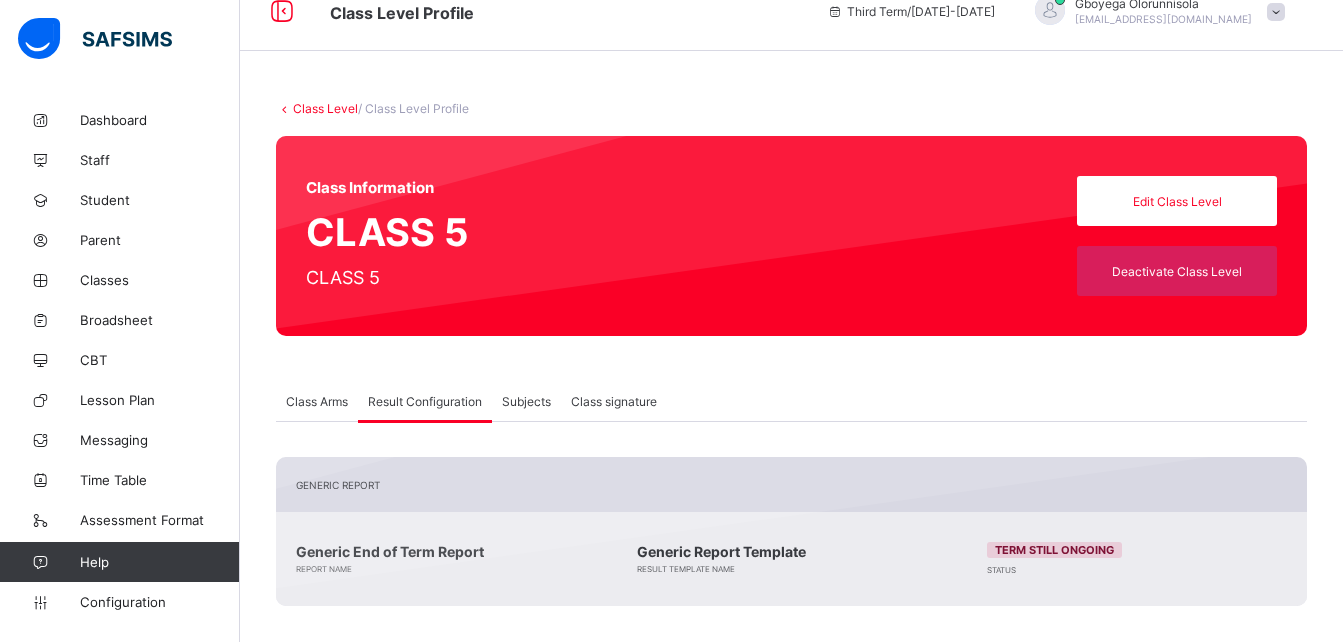 click on "Class Level" at bounding box center [325, 108] 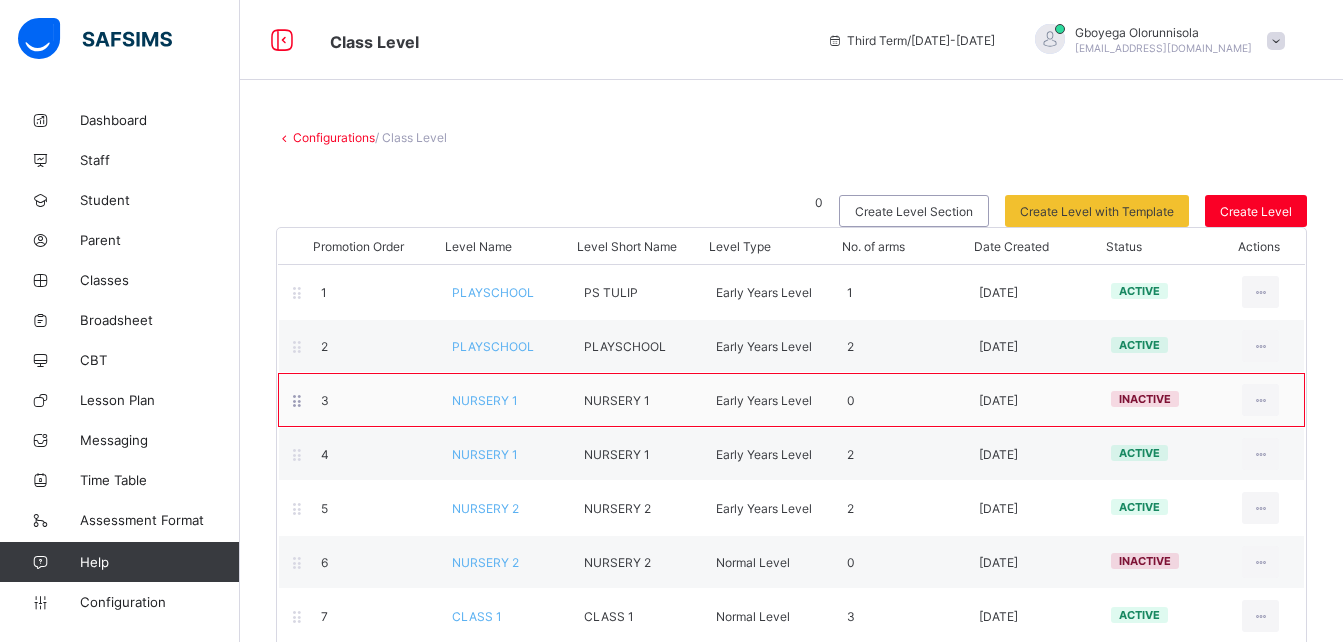 scroll, scrollTop: 302, scrollLeft: 0, axis: vertical 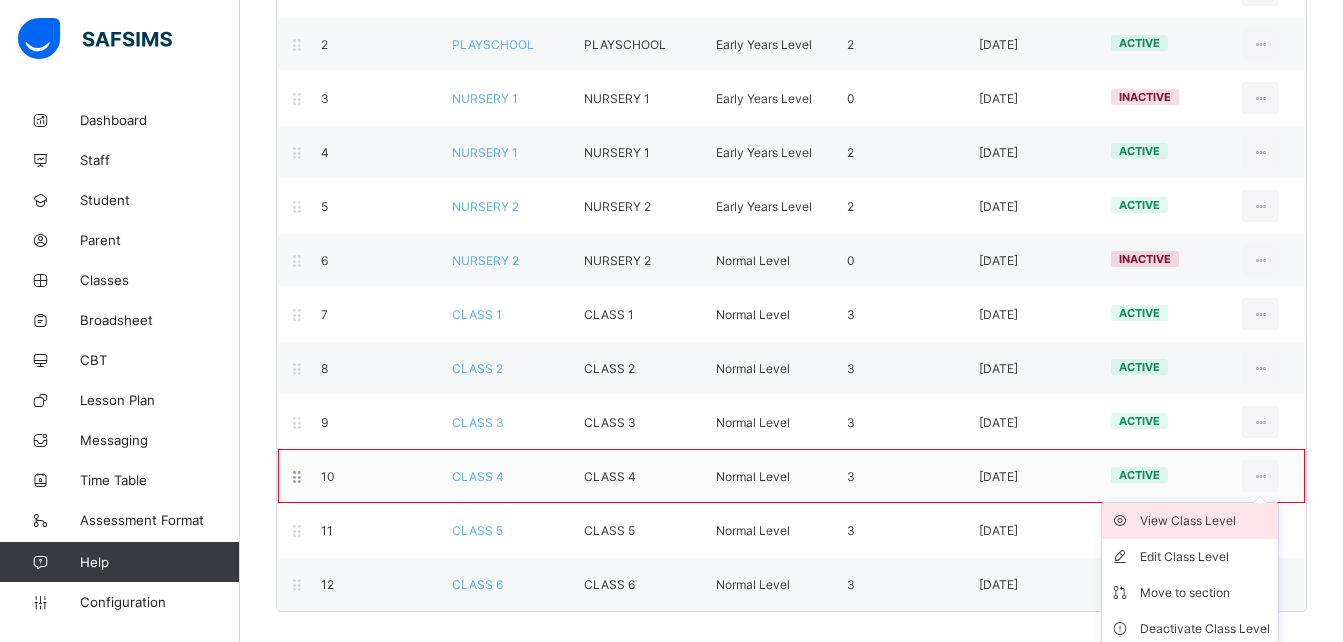 click on "View Class Level" at bounding box center [1190, 521] 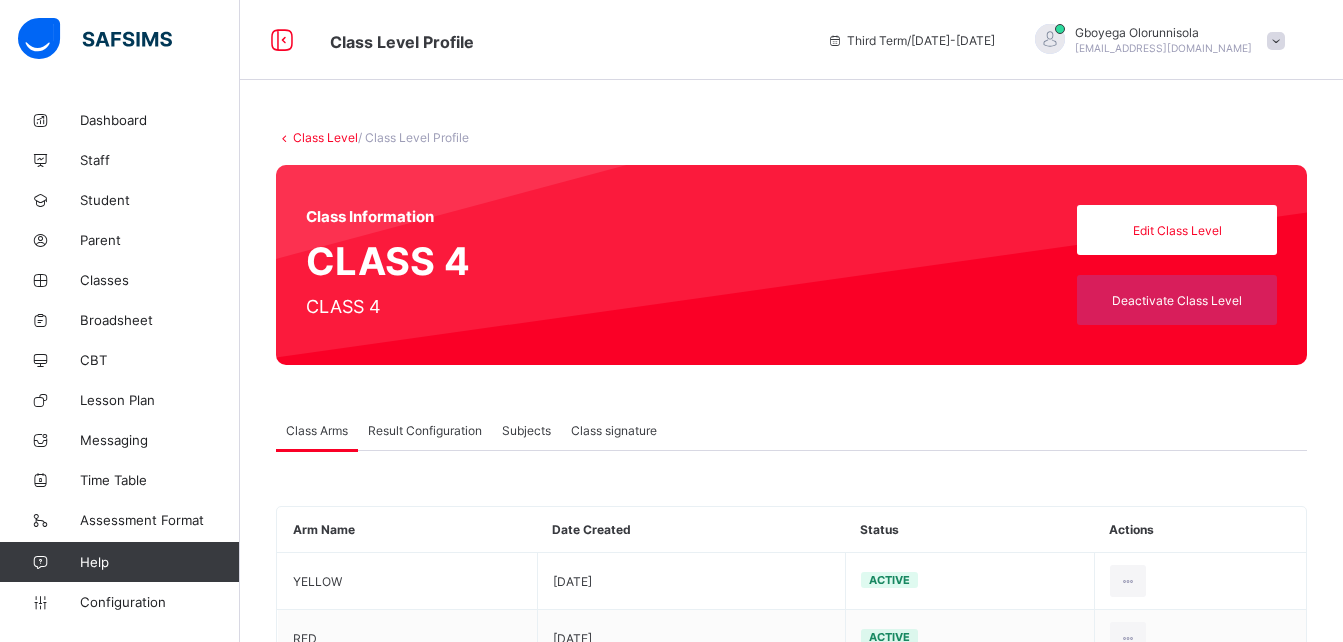 click on "Result Configuration" at bounding box center [425, 430] 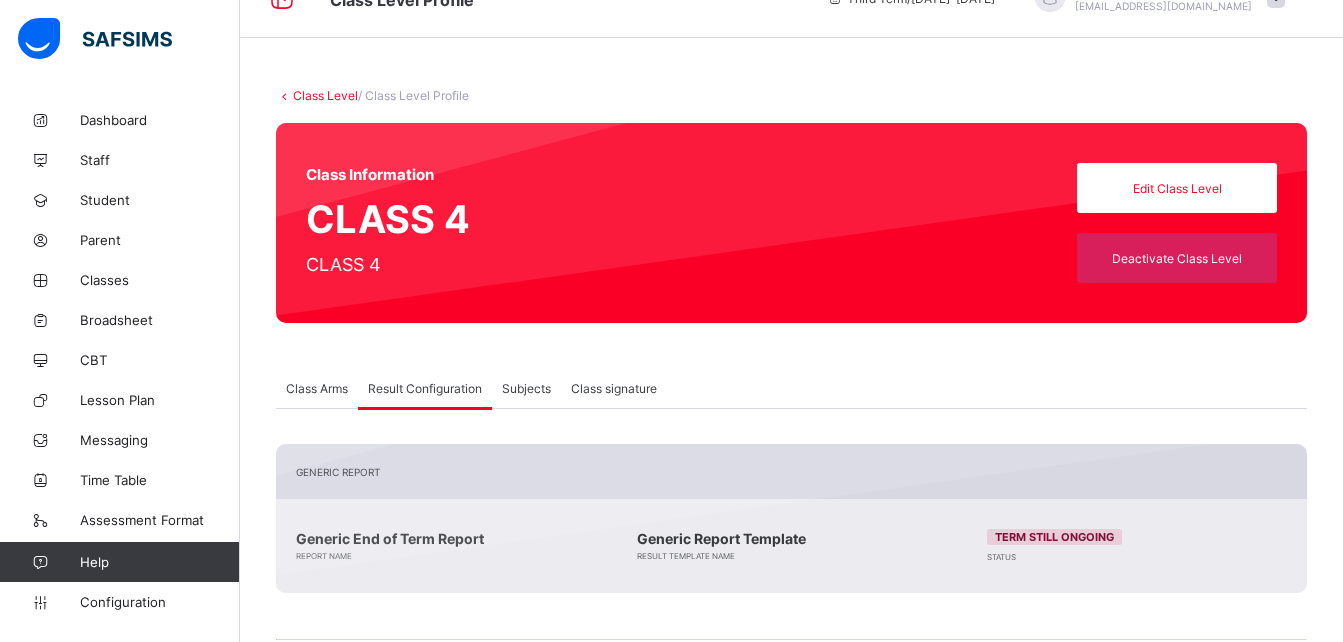 scroll, scrollTop: 355, scrollLeft: 0, axis: vertical 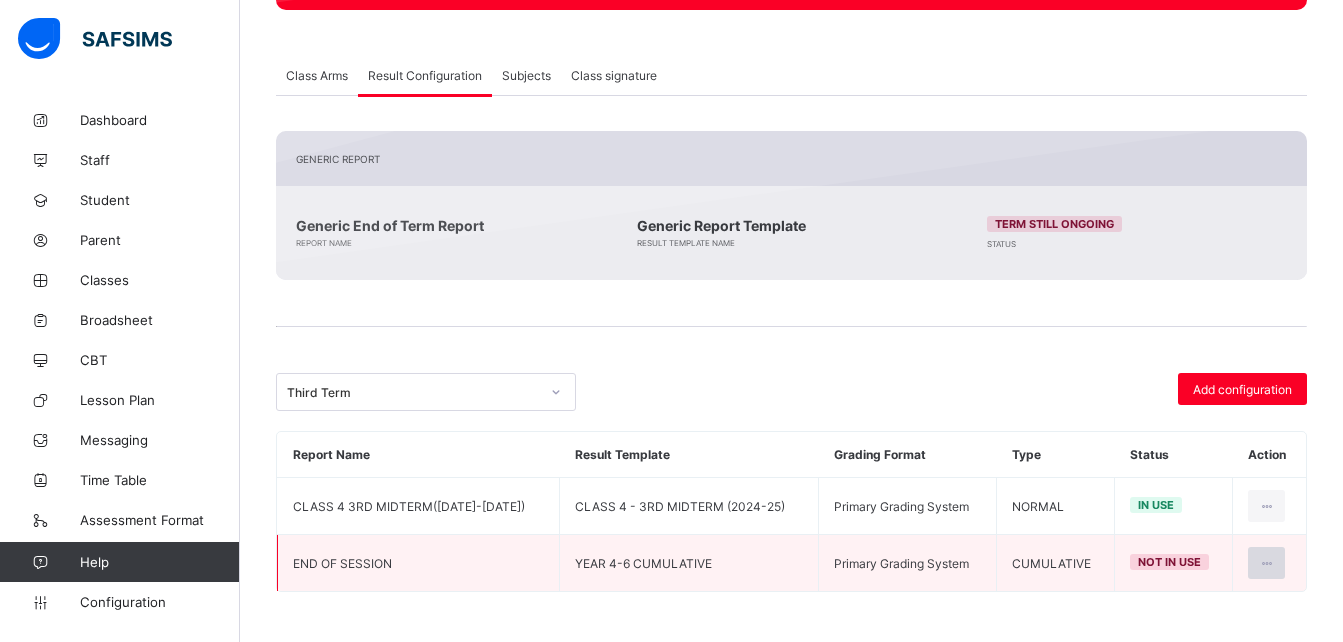 click at bounding box center [1266, 563] 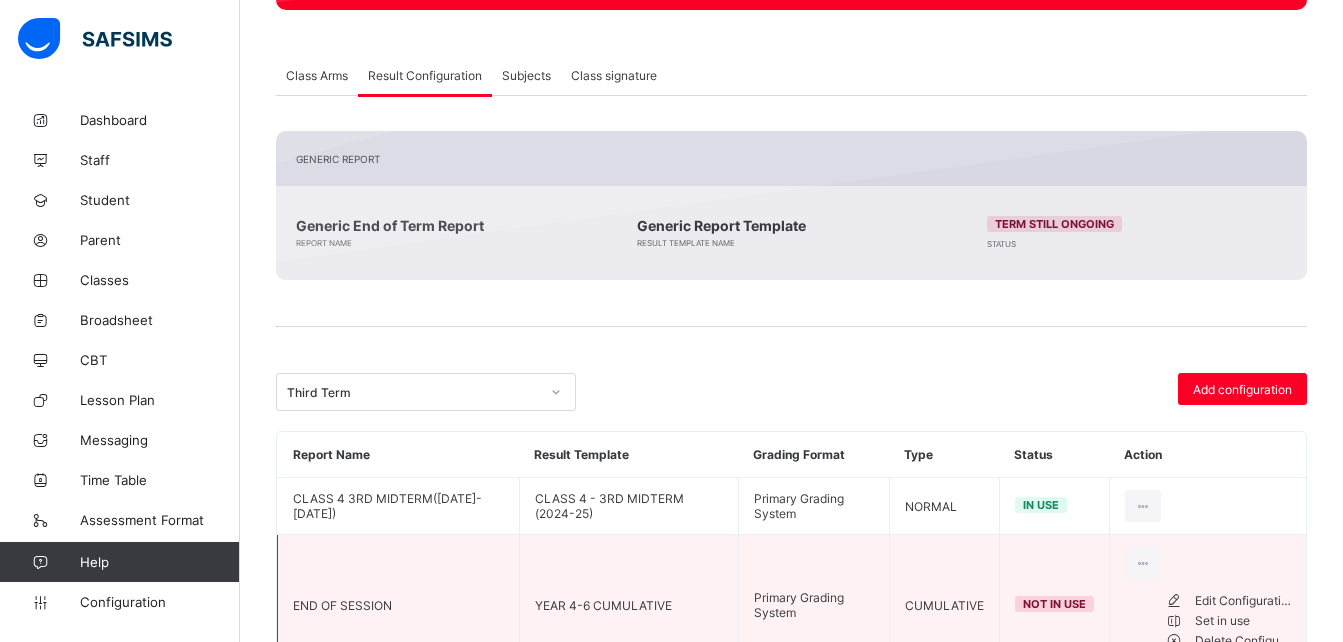 click on "Edit Configuration" at bounding box center (1243, 601) 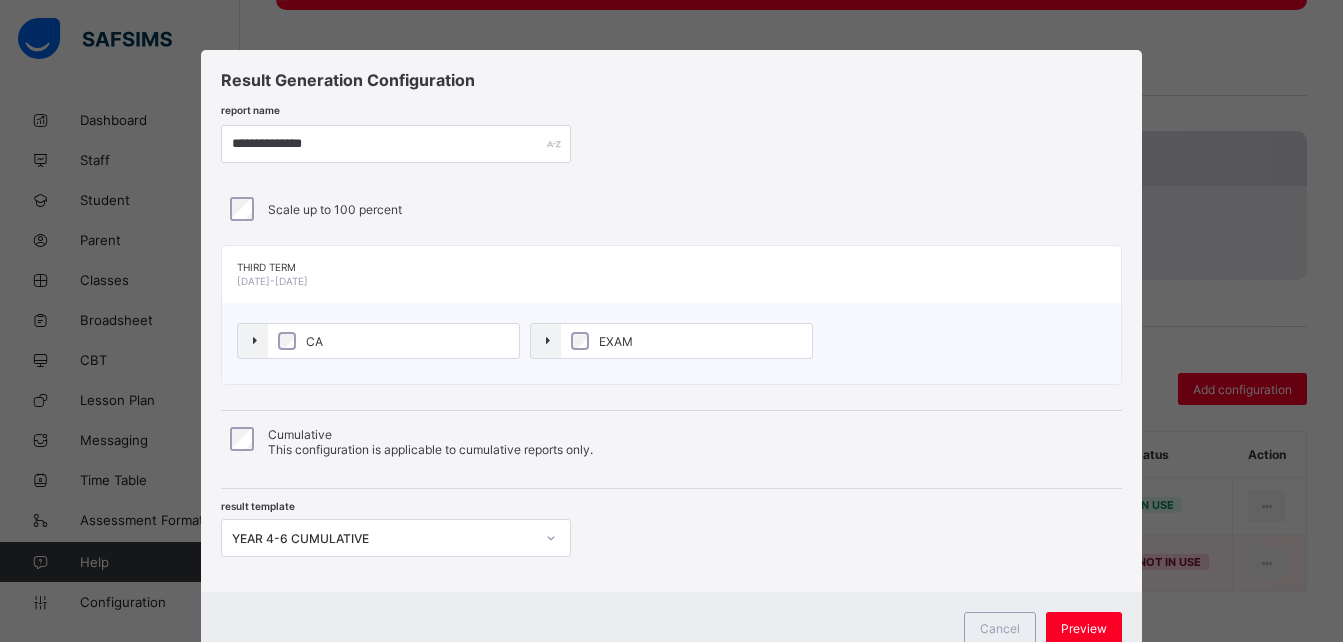 type on "**********" 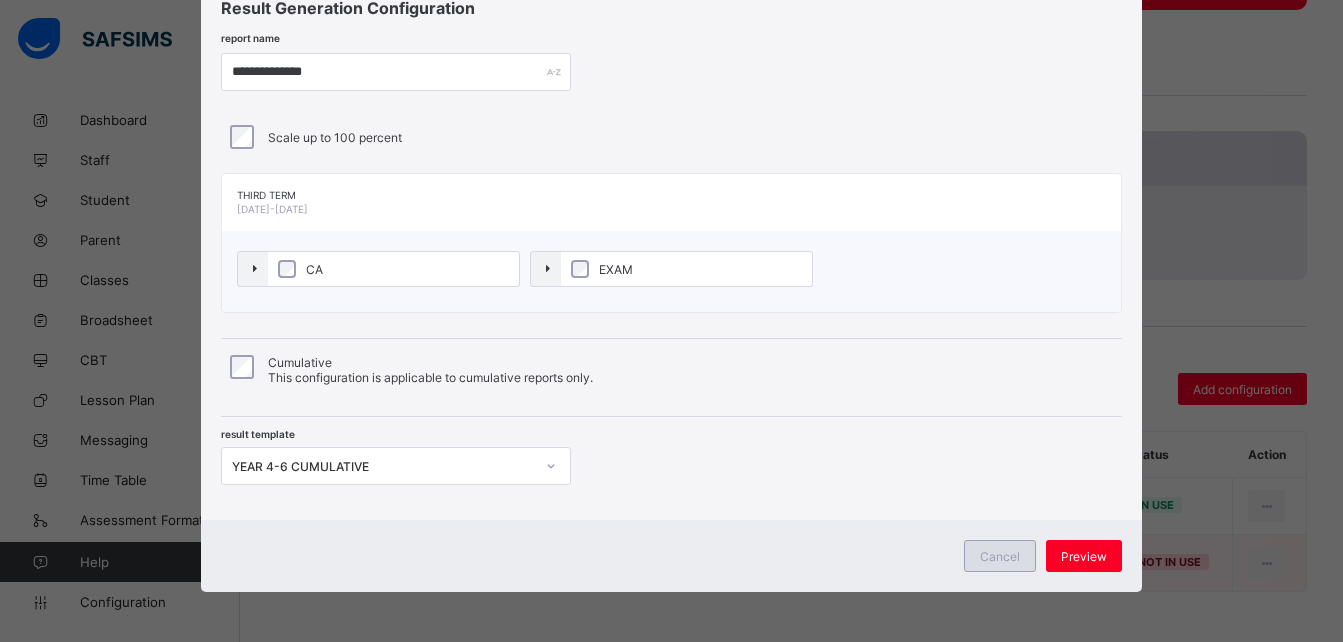 click on "Cancel" at bounding box center (1000, 556) 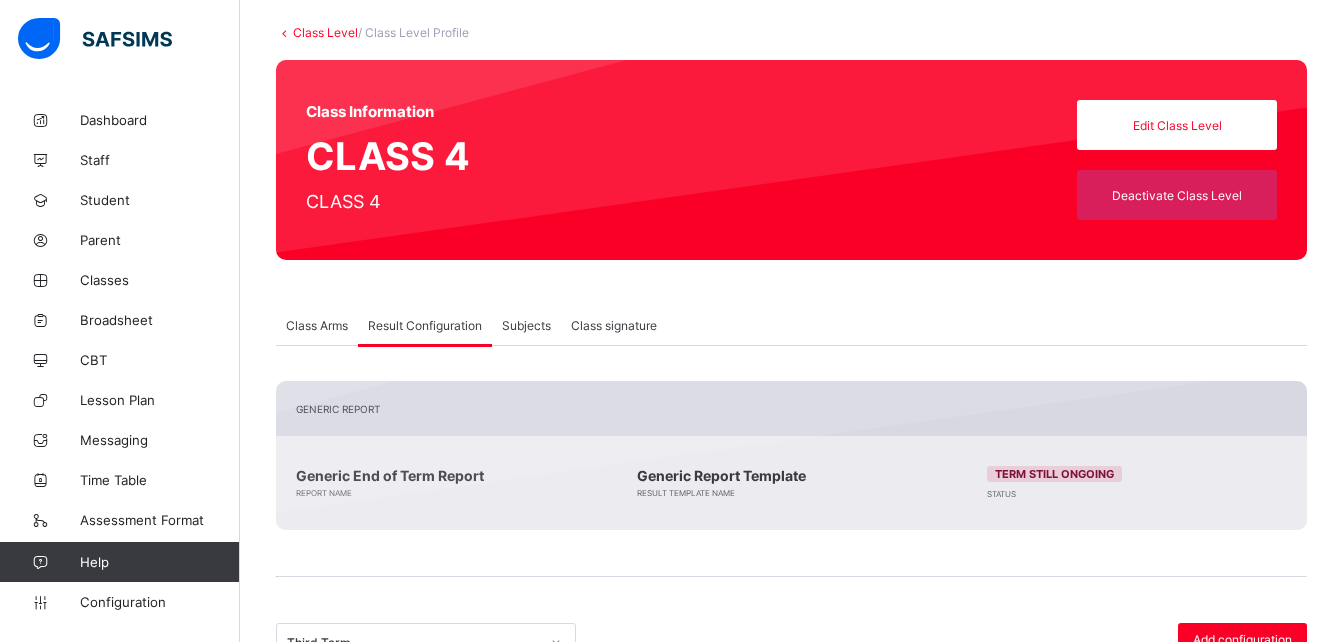 scroll, scrollTop: 104, scrollLeft: 0, axis: vertical 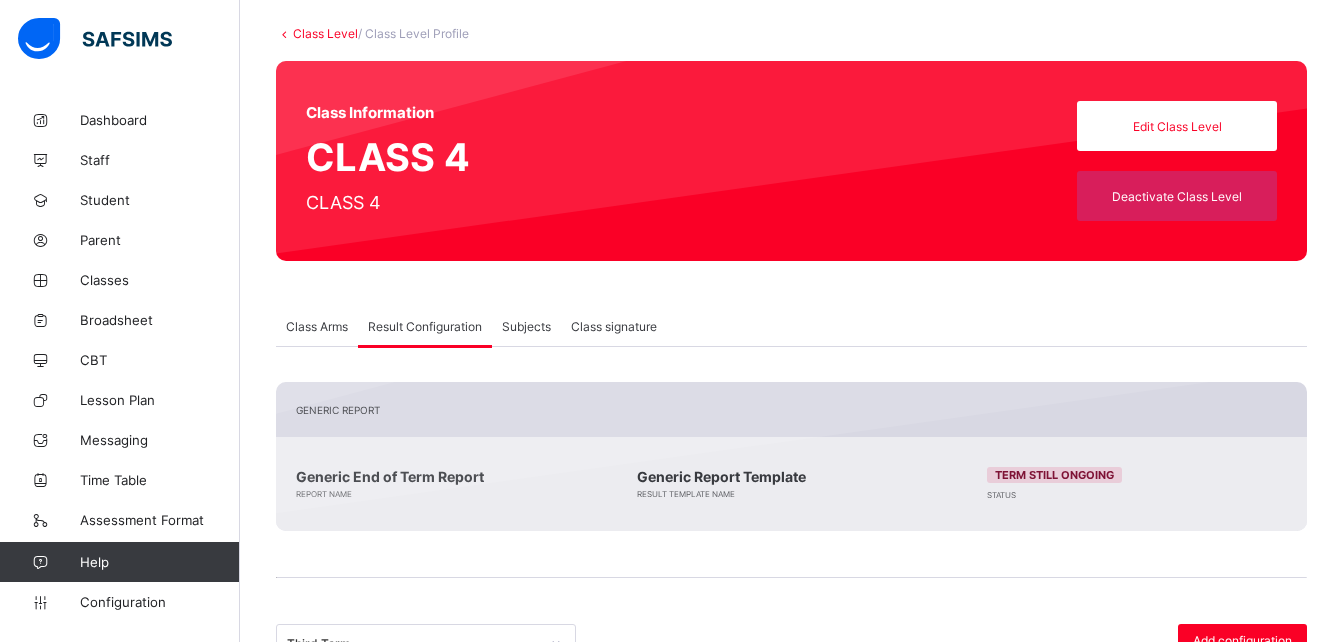 click on "Class Level" at bounding box center [325, 33] 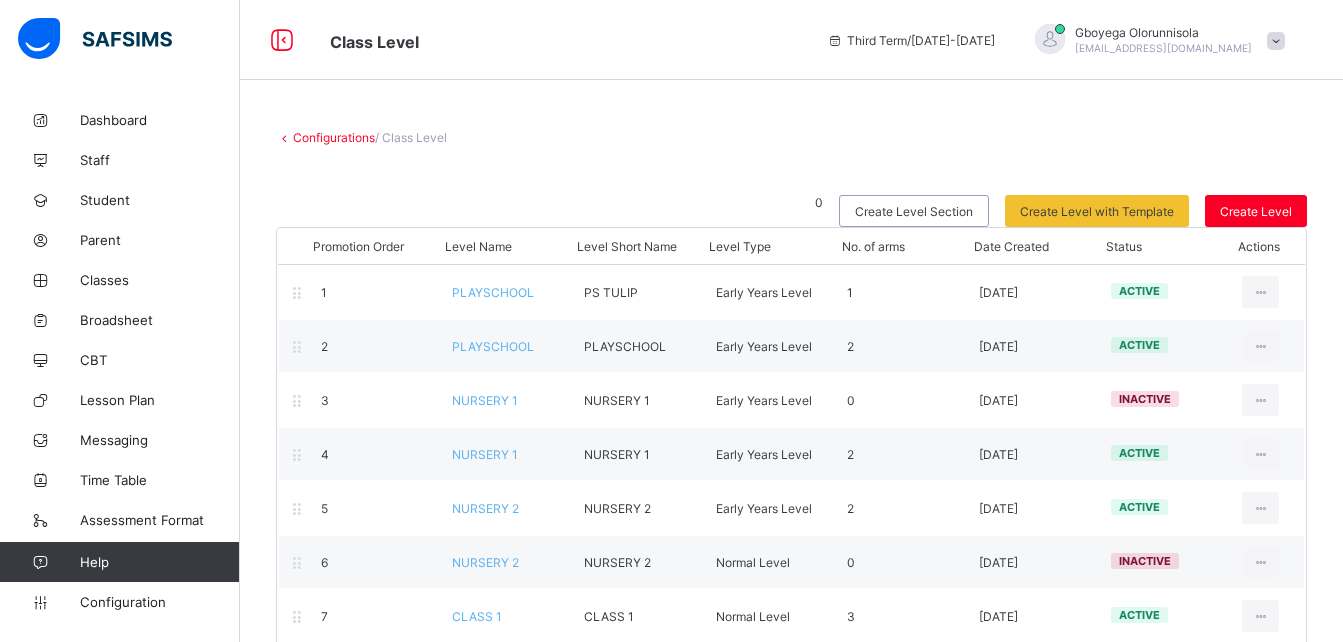 scroll, scrollTop: 302, scrollLeft: 0, axis: vertical 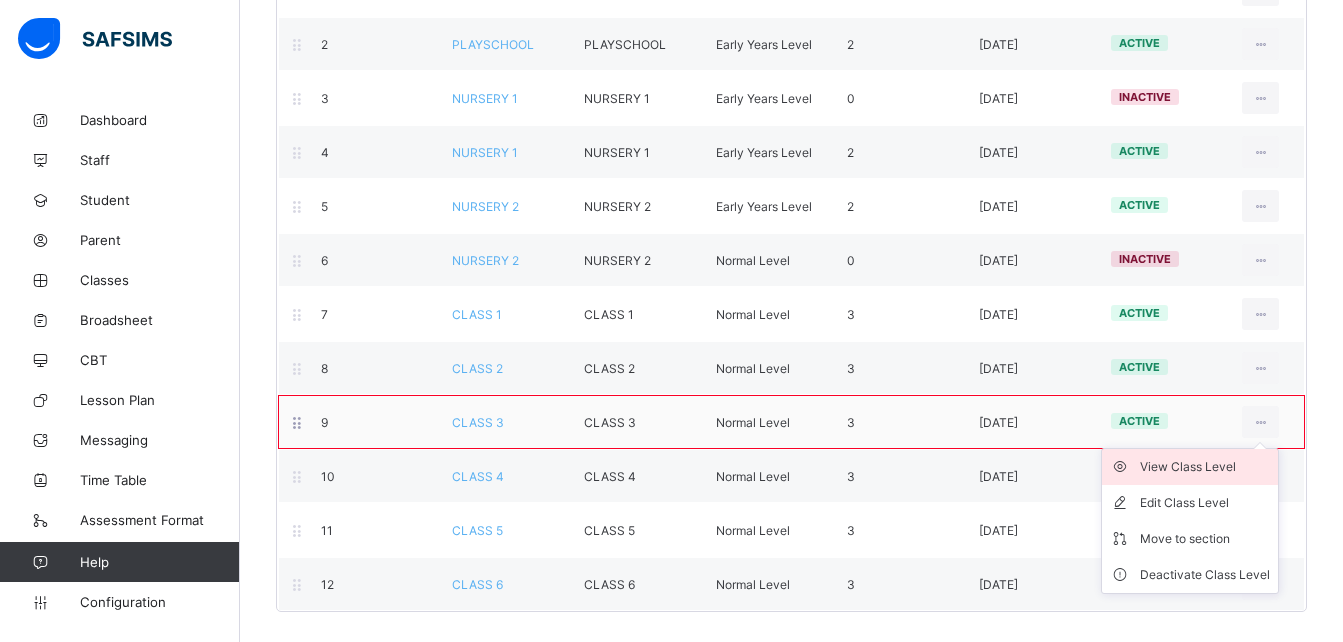 click on "View Class Level" at bounding box center (1205, 467) 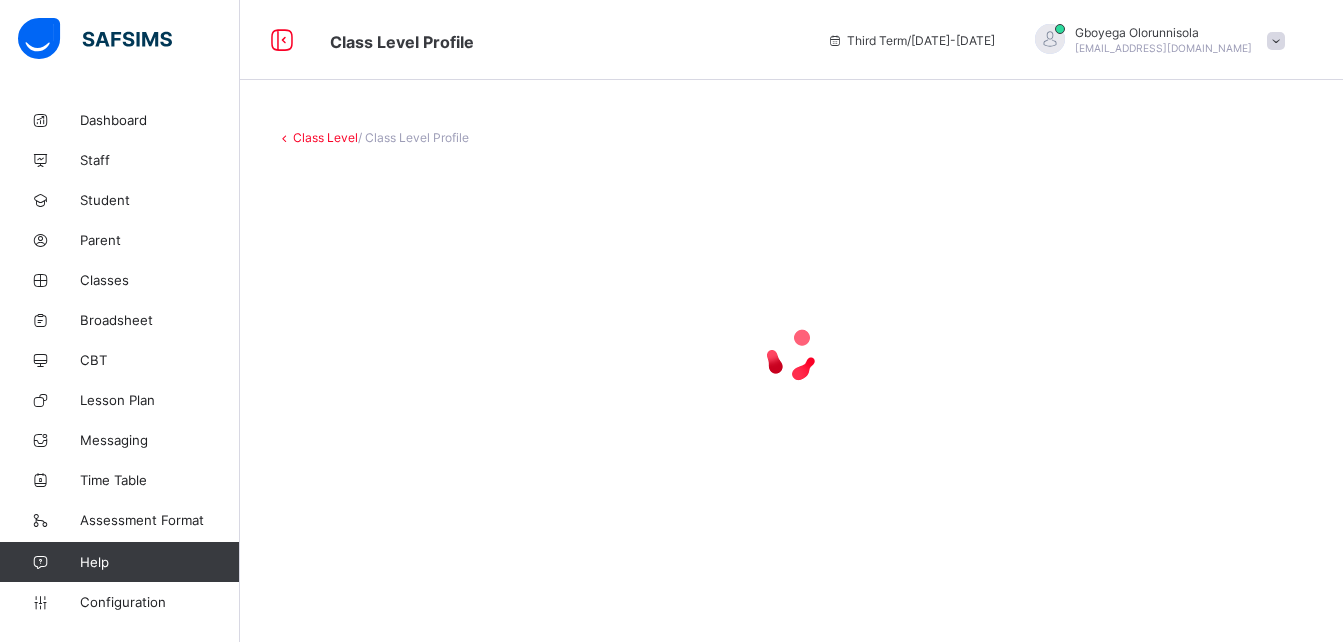scroll, scrollTop: 0, scrollLeft: 0, axis: both 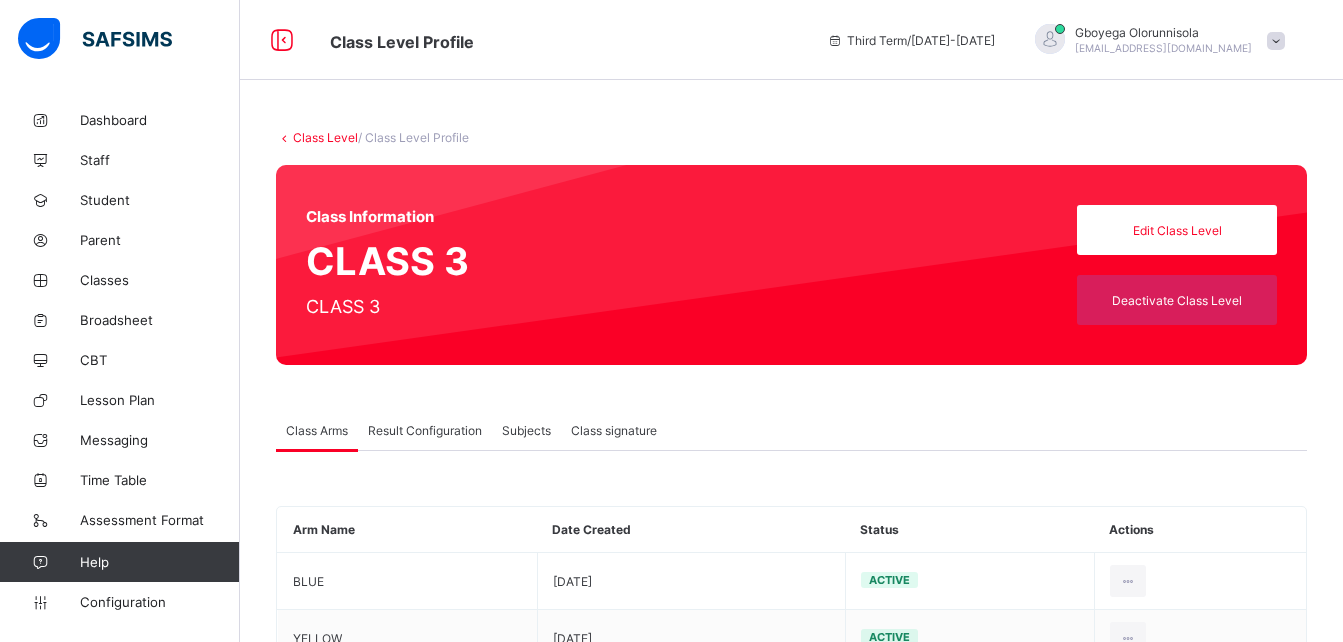 click on "Result Configuration" at bounding box center (425, 430) 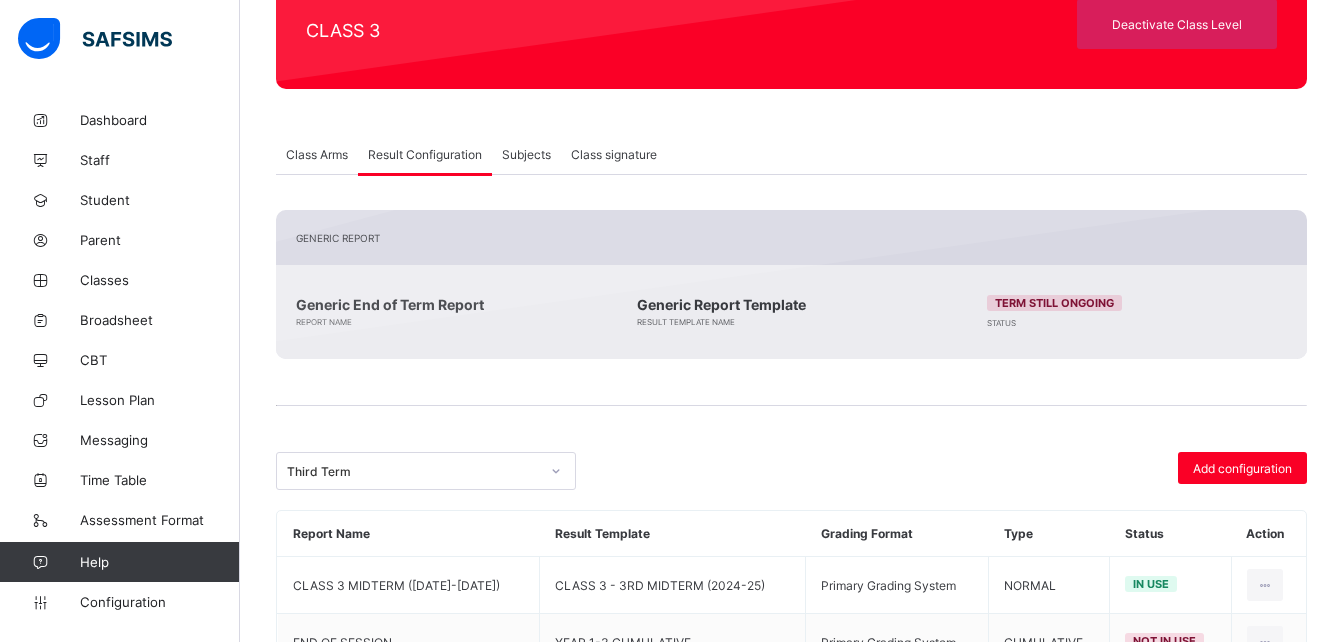 scroll, scrollTop: 355, scrollLeft: 0, axis: vertical 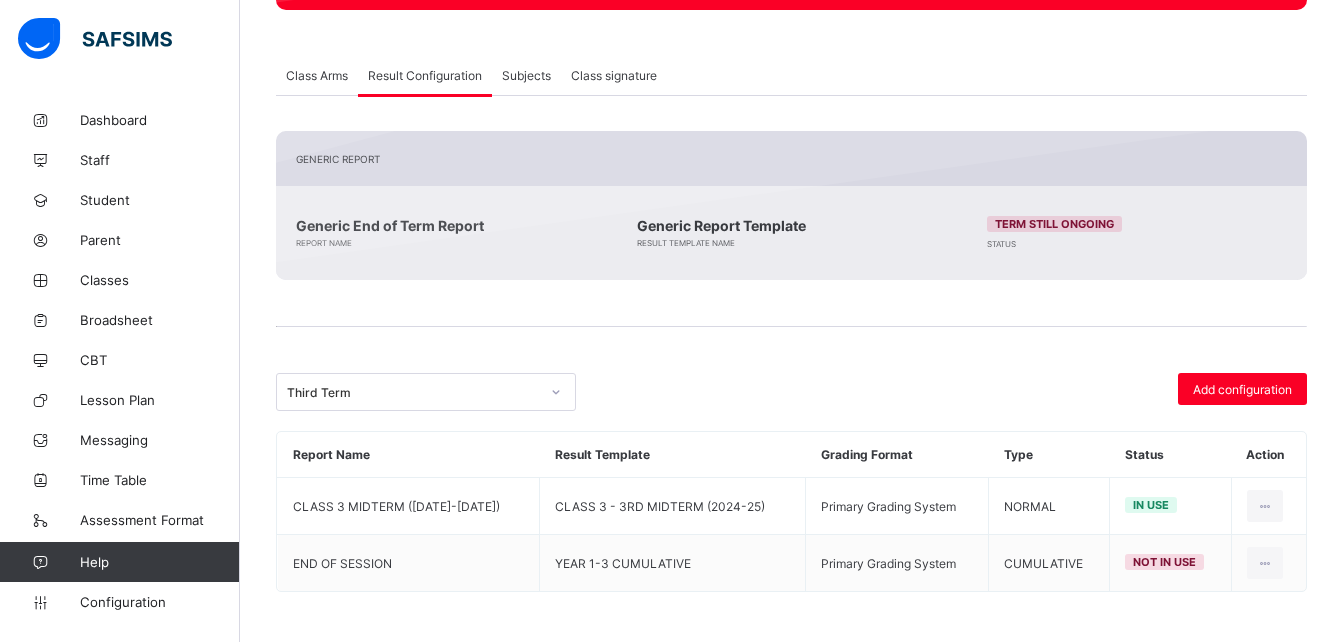 click on "Class Arms" at bounding box center (317, 75) 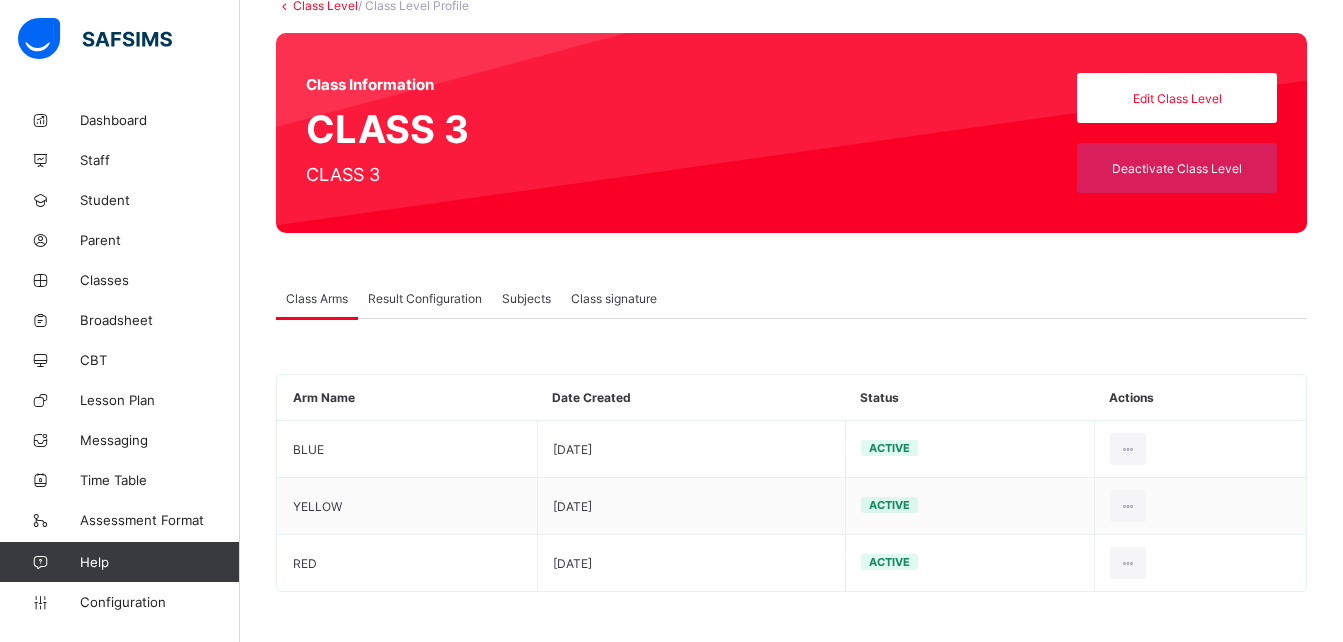 click on "Result Configuration" at bounding box center [425, 298] 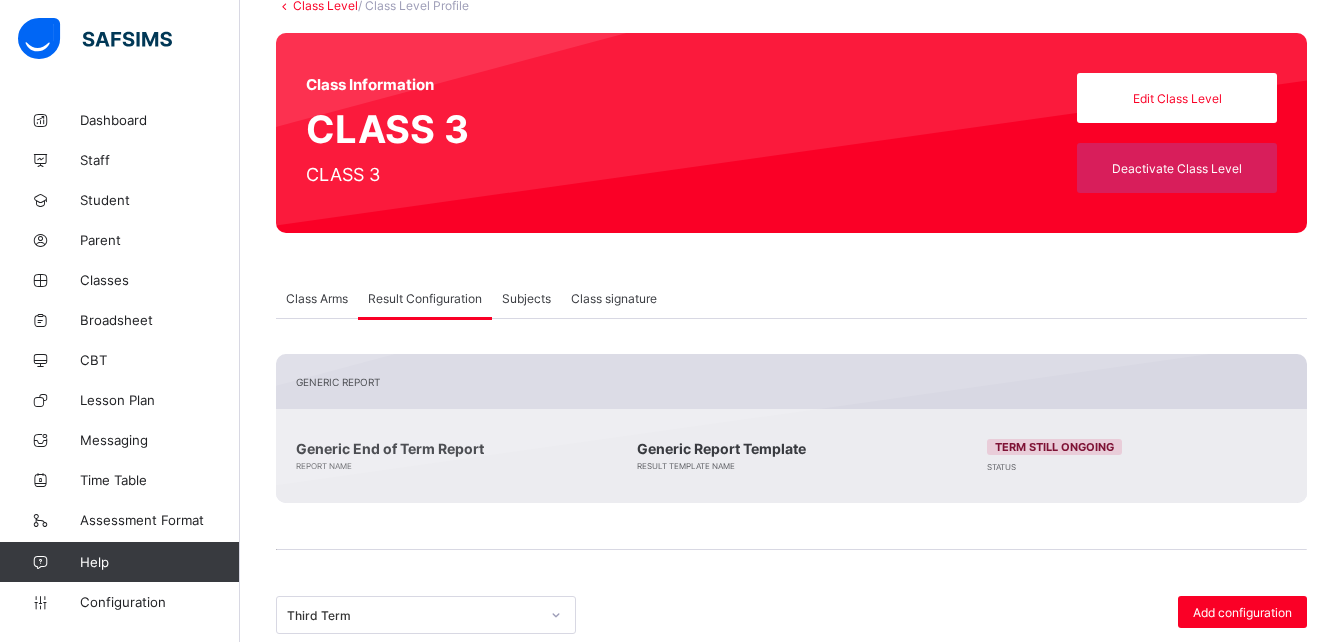 scroll, scrollTop: 355, scrollLeft: 0, axis: vertical 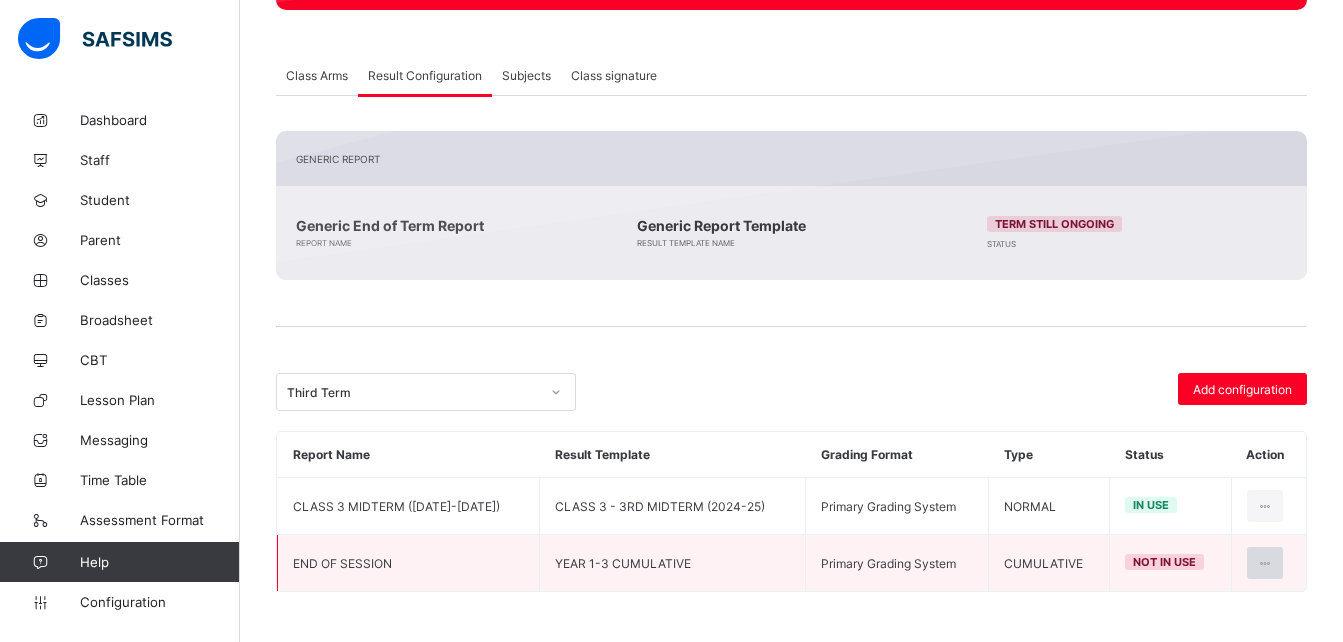 click at bounding box center [1265, 563] 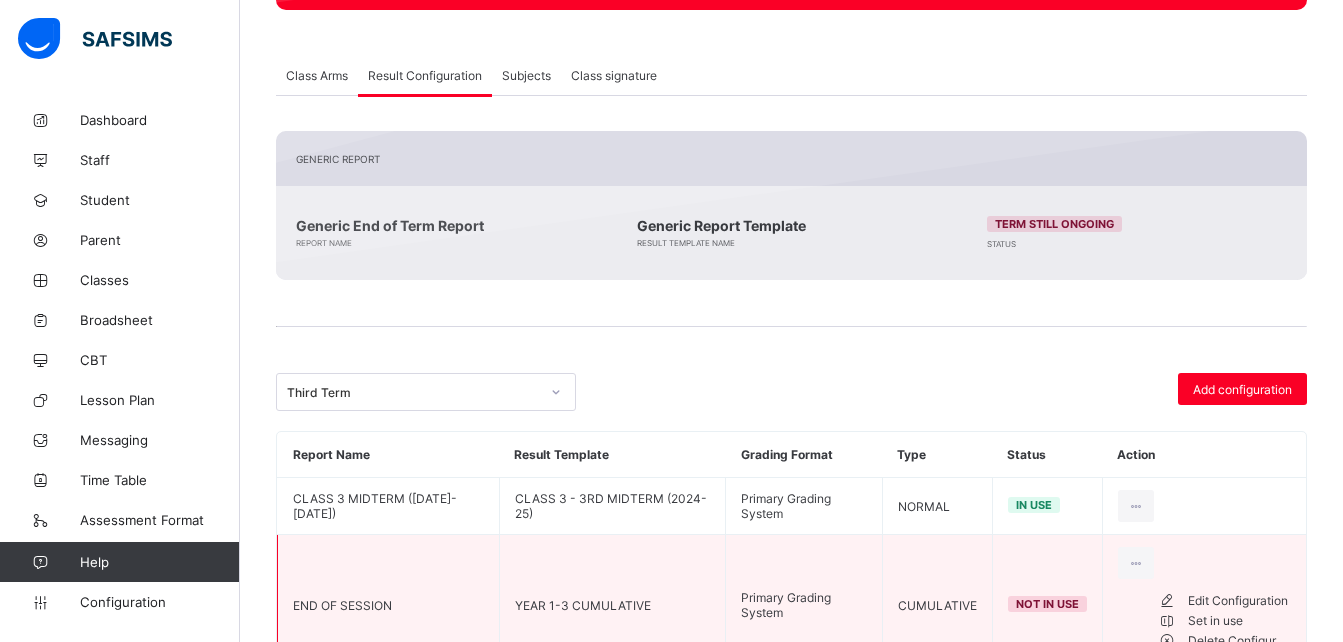 click on "Edit Configuration" at bounding box center (1239, 601) 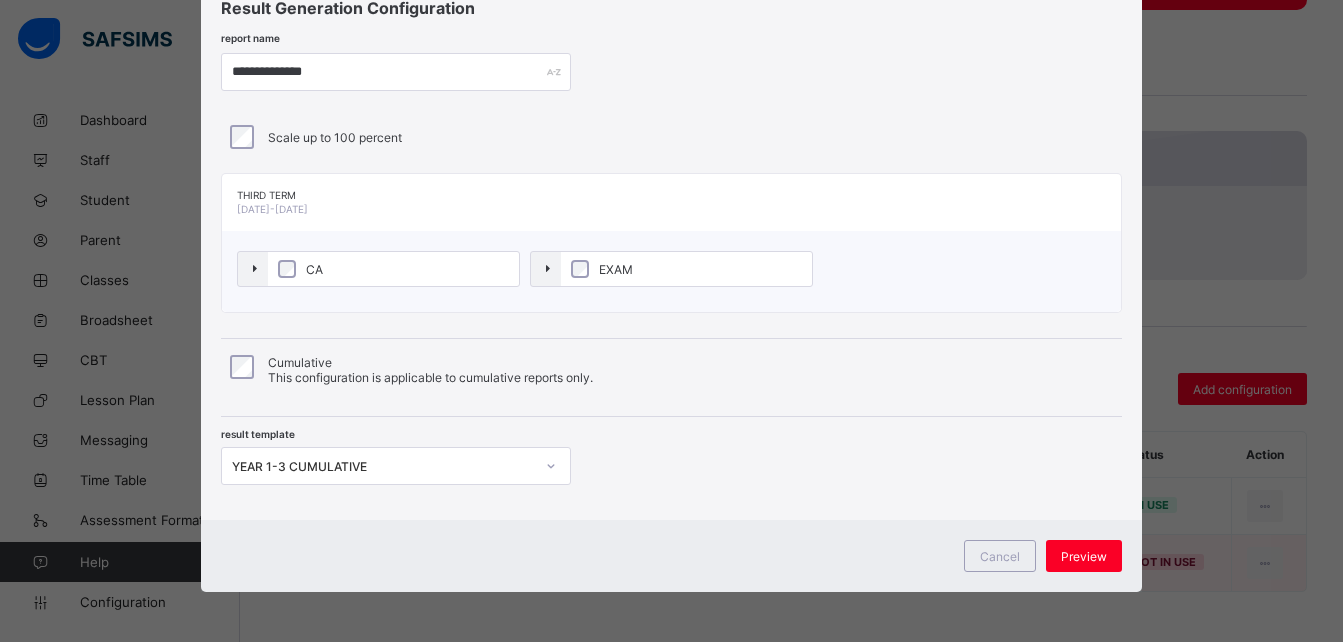 scroll, scrollTop: 0, scrollLeft: 0, axis: both 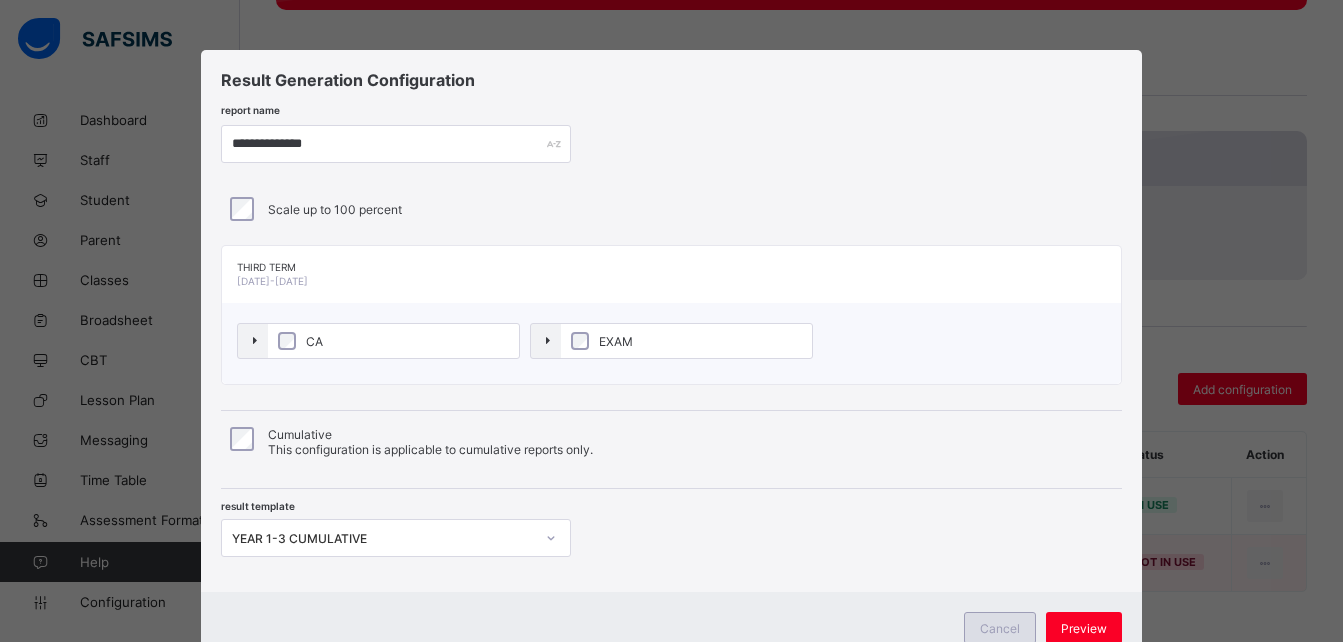 click on "Cancel" at bounding box center (1000, 628) 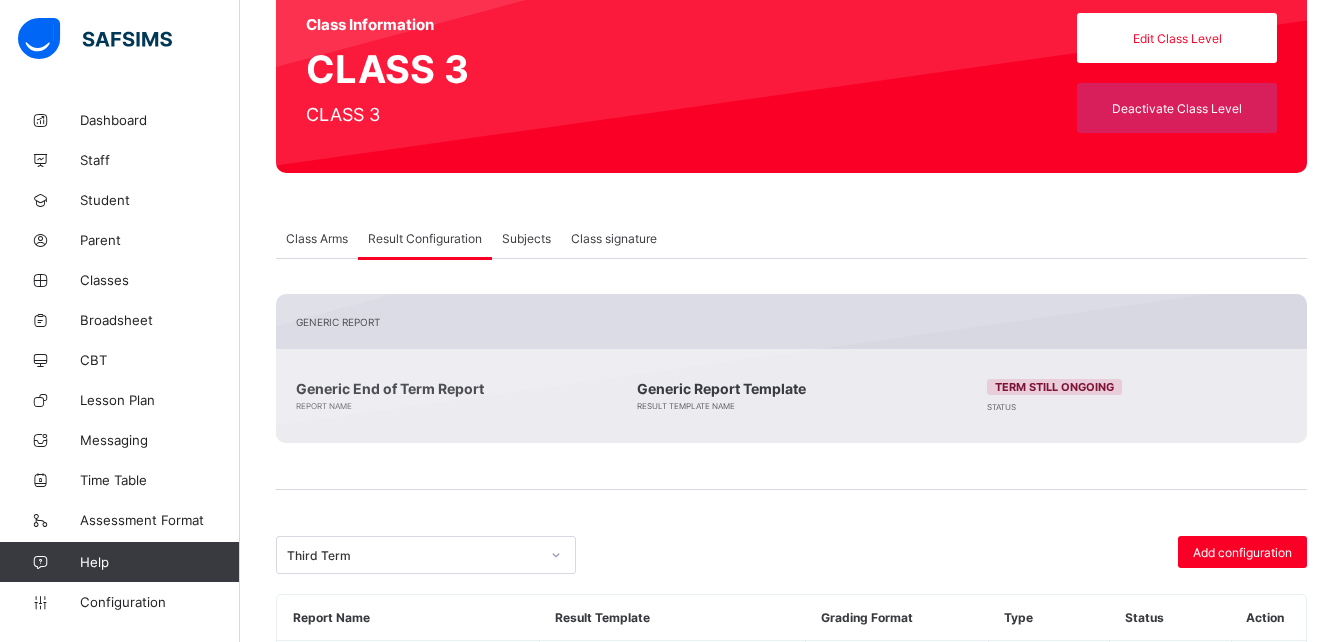 scroll, scrollTop: 0, scrollLeft: 0, axis: both 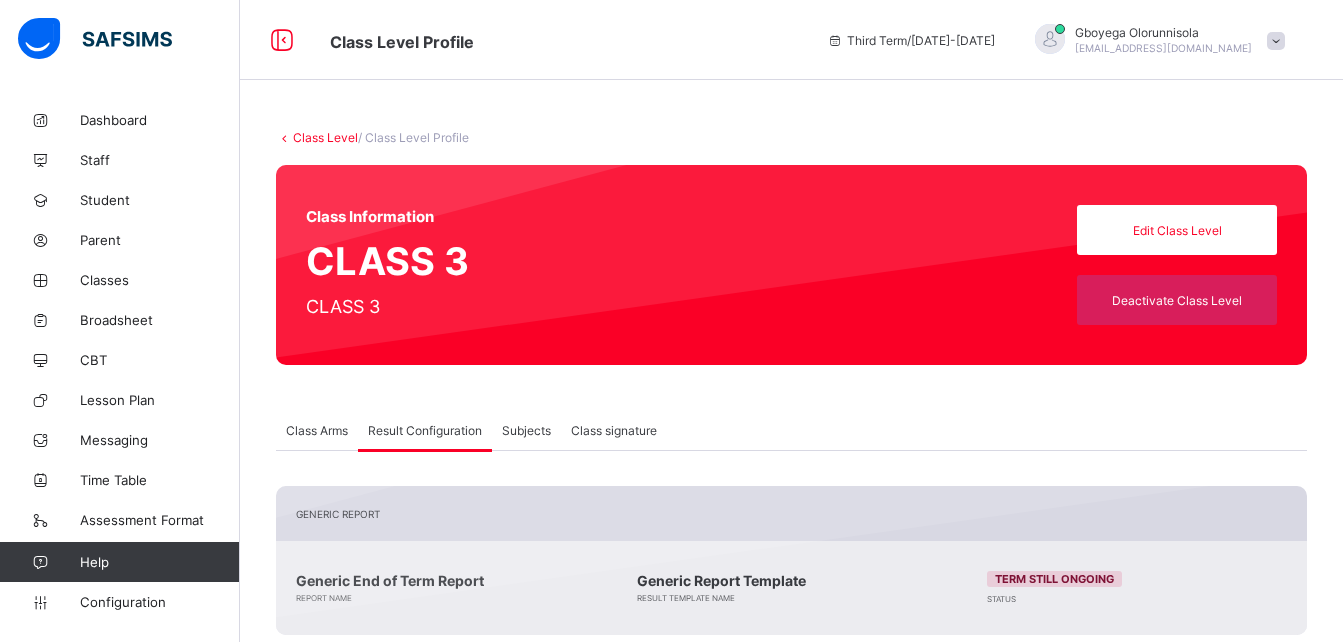 click on "Class Level" at bounding box center (325, 137) 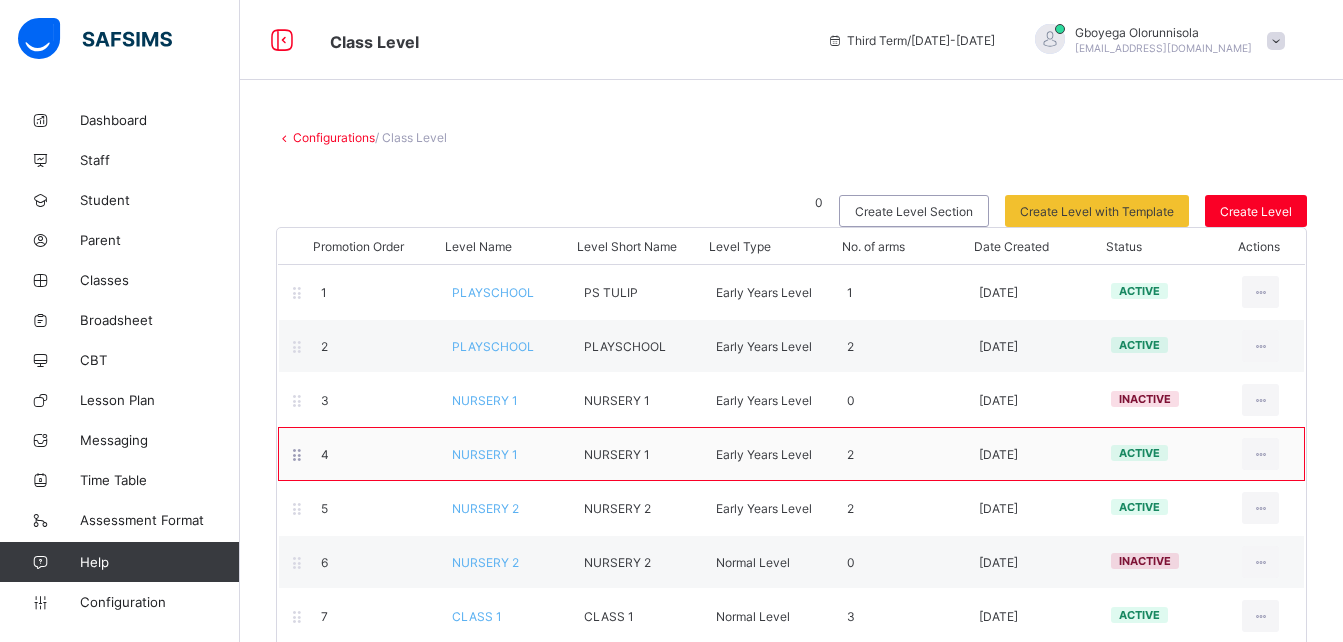 scroll, scrollTop: 302, scrollLeft: 0, axis: vertical 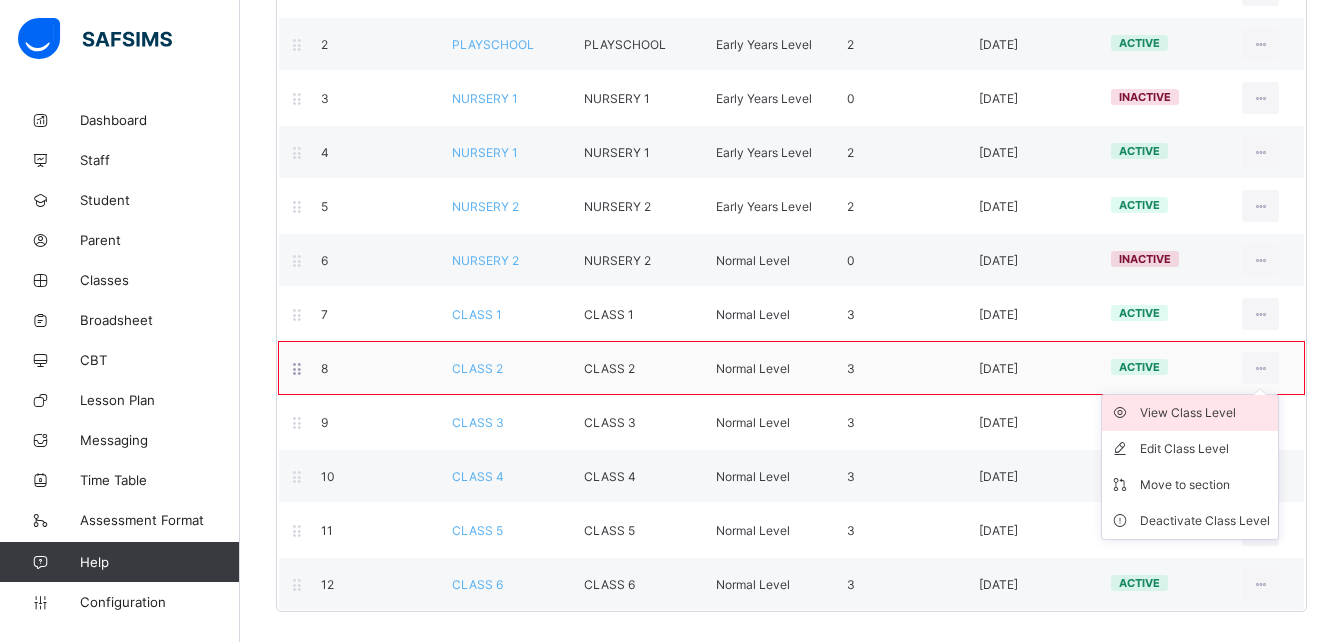 click on "View Class Level" at bounding box center [1205, 413] 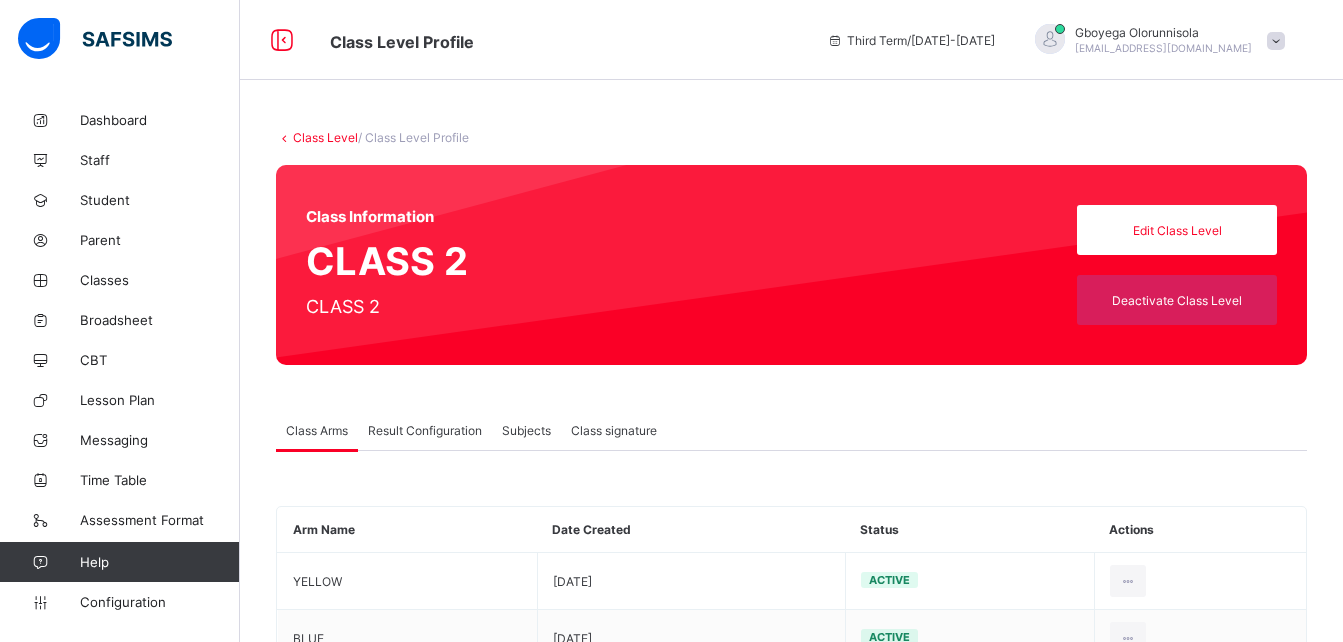 click on "Result Configuration" at bounding box center (425, 430) 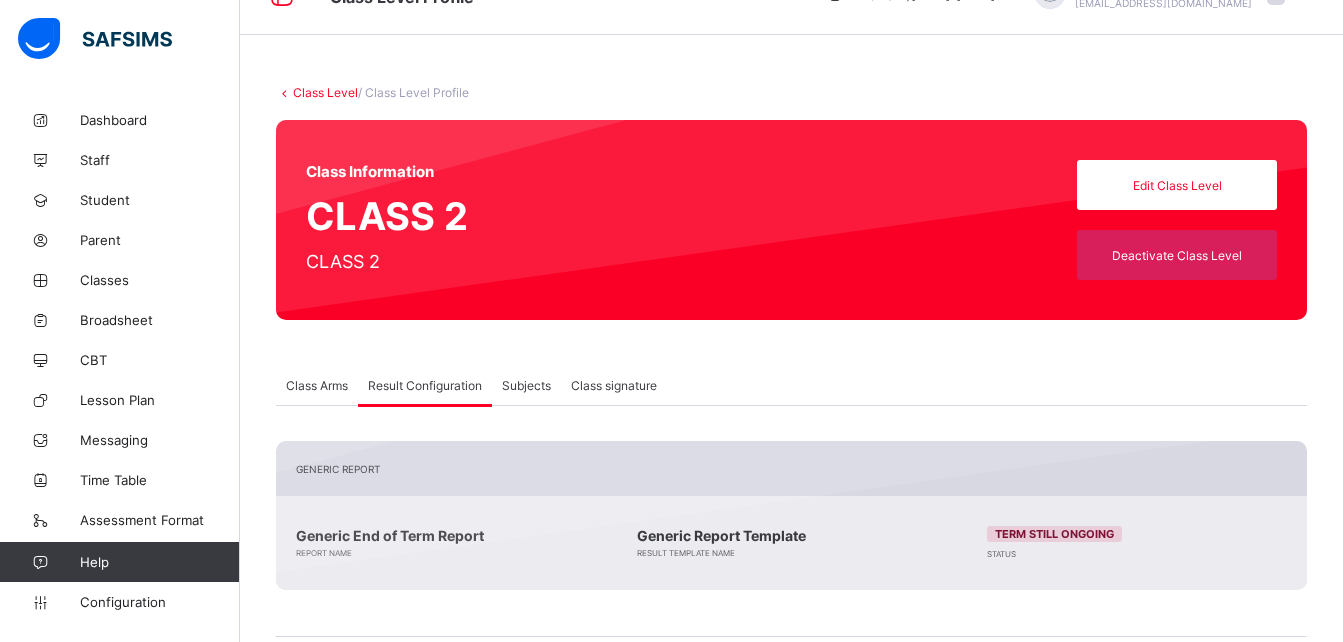 scroll, scrollTop: 43, scrollLeft: 0, axis: vertical 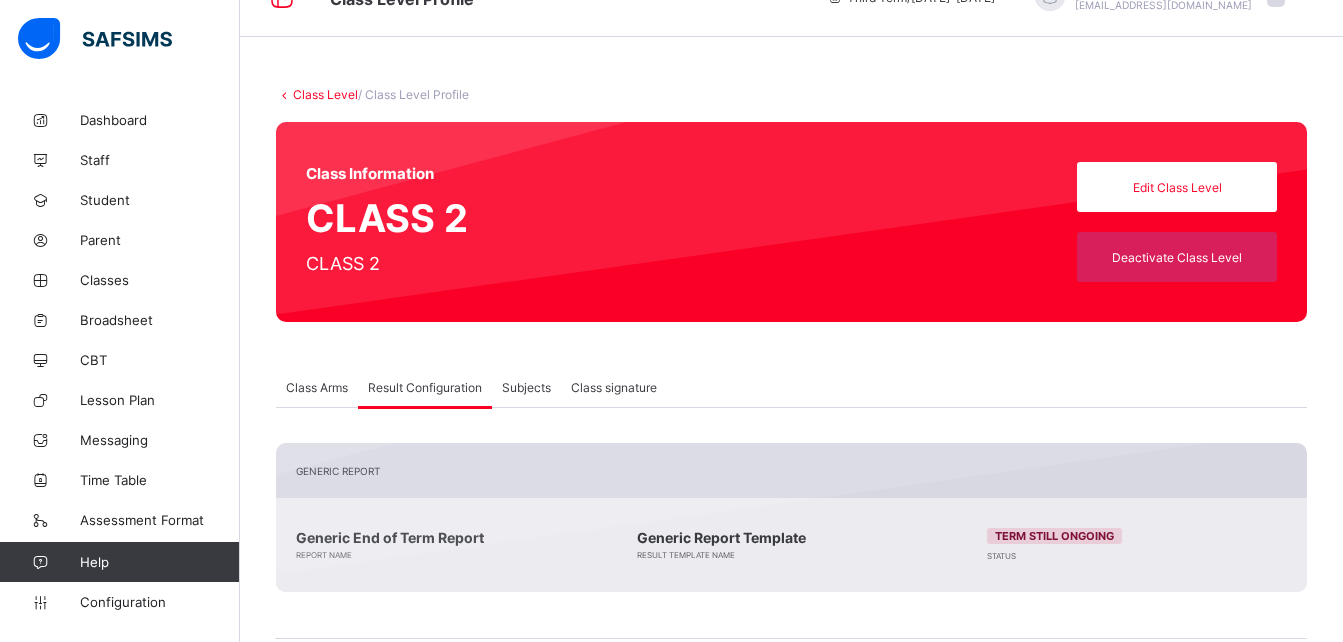 click on "Class Level" at bounding box center (325, 94) 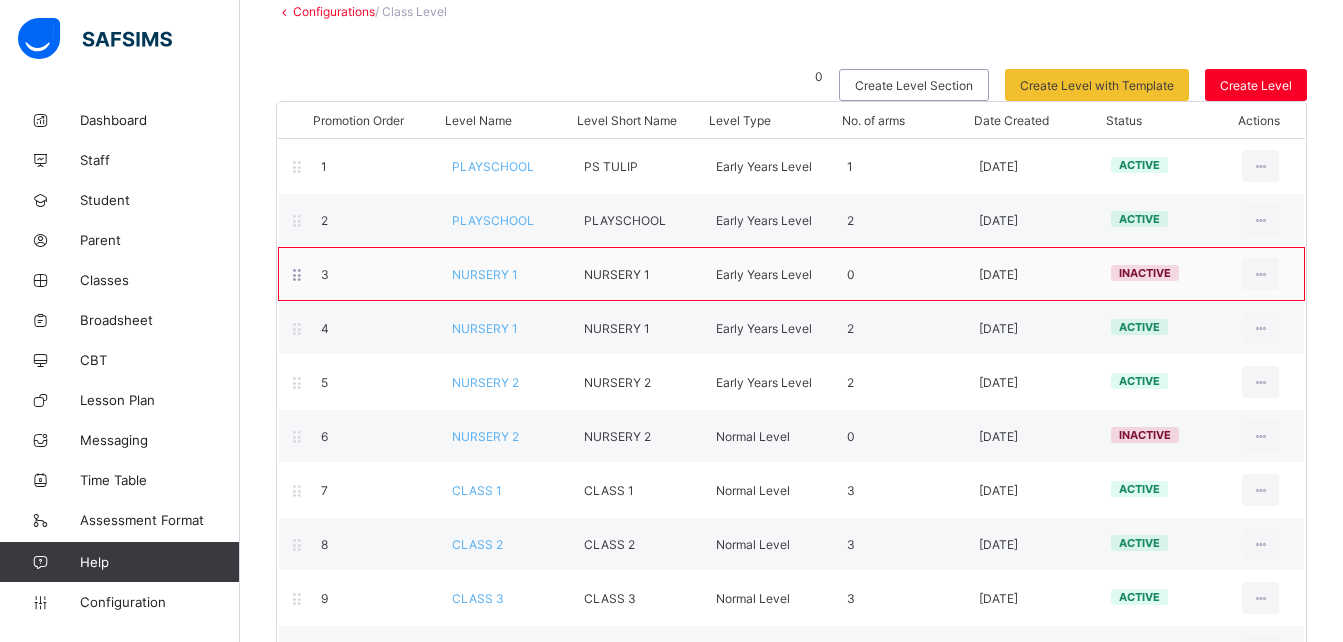scroll, scrollTop: 127, scrollLeft: 0, axis: vertical 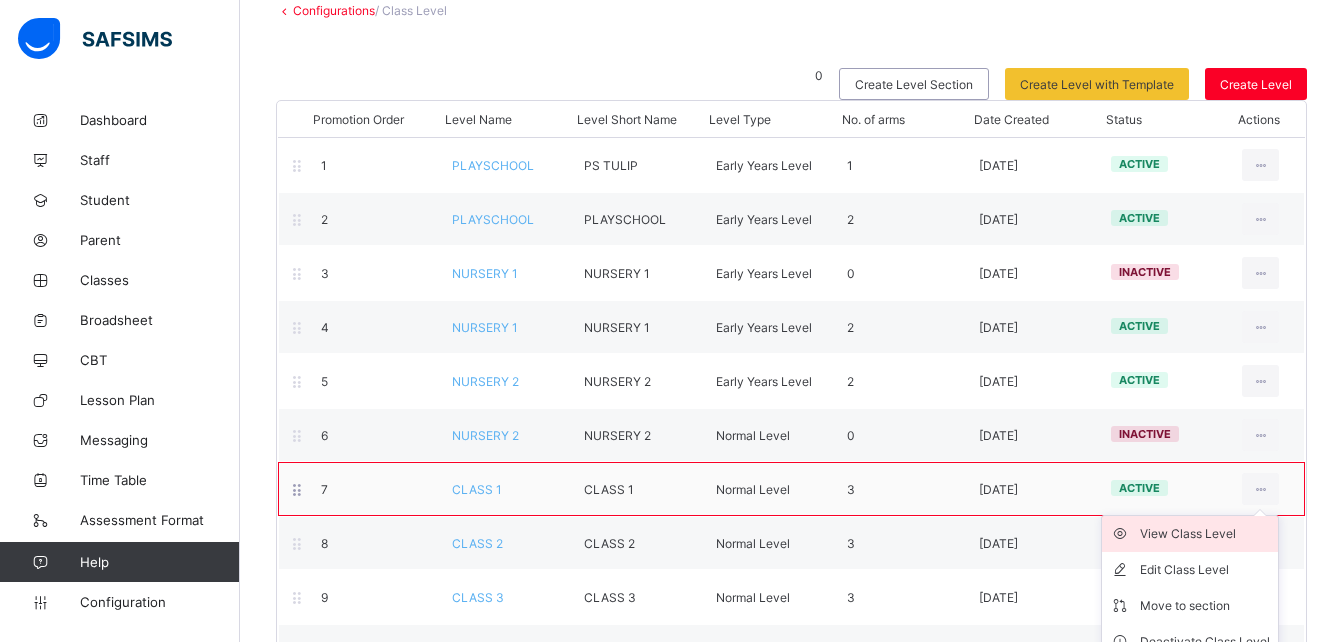 click on "View Class Level" at bounding box center (1205, 534) 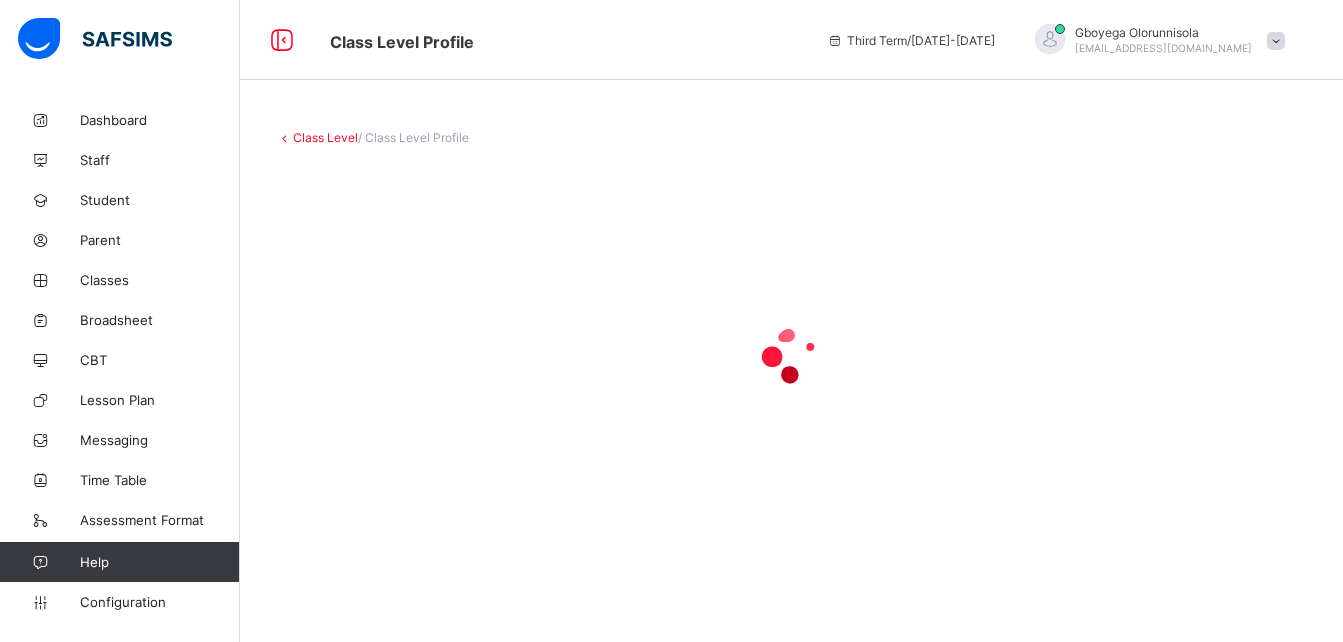 scroll, scrollTop: 0, scrollLeft: 0, axis: both 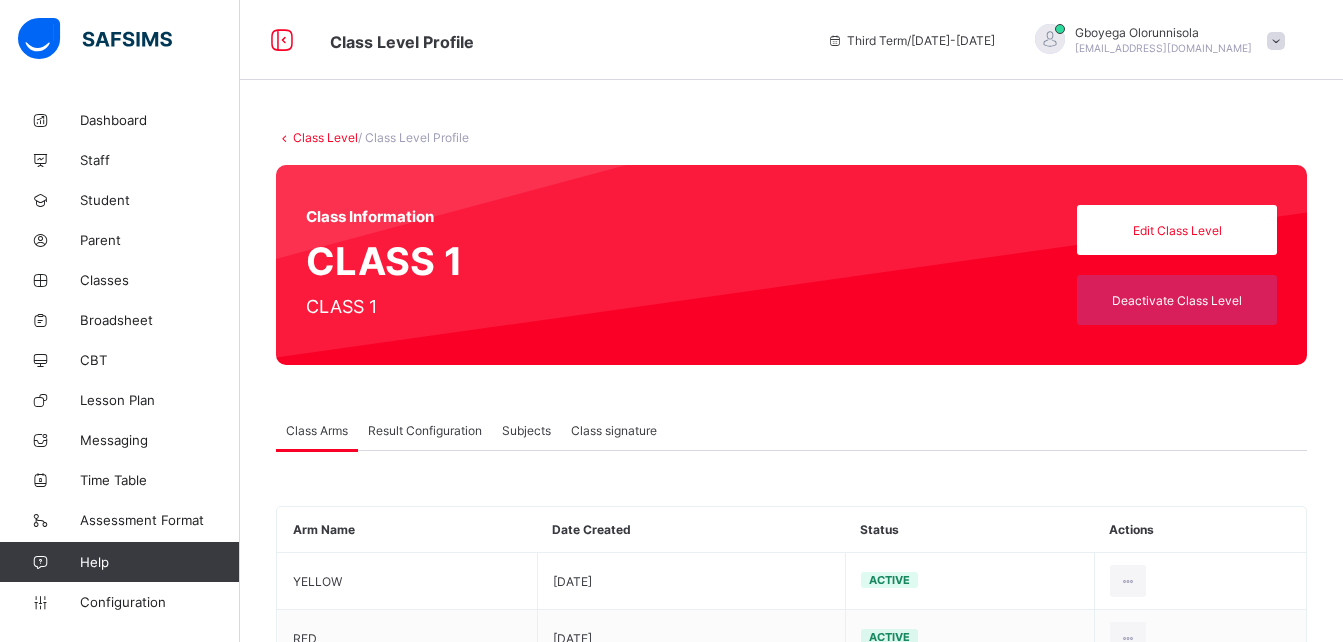 click on "Result Configuration" at bounding box center (425, 430) 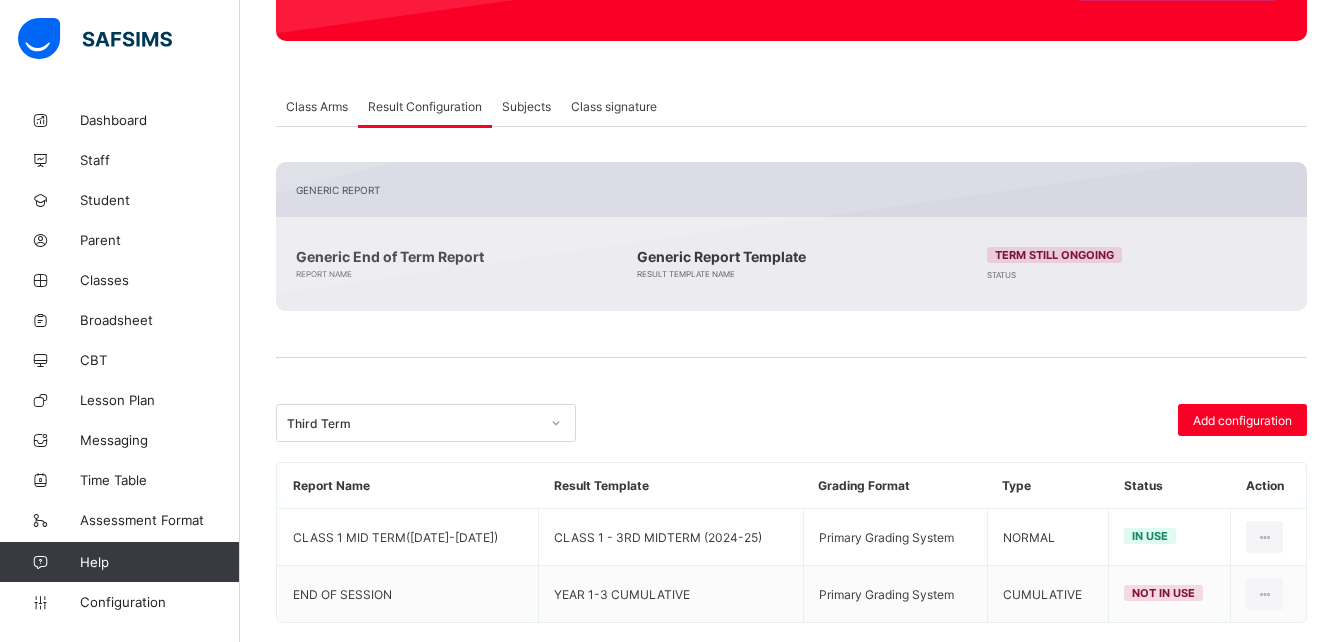 scroll, scrollTop: 325, scrollLeft: 0, axis: vertical 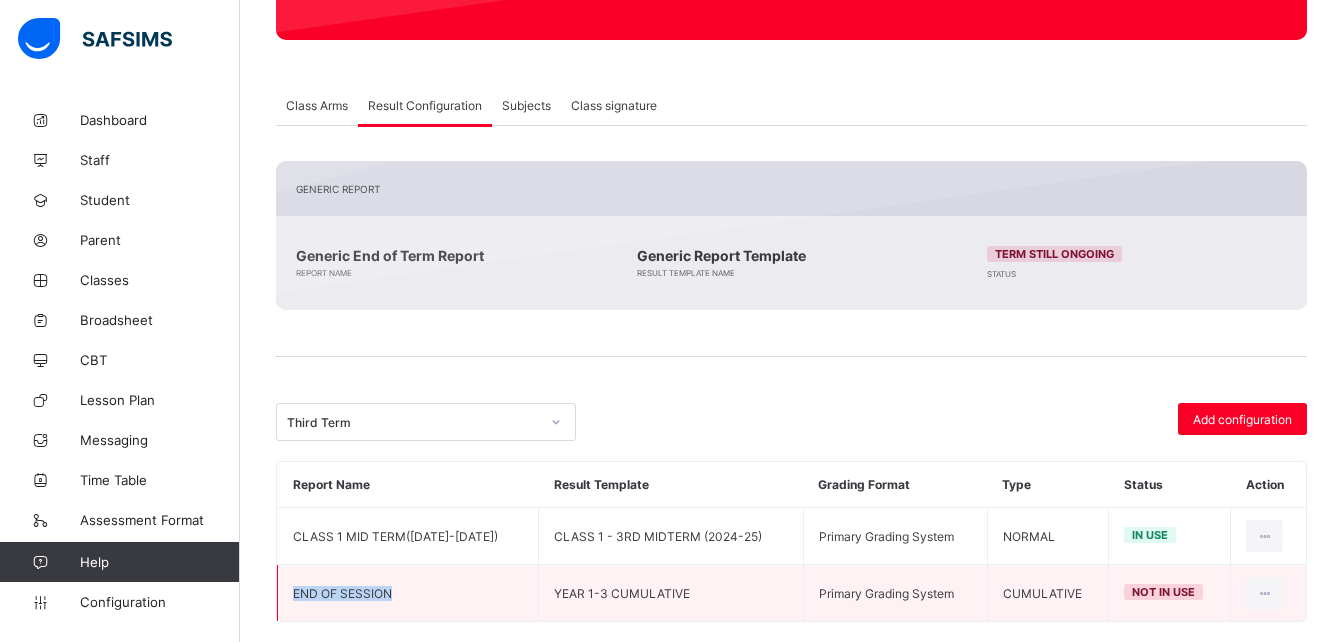 drag, startPoint x: 397, startPoint y: 586, endPoint x: 292, endPoint y: 593, distance: 105.23308 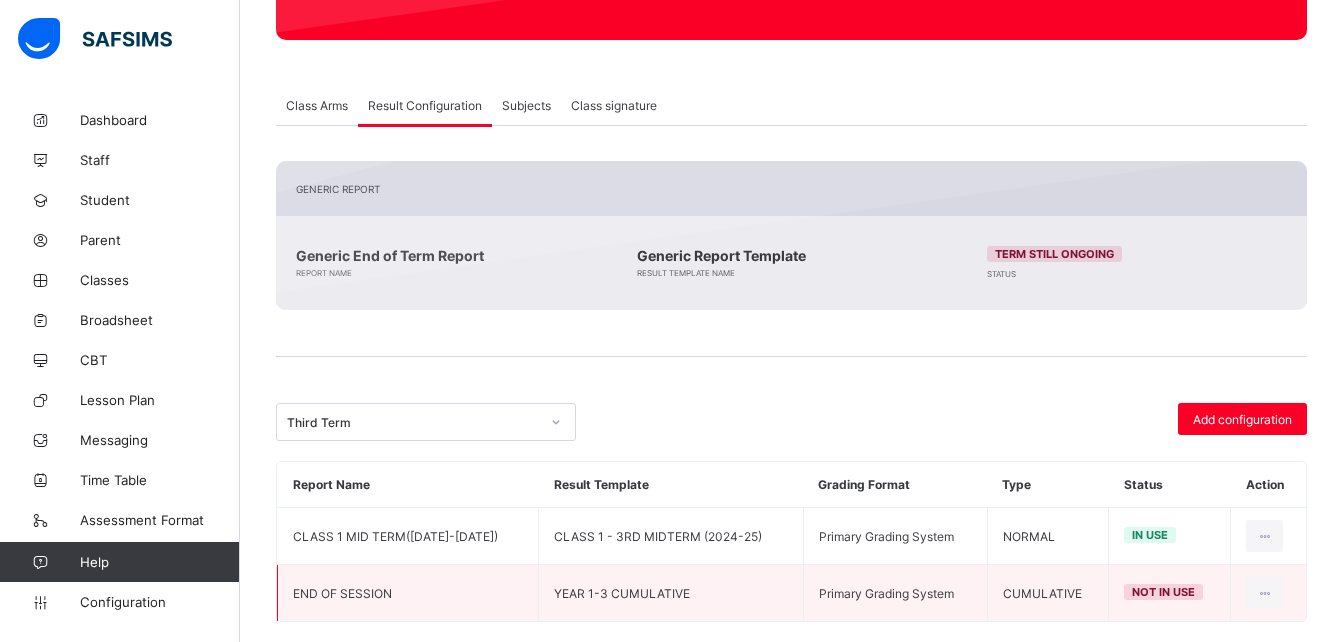 drag, startPoint x: 318, startPoint y: 592, endPoint x: 306, endPoint y: 592, distance: 12 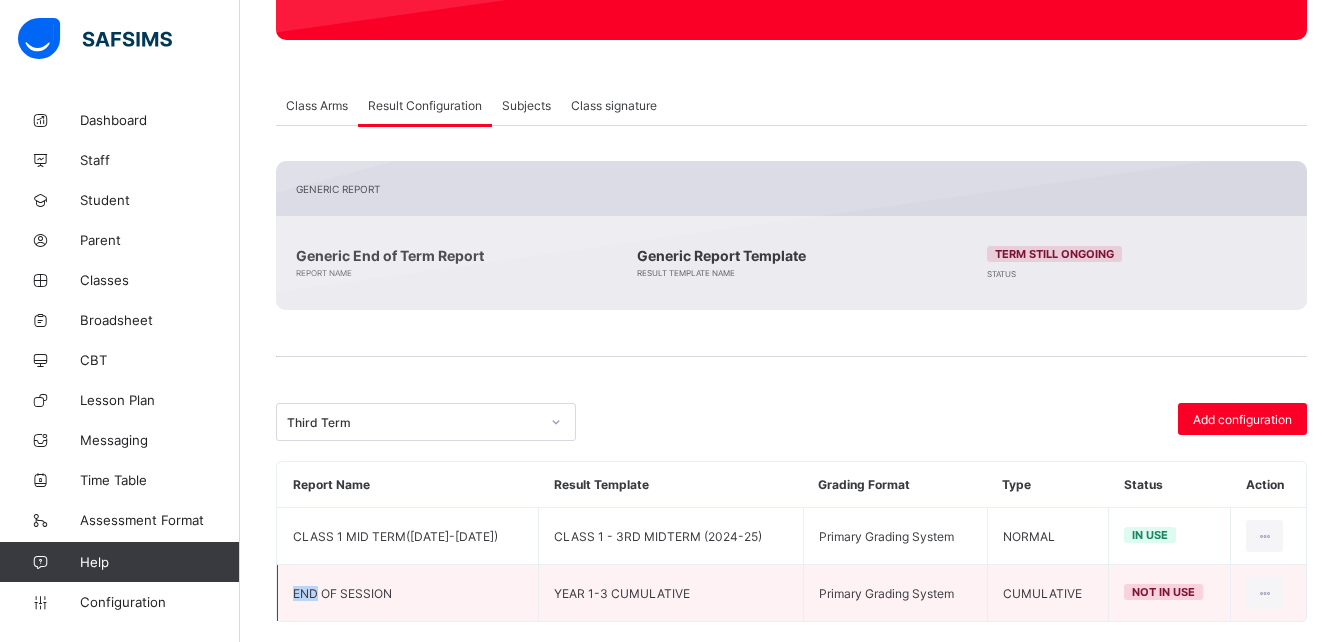 click on "END OF SESSION" at bounding box center [408, 593] 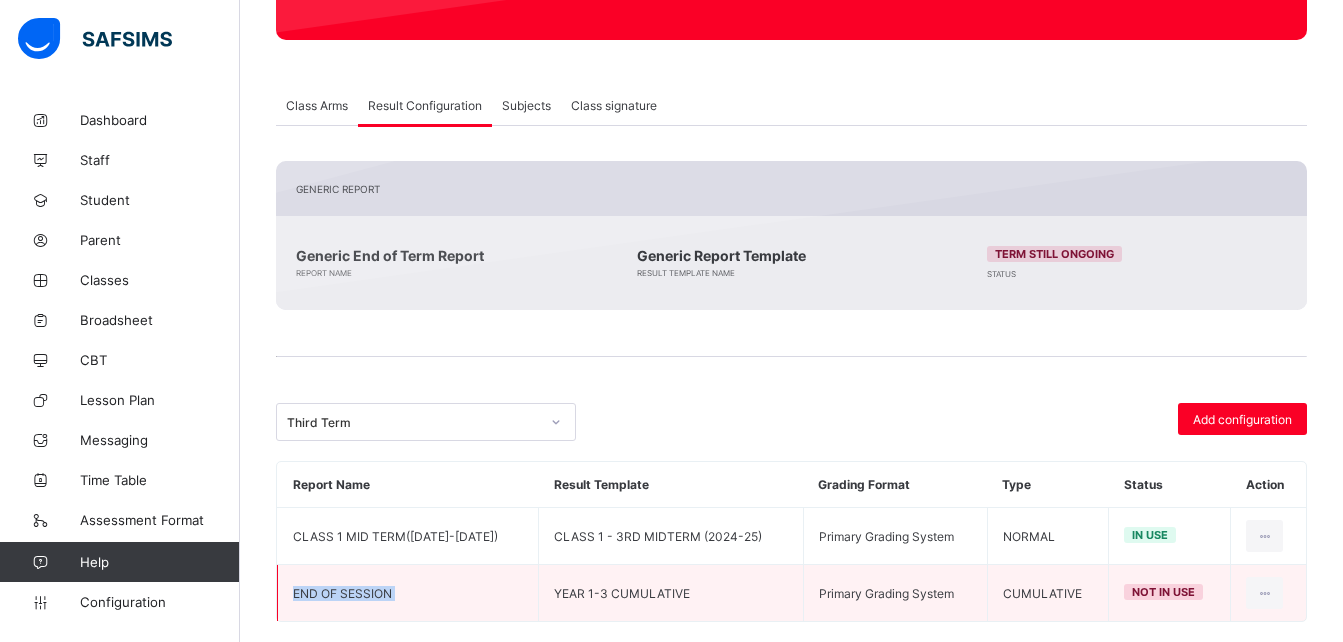 click on "END OF SESSION" at bounding box center (408, 593) 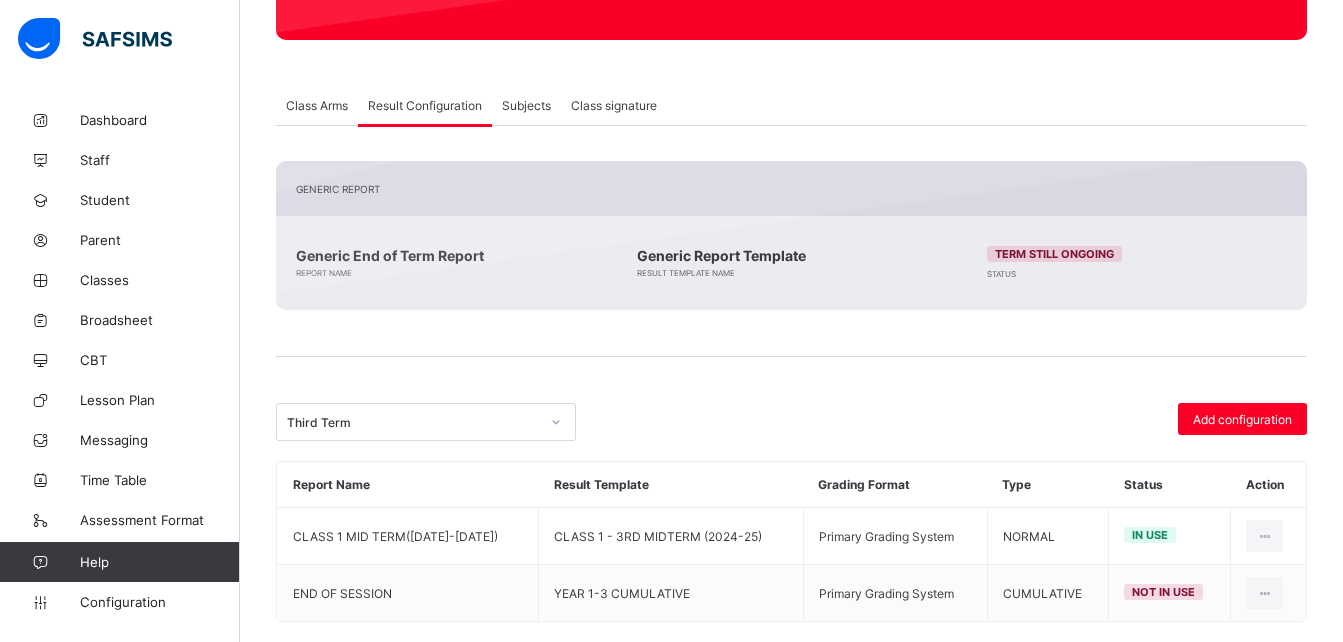 click at bounding box center (791, 330) 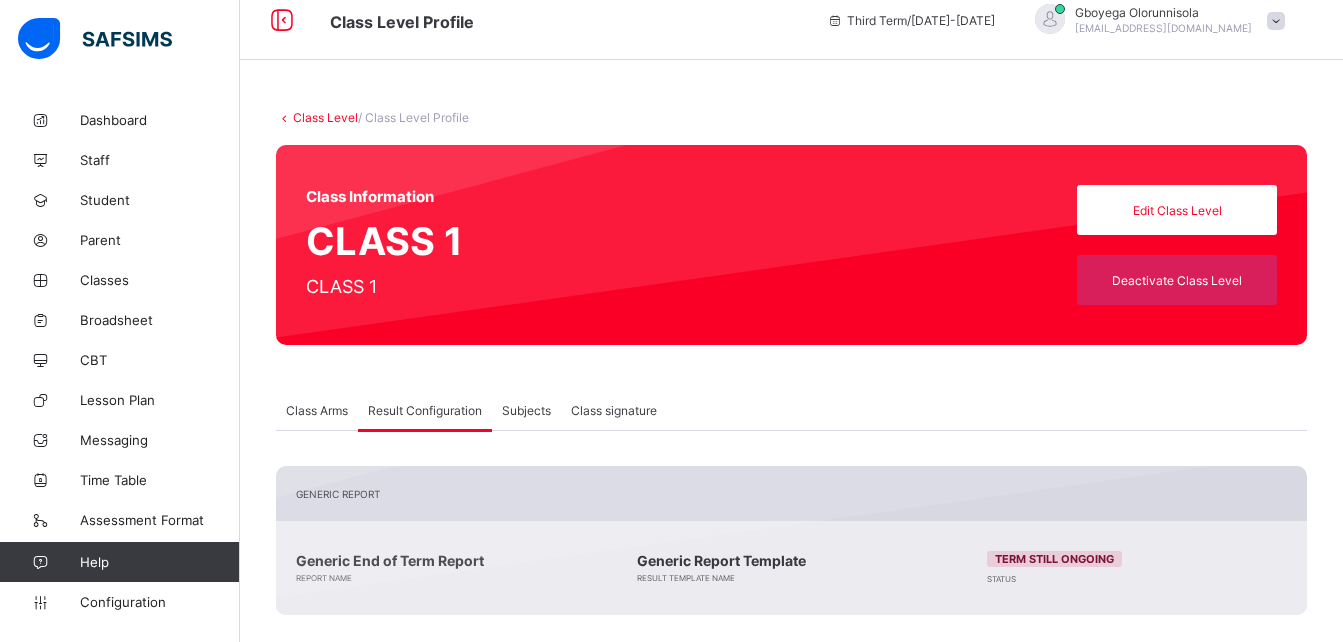 scroll, scrollTop: 18, scrollLeft: 0, axis: vertical 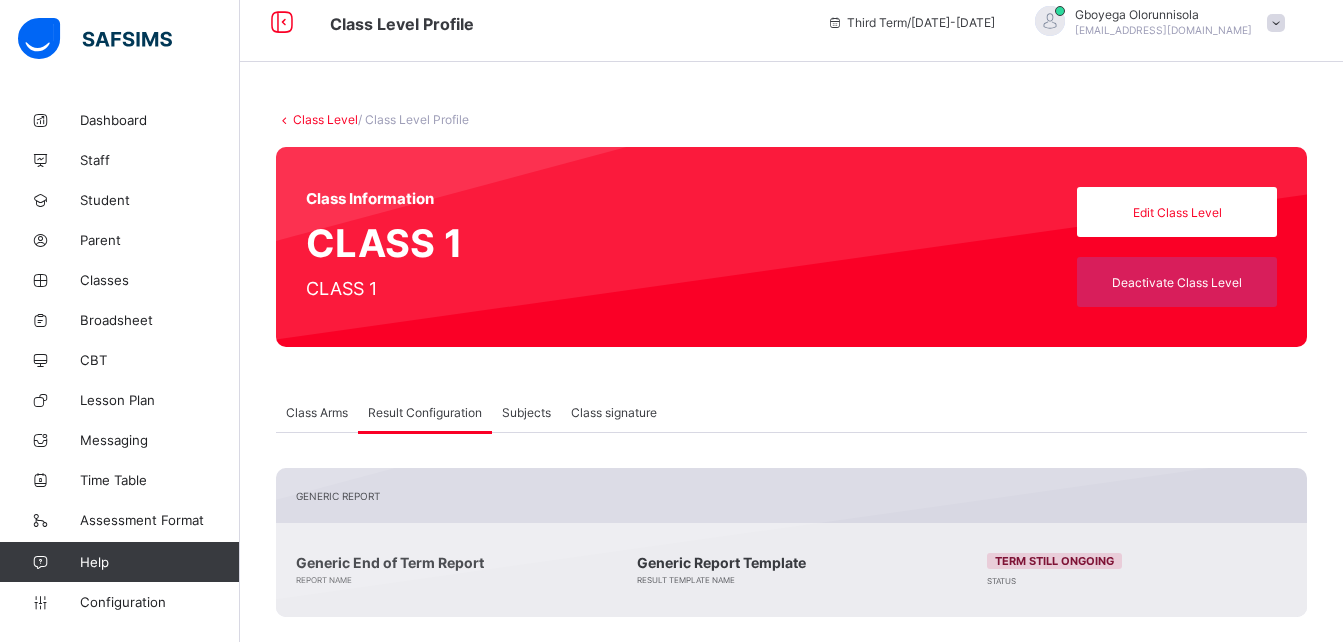 click on "Class Level" at bounding box center [325, 119] 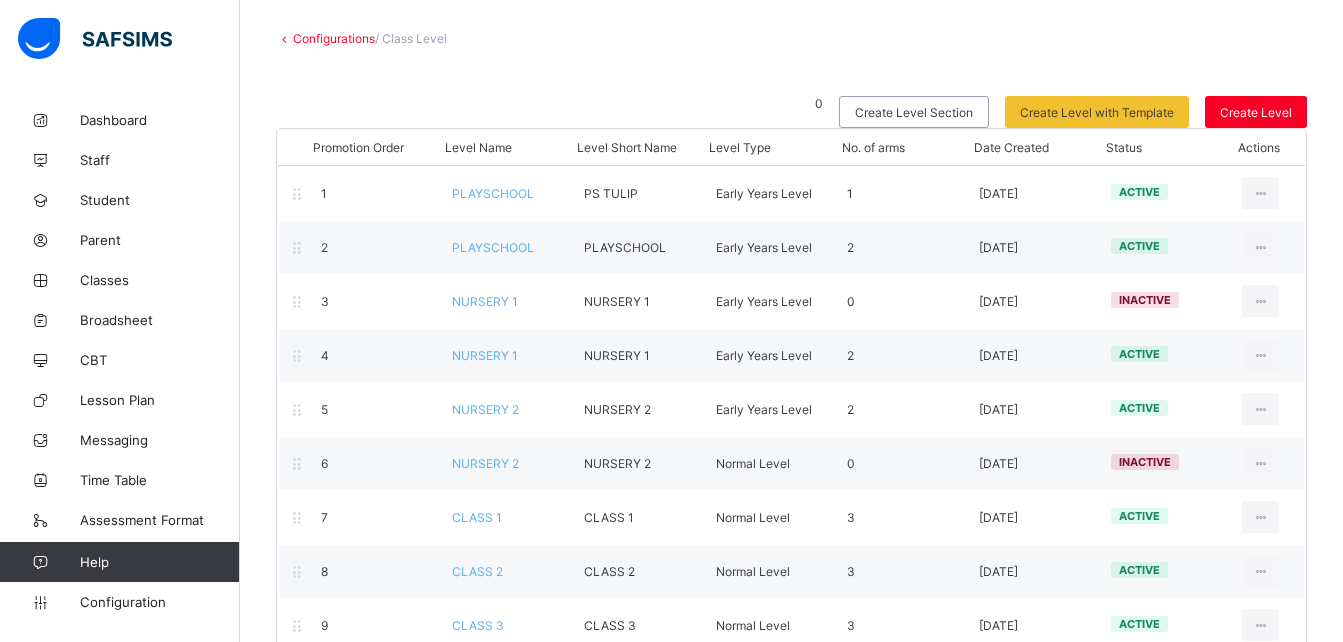 scroll, scrollTop: 100, scrollLeft: 0, axis: vertical 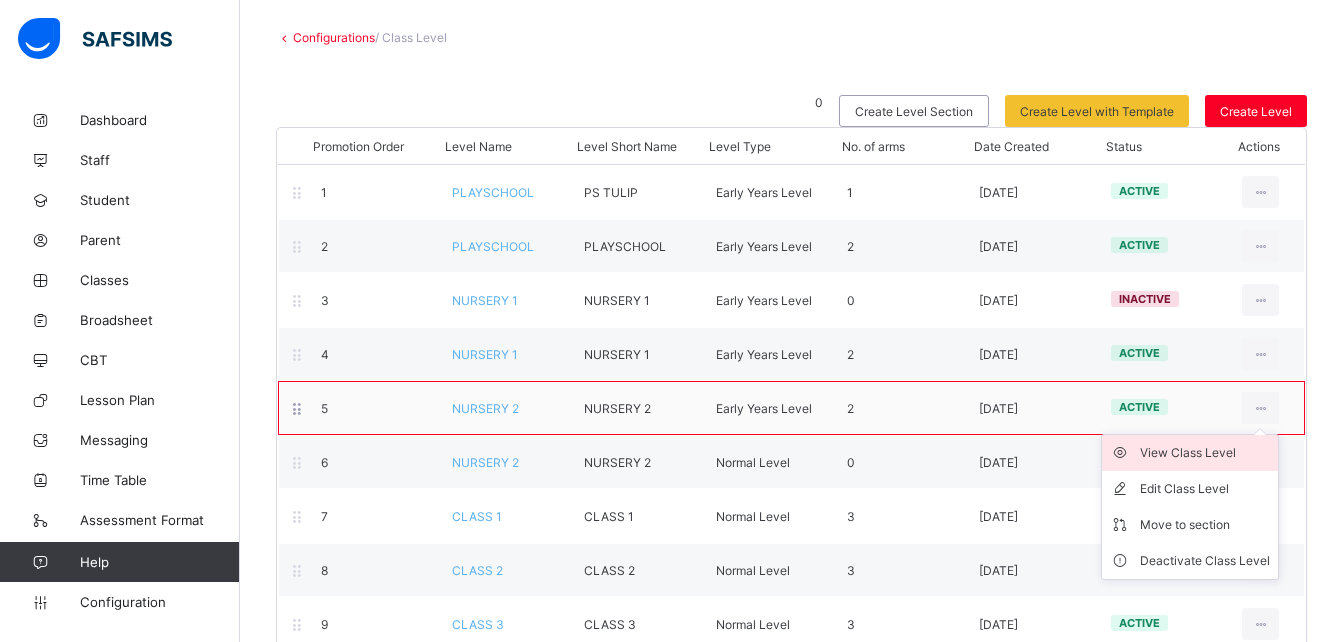 click on "View Class Level" at bounding box center [1205, 453] 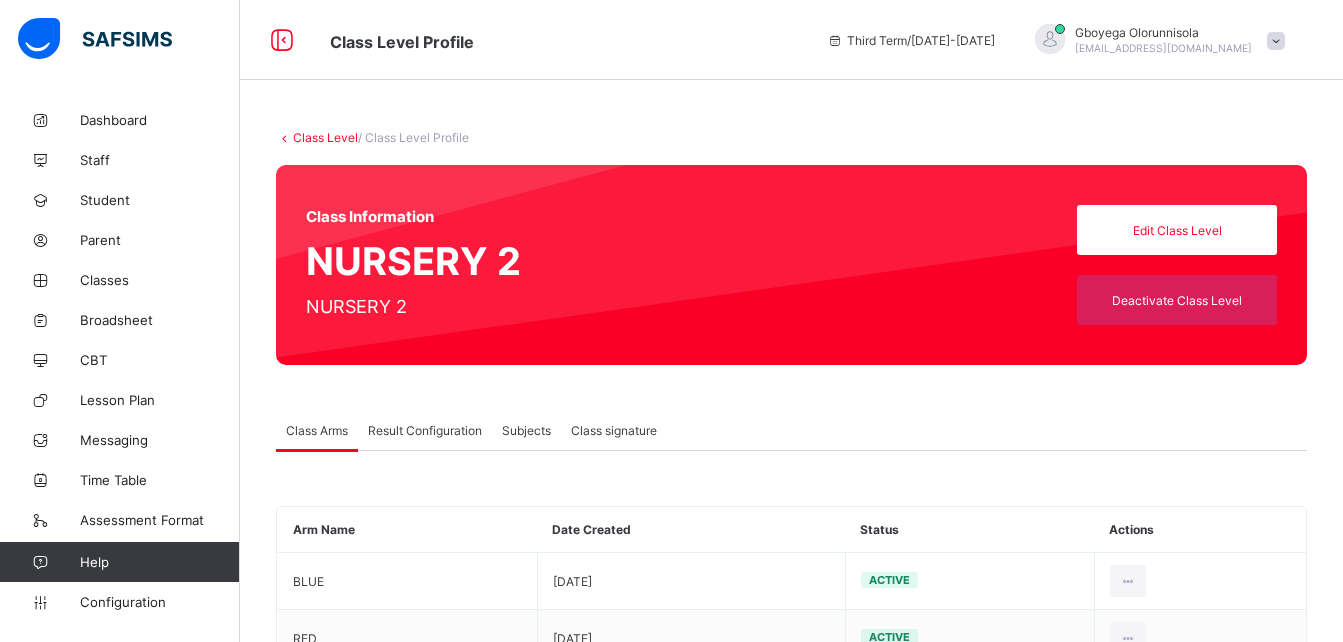 scroll, scrollTop: 75, scrollLeft: 0, axis: vertical 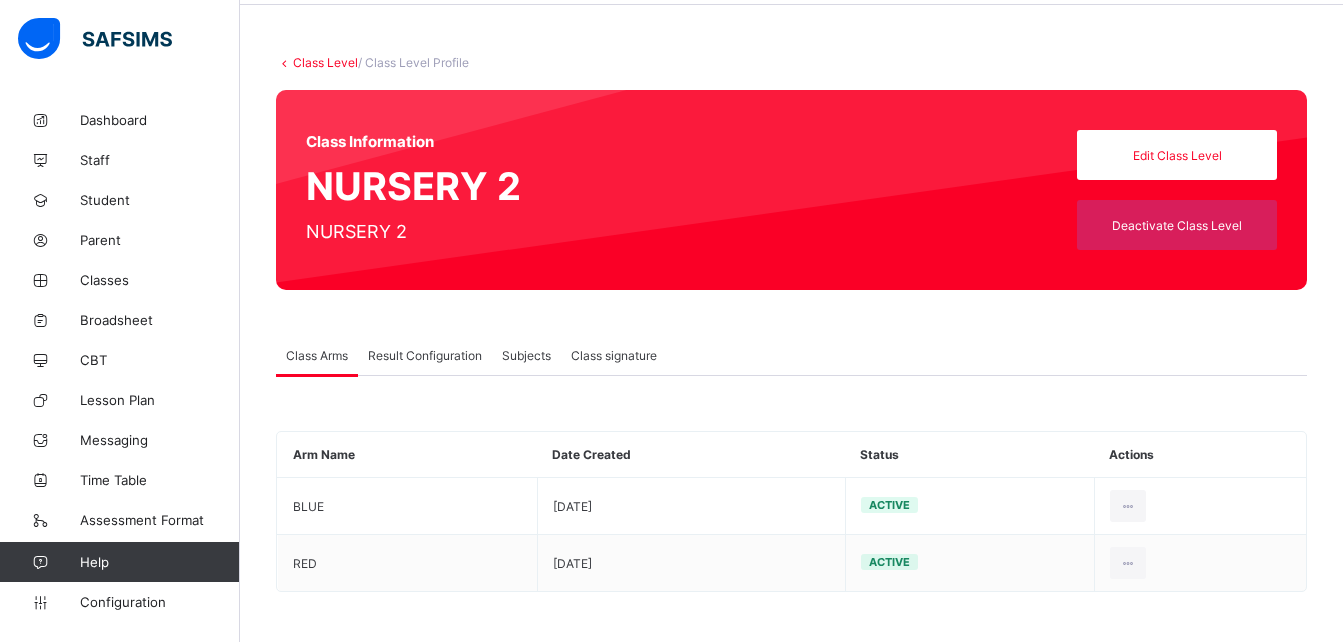 click on "Result Configuration" at bounding box center (425, 355) 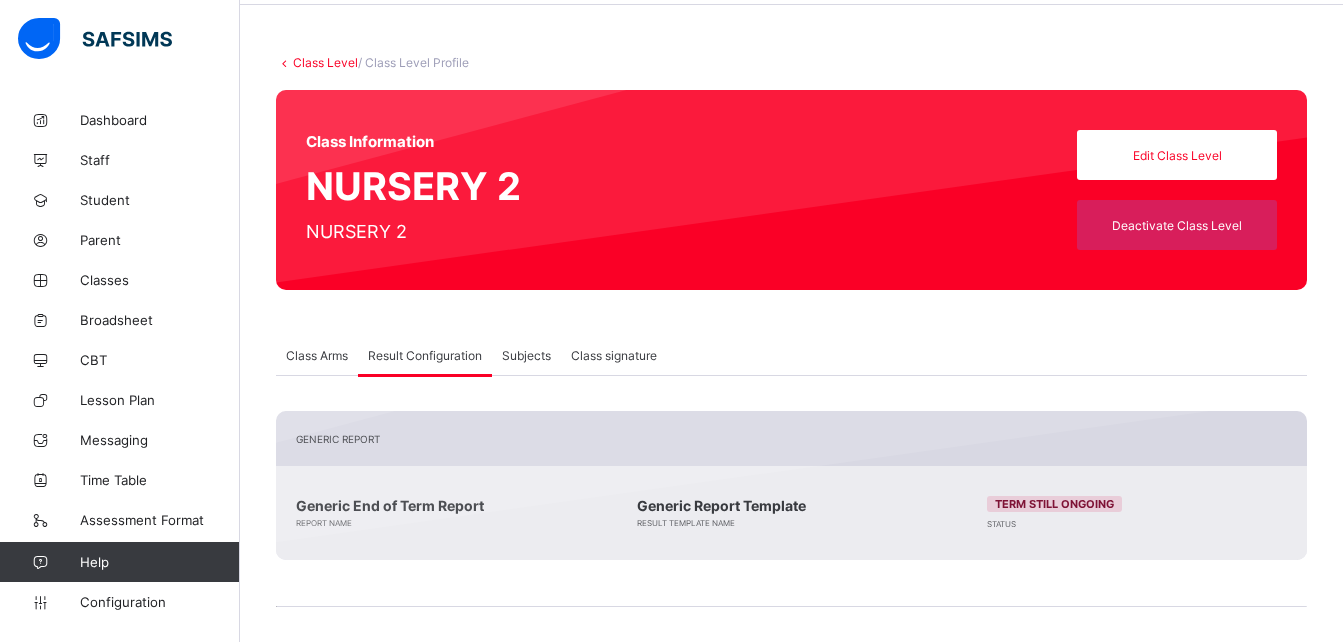 scroll, scrollTop: 298, scrollLeft: 0, axis: vertical 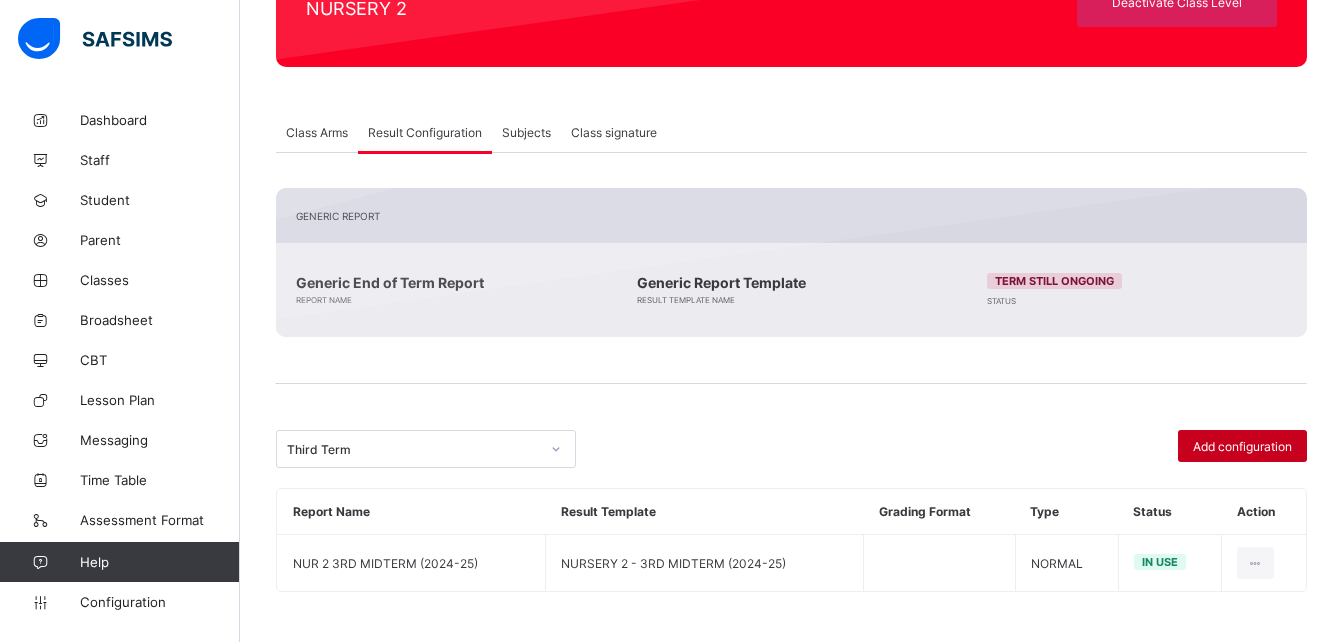 click on "Add configuration" at bounding box center [1242, 446] 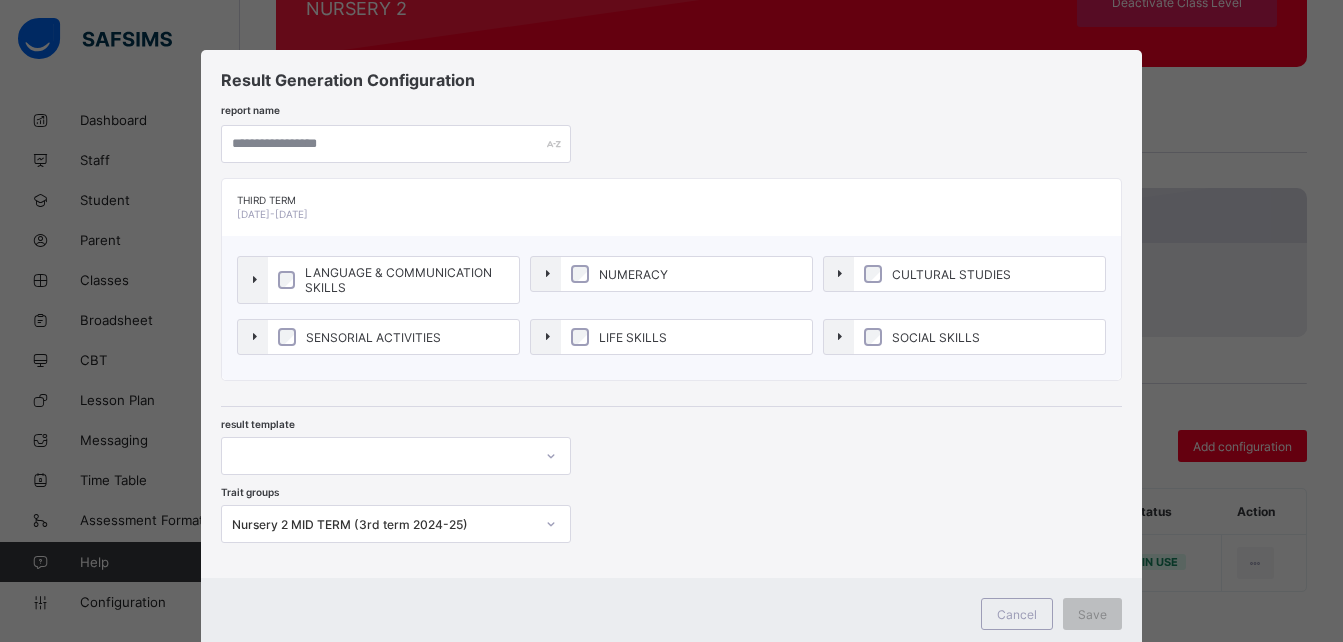 scroll, scrollTop: 58, scrollLeft: 0, axis: vertical 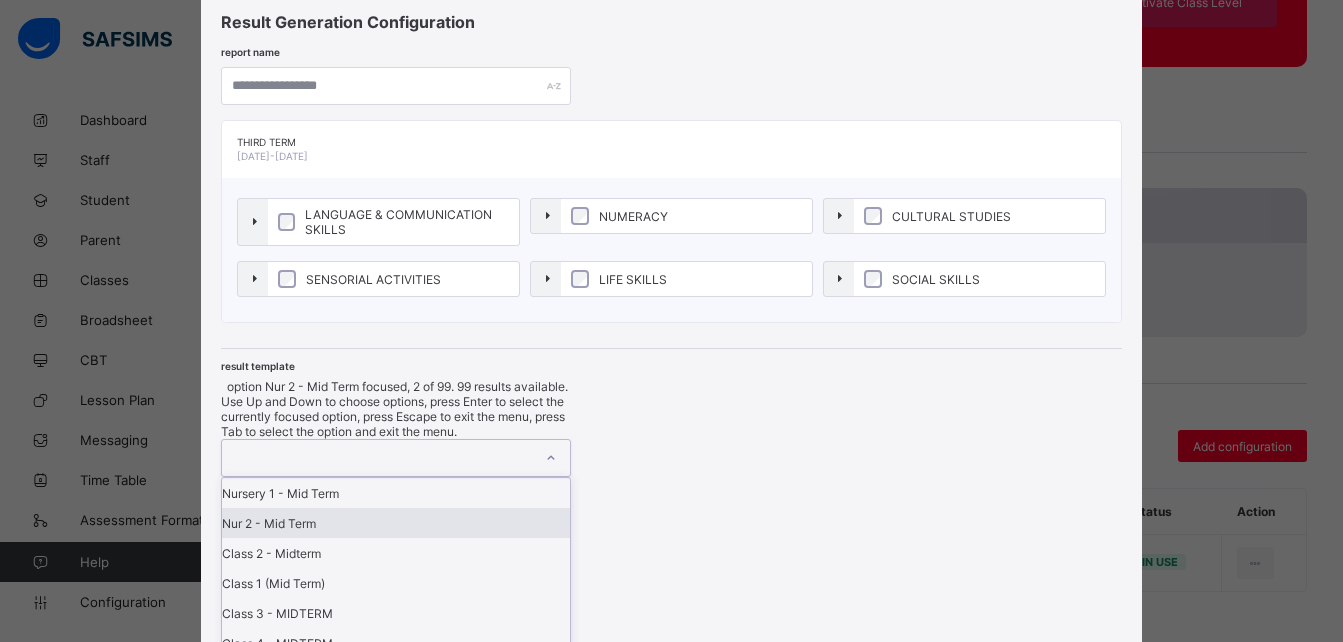 click on "option Nur 2 - Mid Term focused, 2 of 99. 99 results available. Use Up and Down to choose options, press Enter to select the currently focused option, press Escape to exit the menu, press Tab to select the option and exit the menu. Nursery 1 - Mid Term Nur 2 - Mid Term Class 2 - Midterm Class 1 (Mid Term) Class 3 - MIDTERM Class 4 - MIDTERM Class 5 - MIDTERM PS Tulip (Mid Term) PLAYSCHOOL (MIDTERM) Class 6 (MIDTERM) CLASS 6 - EOT1 3 TO 6 (EOT) TERM 1 PRY 2 (EOT ) T1 Co-curricular PLAYSCHOOL TULIP (END-OF-TERM) TERM 1 PLAYSCHOOL (END OF TERM) TERM 1 NUR 1 (END OF TERM) TERM 1 NUR 2 (END OF TERM) TERM 1 PRIMARY 1 - EOT(1) YEAR 1 (1st & 2nd) END-OF-TERM YEAR 2 (1st & 2nd) END-OF-TERM YEAR 3-4-5 (1st & 2nd) END-OF-TERM YEAR 6 (1st & 2nd) END-OF-TERM TULIP END OF TERM (2ND TERM) PLAYSCHOOL END OF TERM (2ND TERM) CO-CURRICULAR 1 NURSERY 1 END OF TERM (2ND TERM) NURSERY 2 END OF TERM (2ND TERM) TULIP 2ND MIDTERM PLYSCH 2ND MIDTERM NURSERY2 2ND MIDTERM NURSERY1 2ND MIDTERM CLASS 1 2ND MIDTERM" at bounding box center (396, 1914) 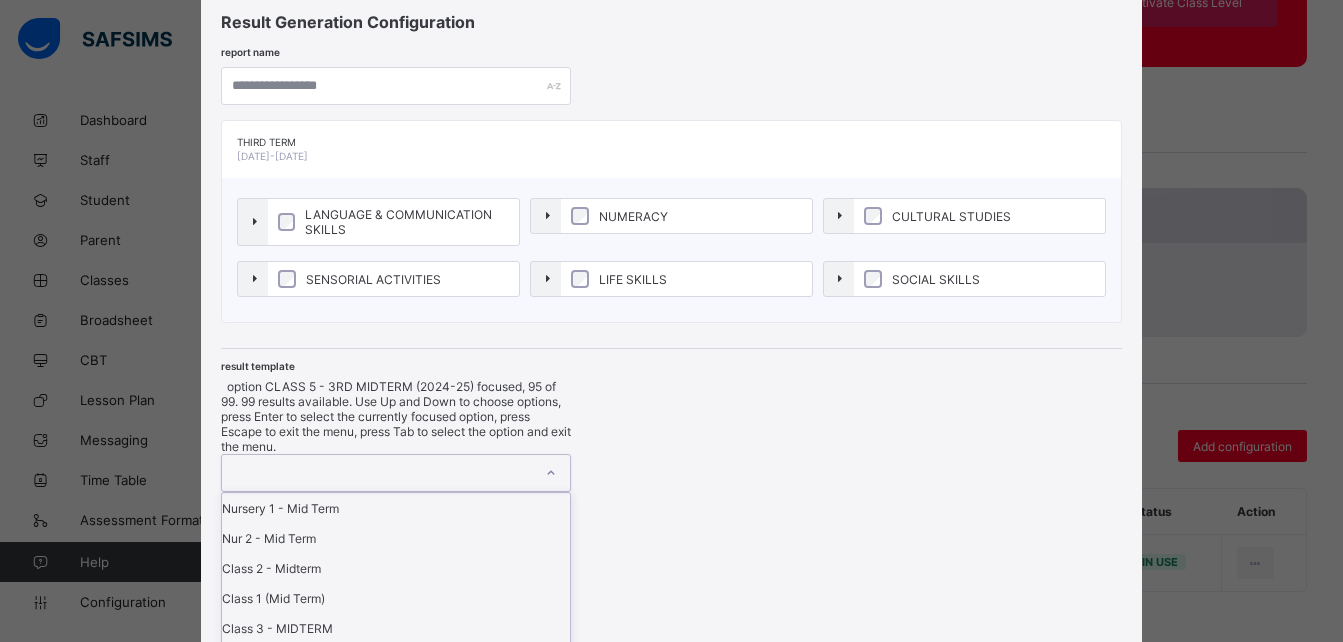 scroll, scrollTop: 2918, scrollLeft: 0, axis: vertical 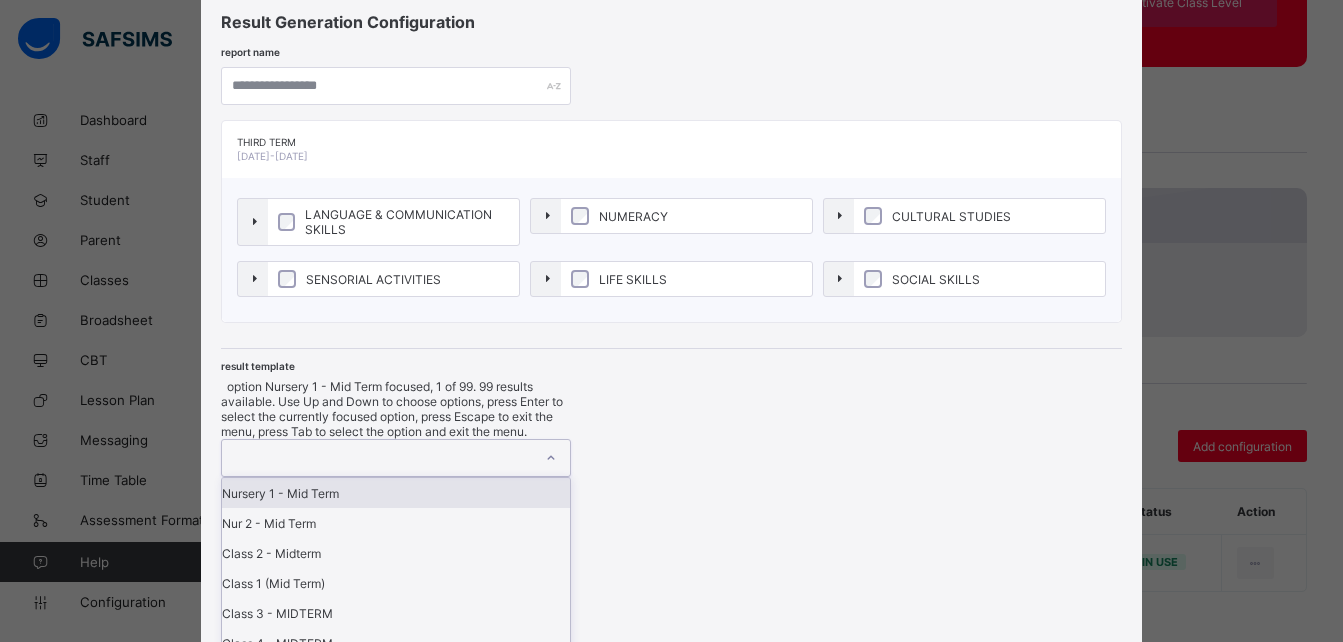 click at bounding box center (377, 458) 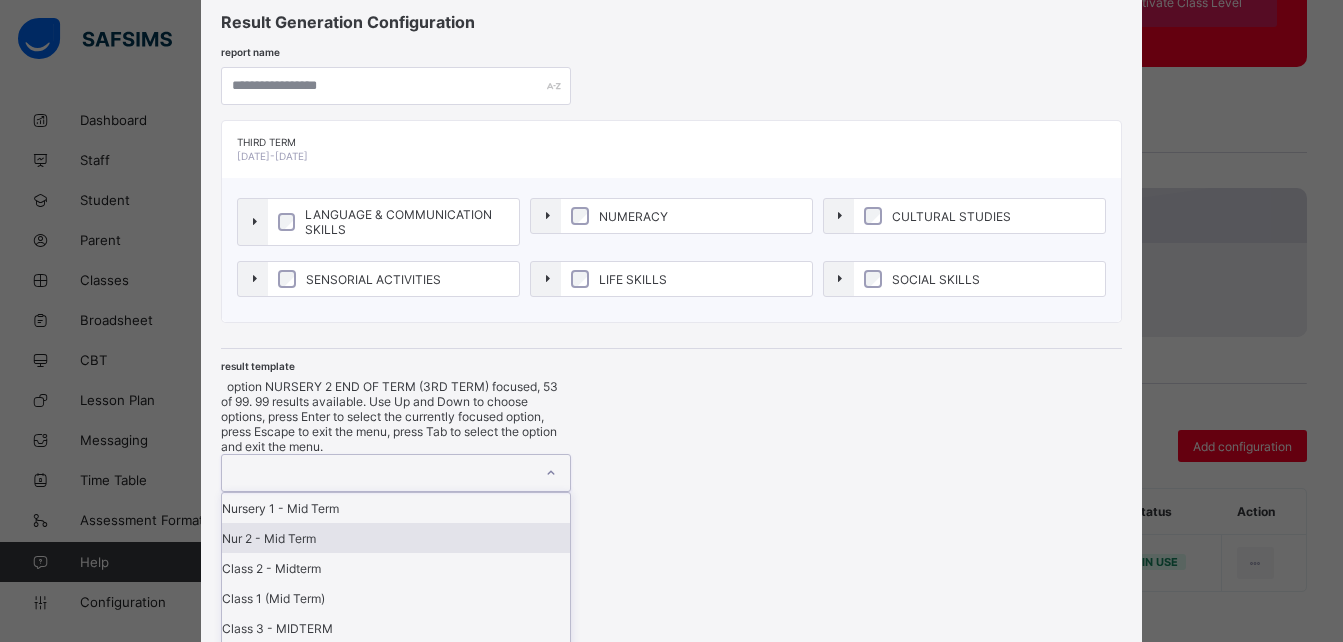 scroll, scrollTop: 1559, scrollLeft: 0, axis: vertical 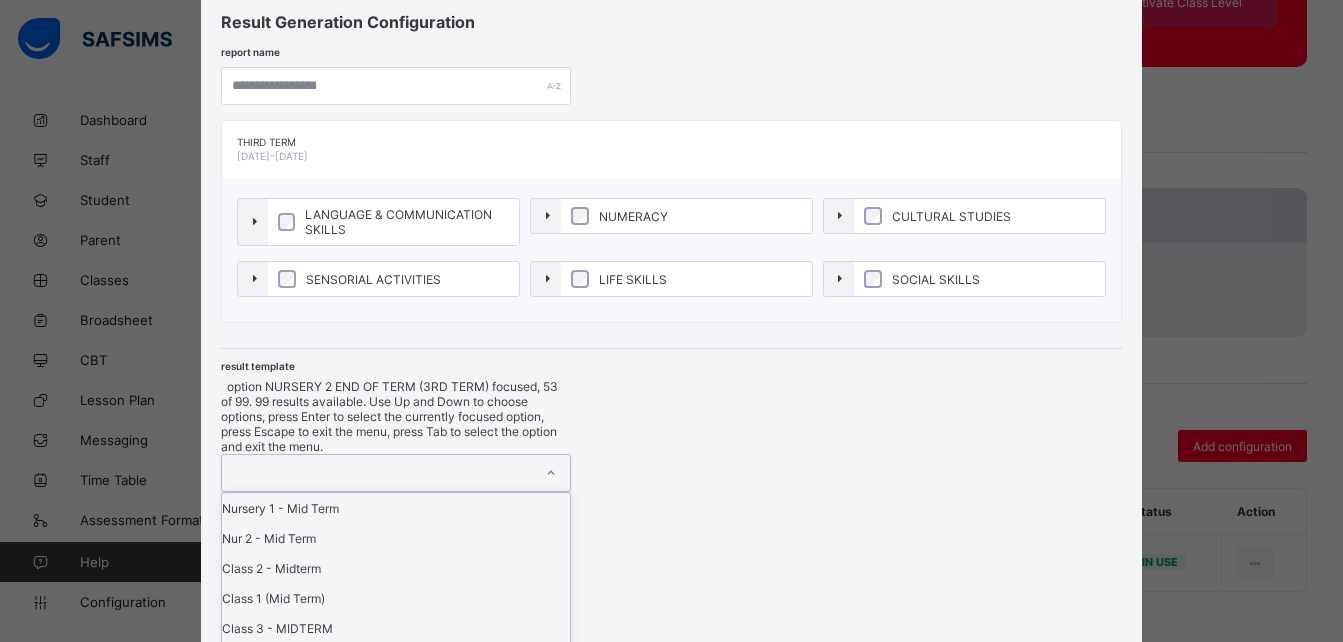 click on "NURSERY 2 END OF TERM (3RD TERM)" at bounding box center (396, 2068) 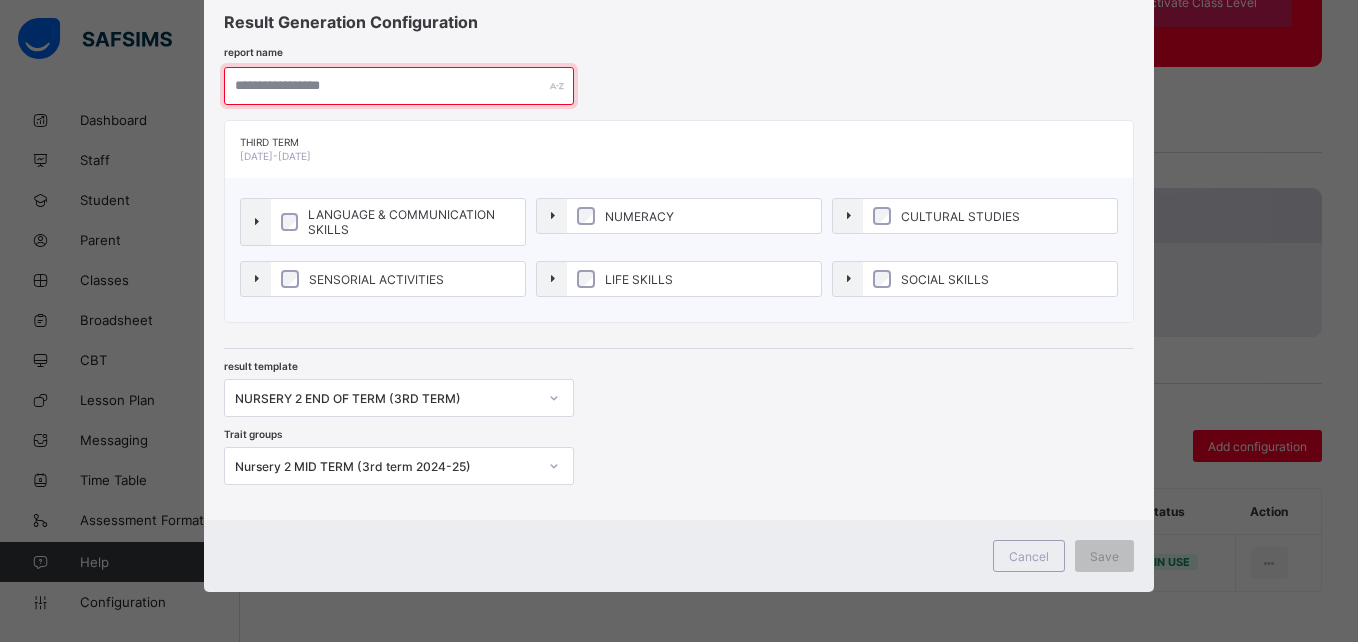click at bounding box center [399, 86] 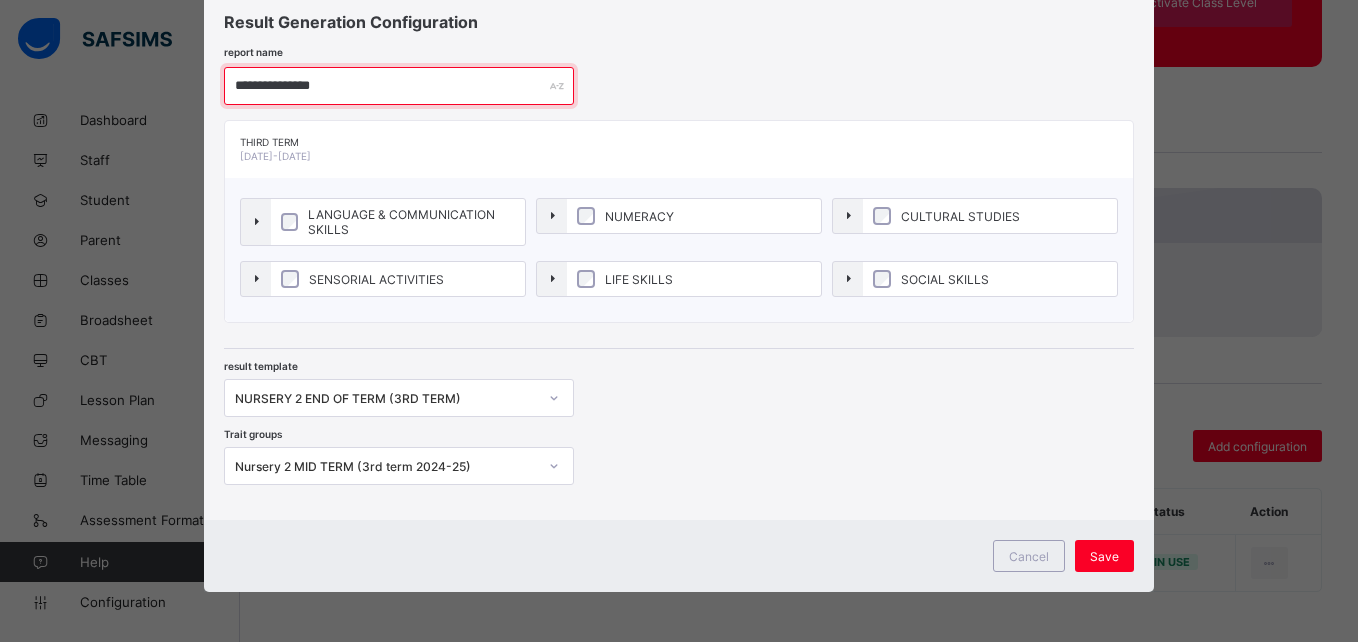 click on "**********" at bounding box center (399, 86) 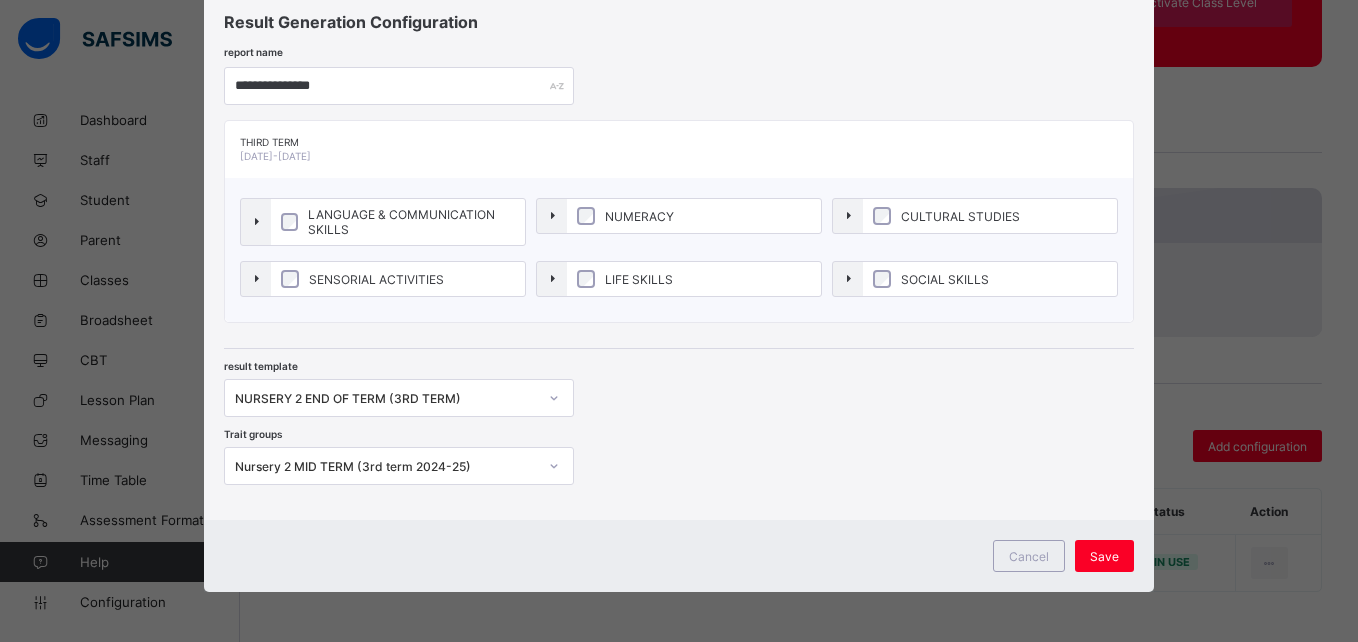 click on "**********" at bounding box center [679, 256] 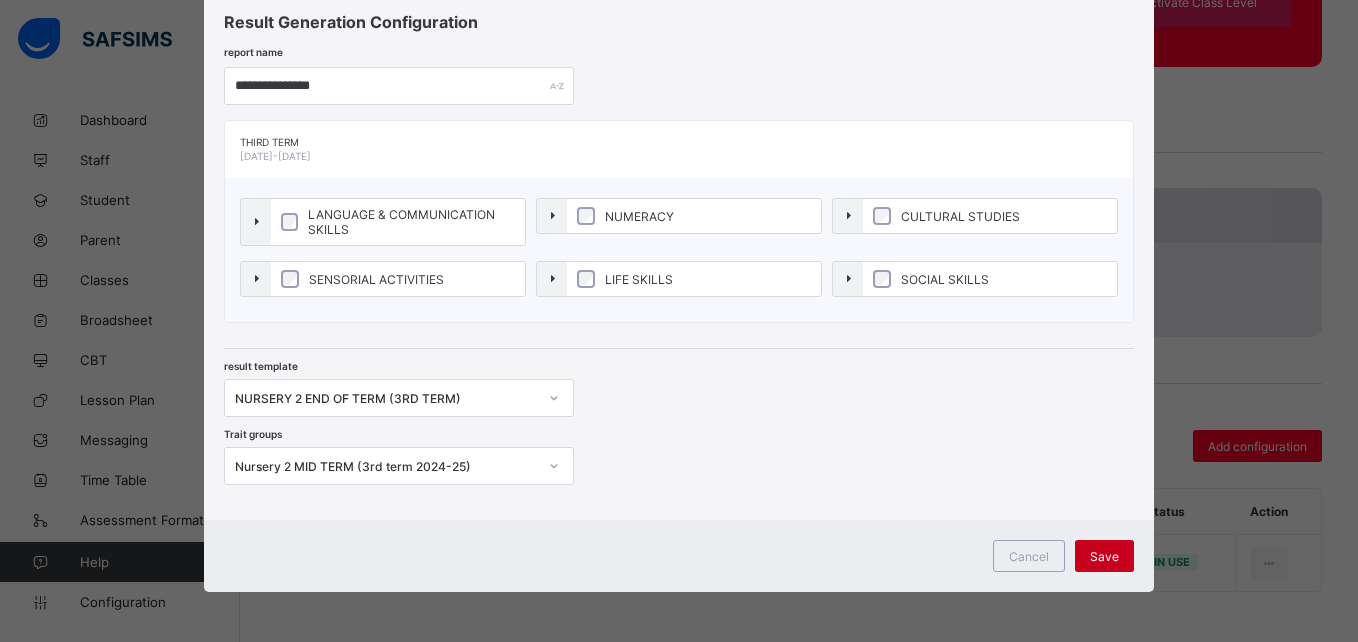 click on "Save" at bounding box center (1104, 556) 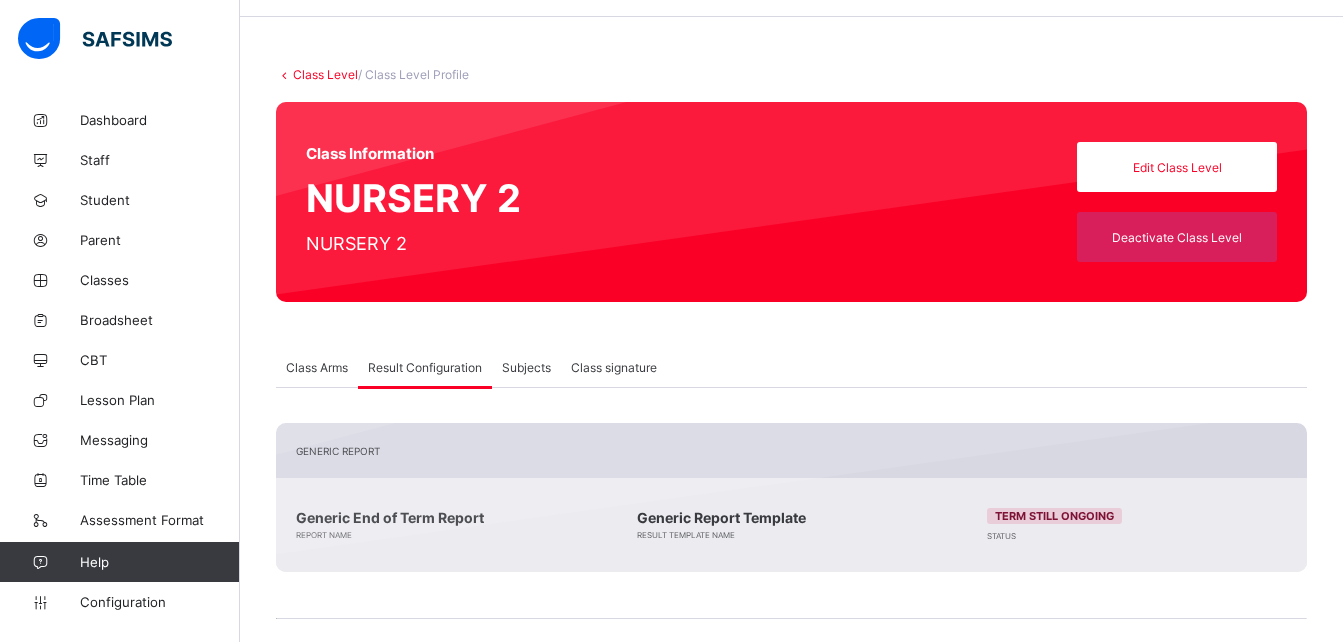 scroll, scrollTop: 62, scrollLeft: 0, axis: vertical 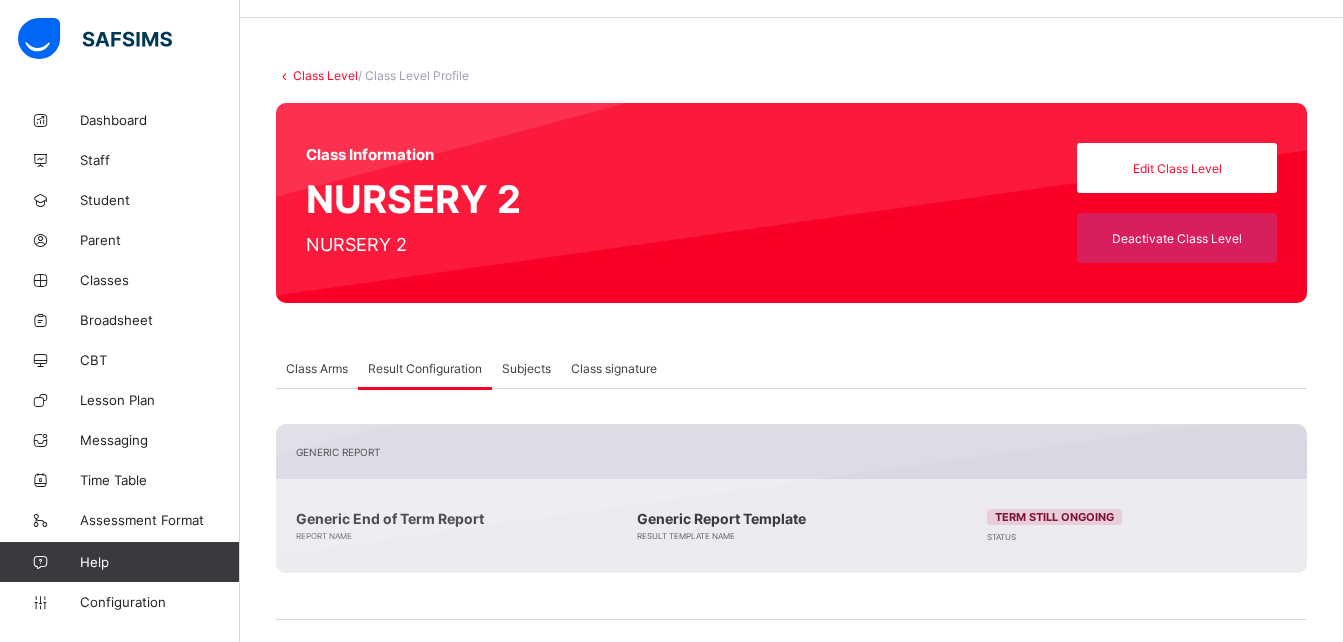 click on "Class Level" at bounding box center (325, 75) 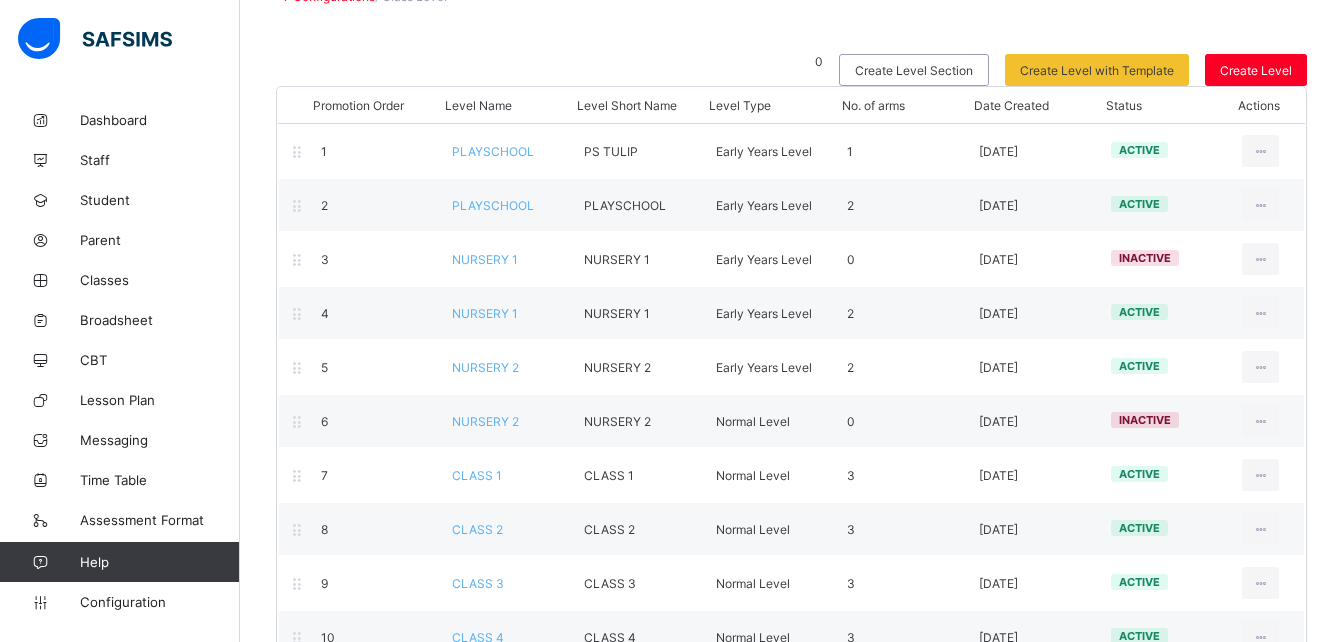 scroll, scrollTop: 145, scrollLeft: 0, axis: vertical 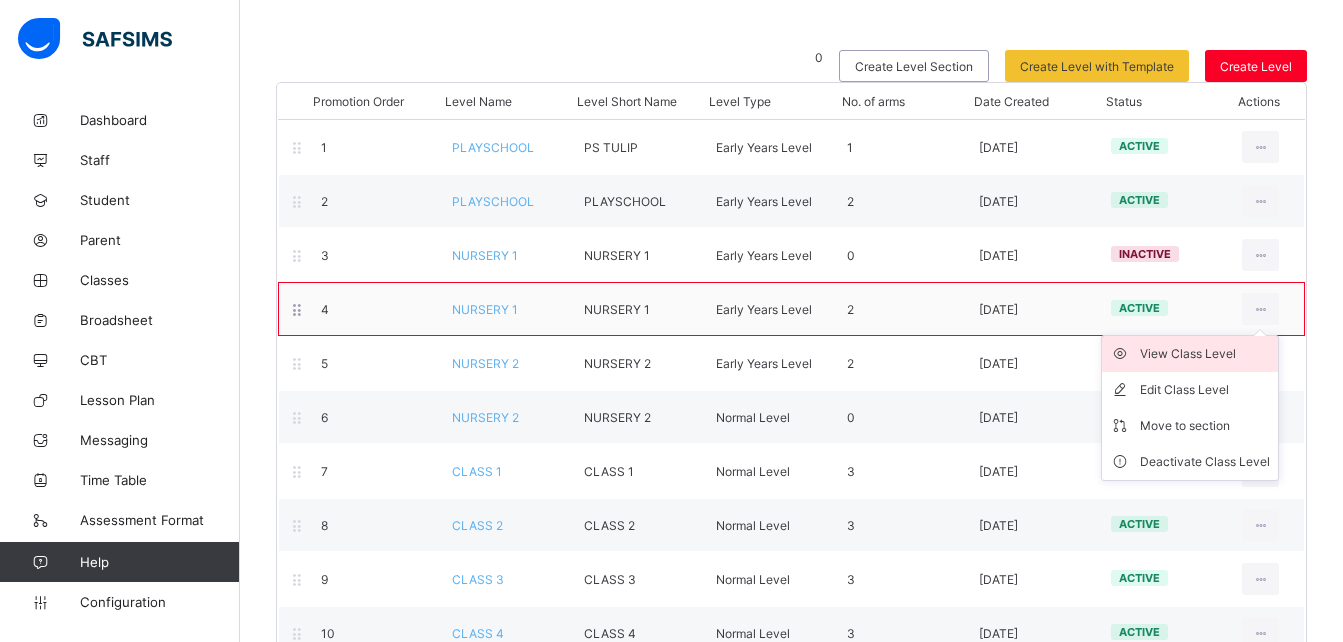 click on "View Class Level" at bounding box center (1205, 354) 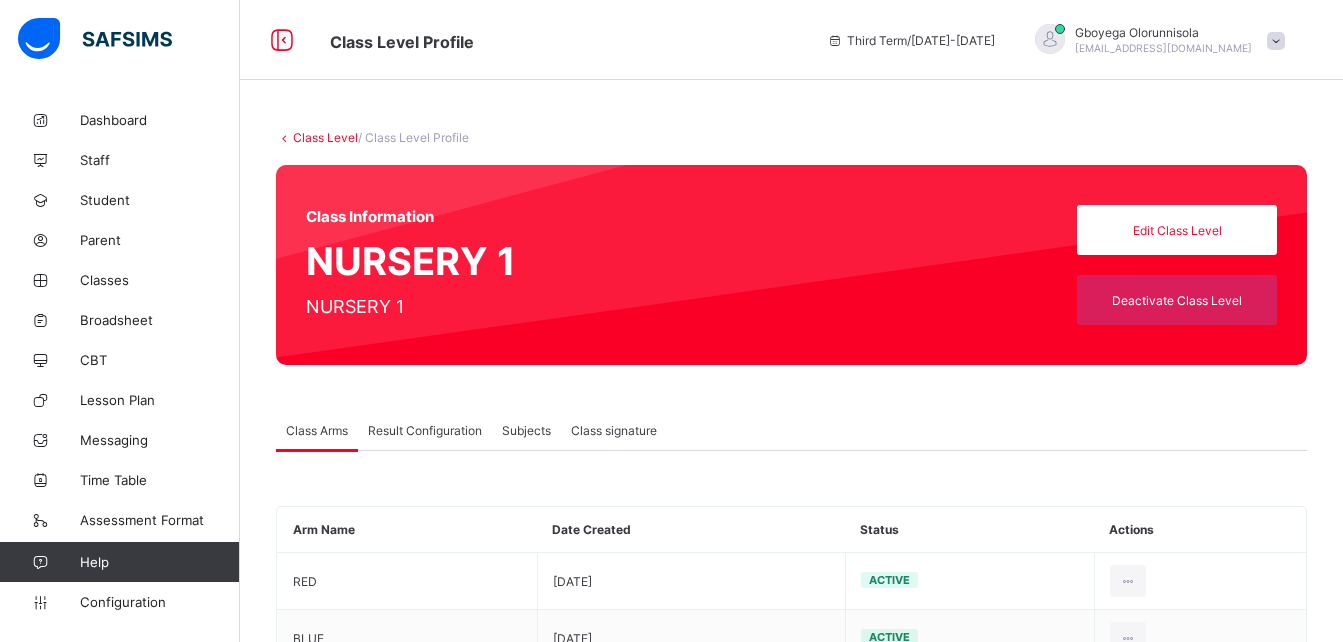 click on "Result Configuration" at bounding box center [425, 430] 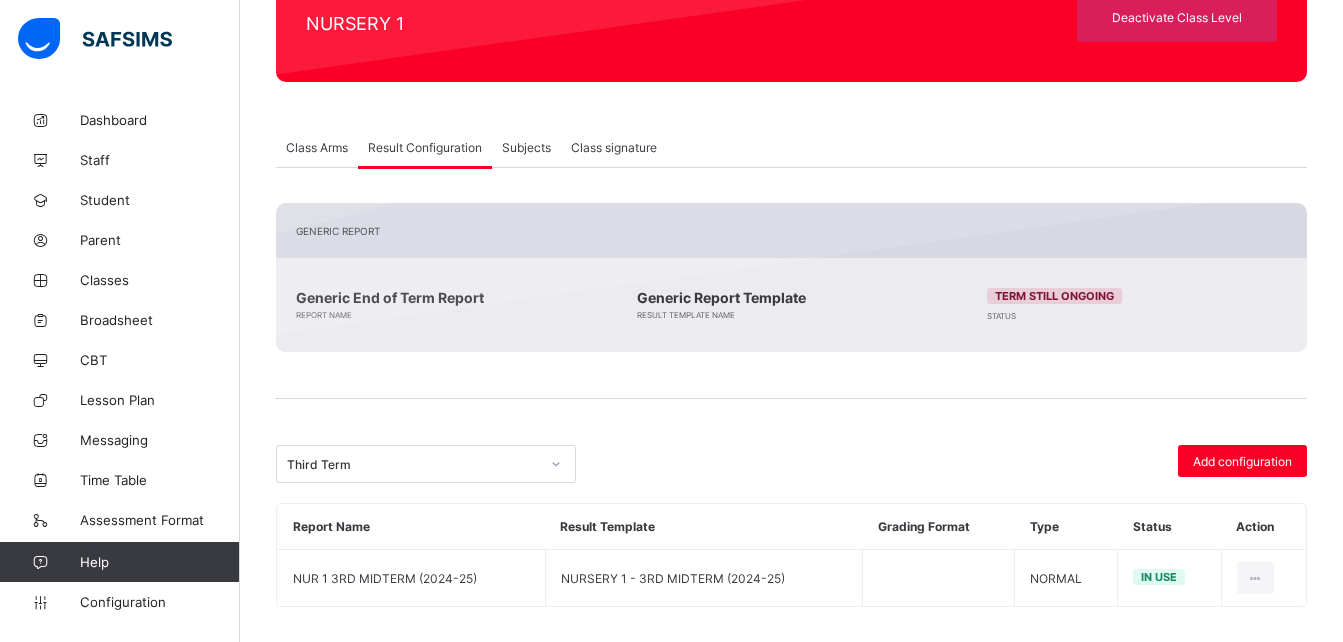 scroll, scrollTop: 298, scrollLeft: 0, axis: vertical 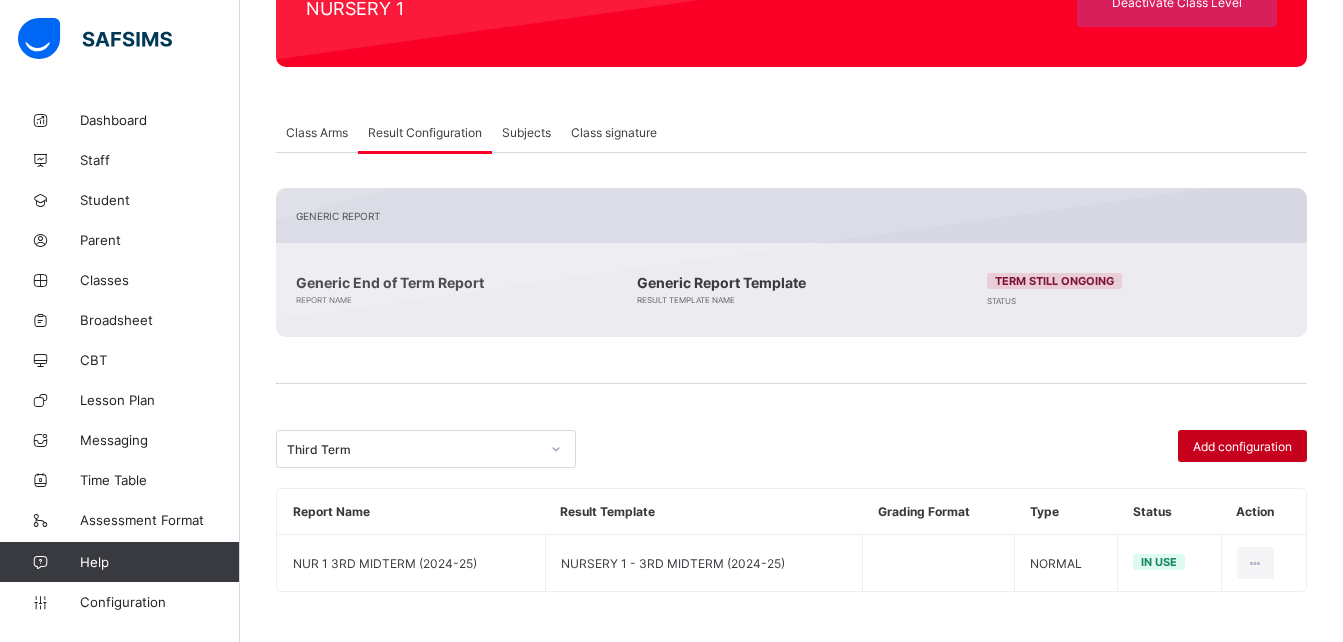 click on "Add configuration" at bounding box center [1242, 446] 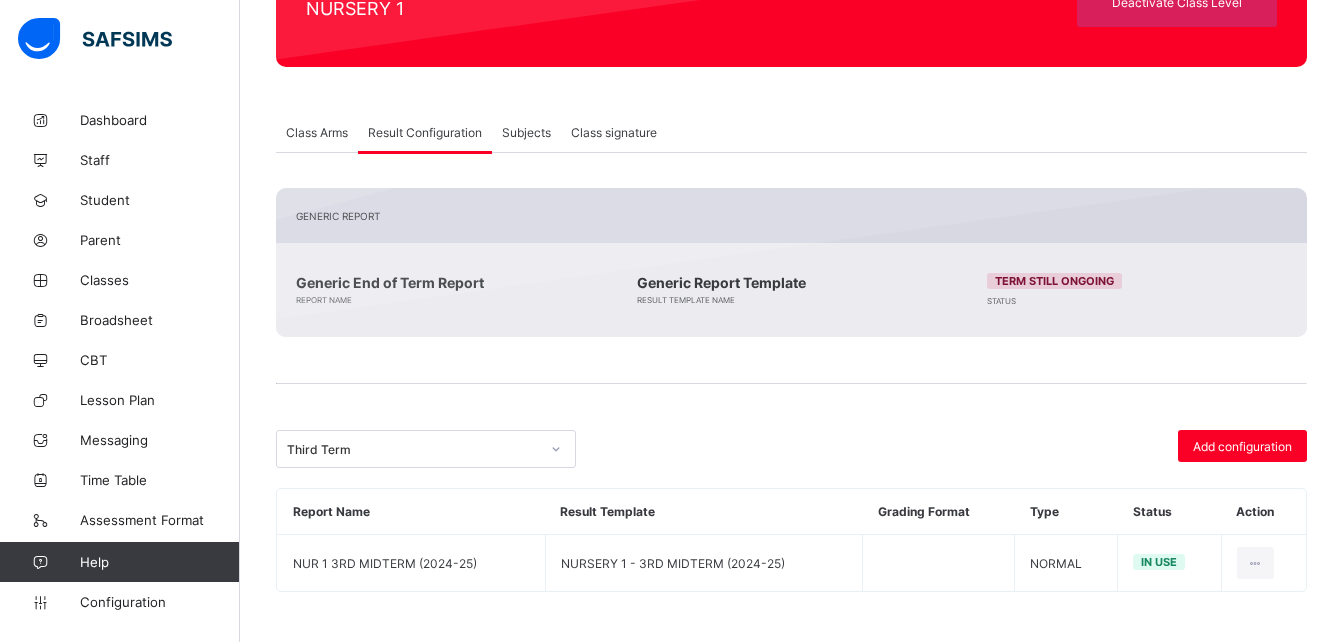 click on "Class Arms" at bounding box center [317, 132] 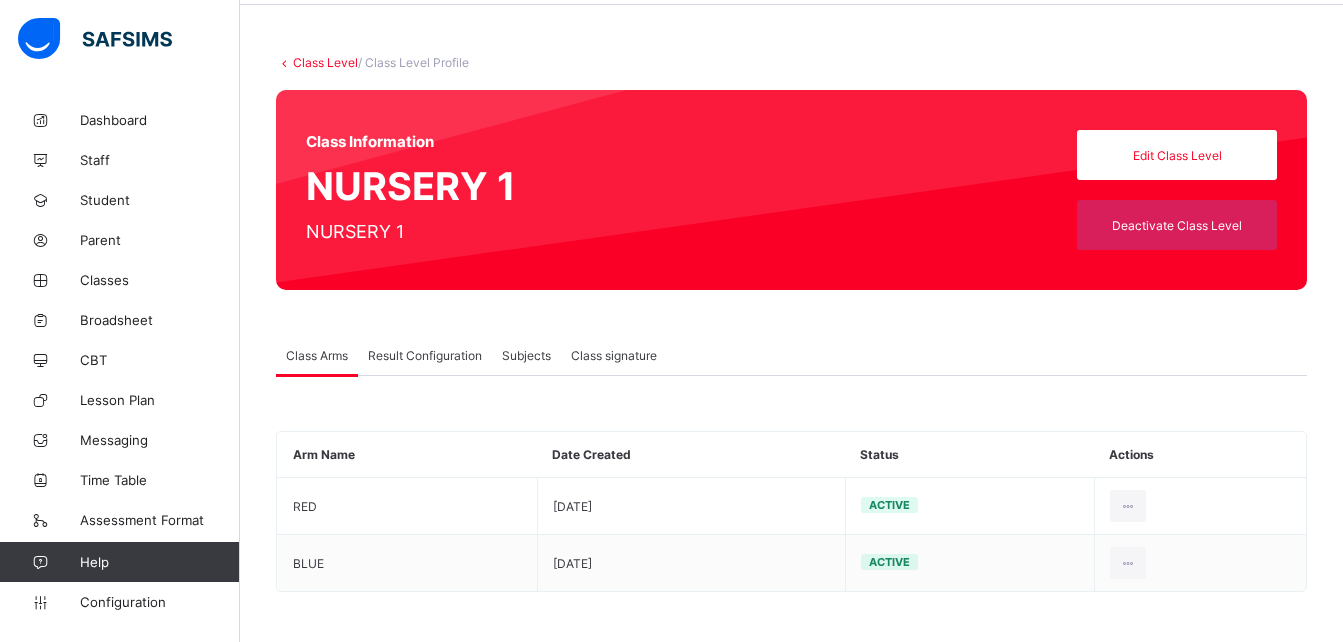 click on "Result Configuration" at bounding box center (425, 355) 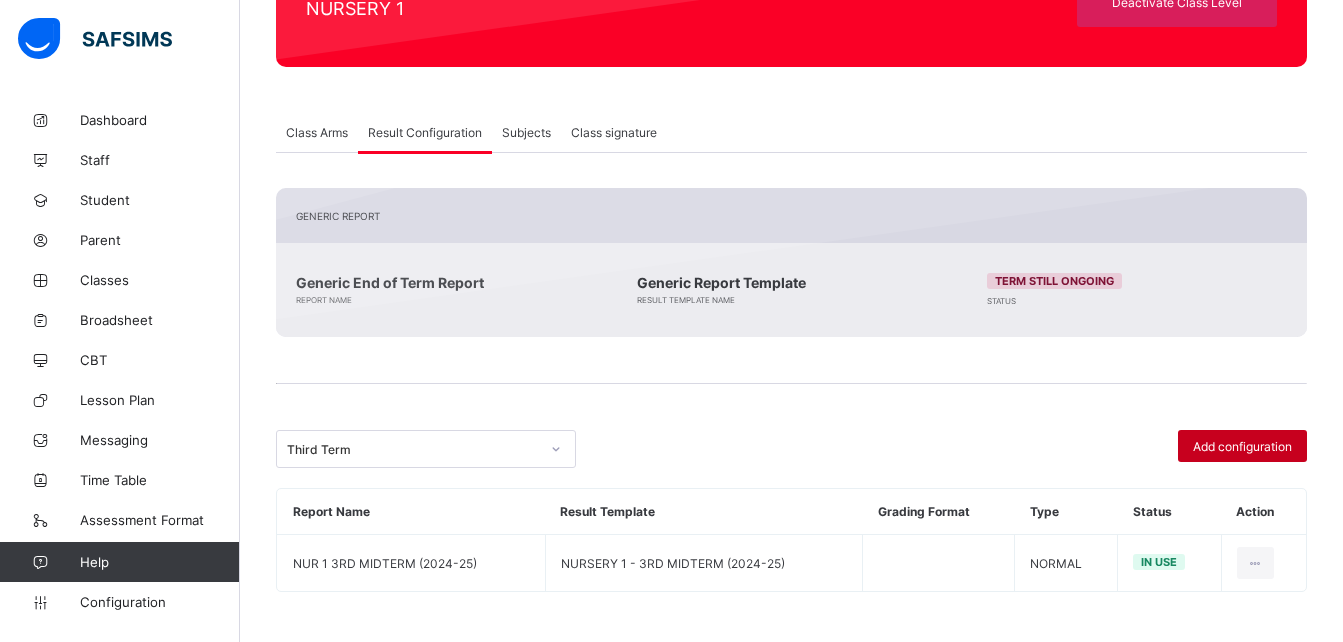 click on "Add configuration" at bounding box center [1242, 446] 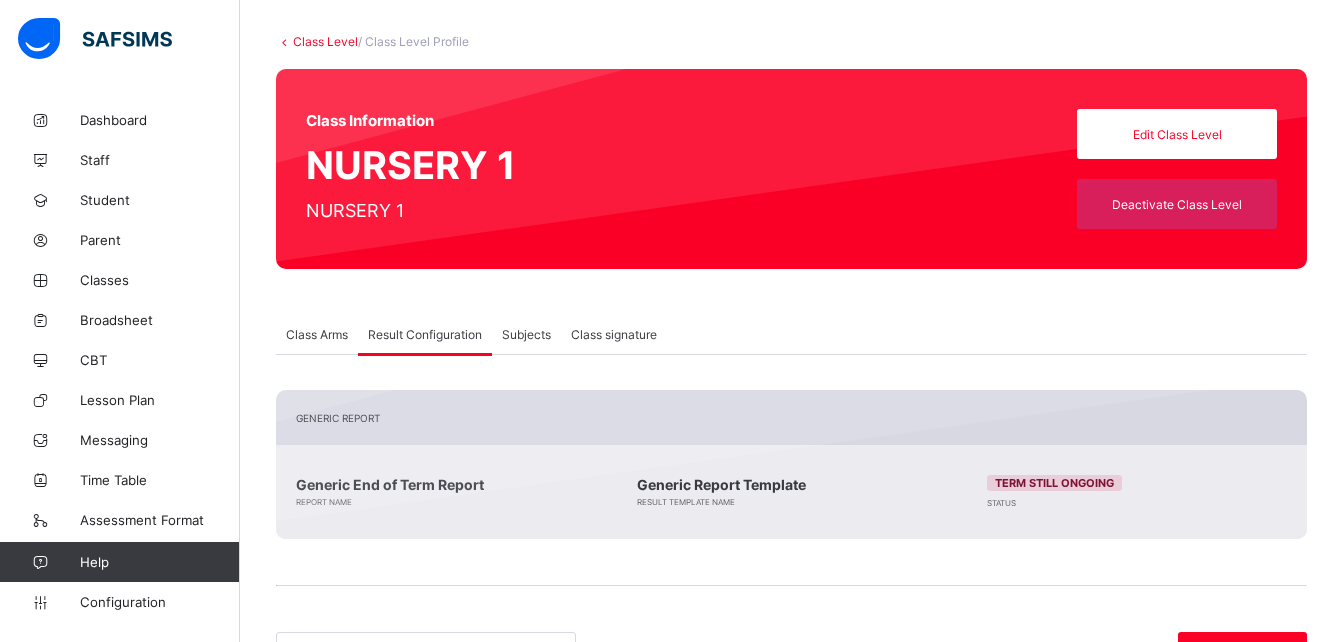scroll, scrollTop: 90, scrollLeft: 0, axis: vertical 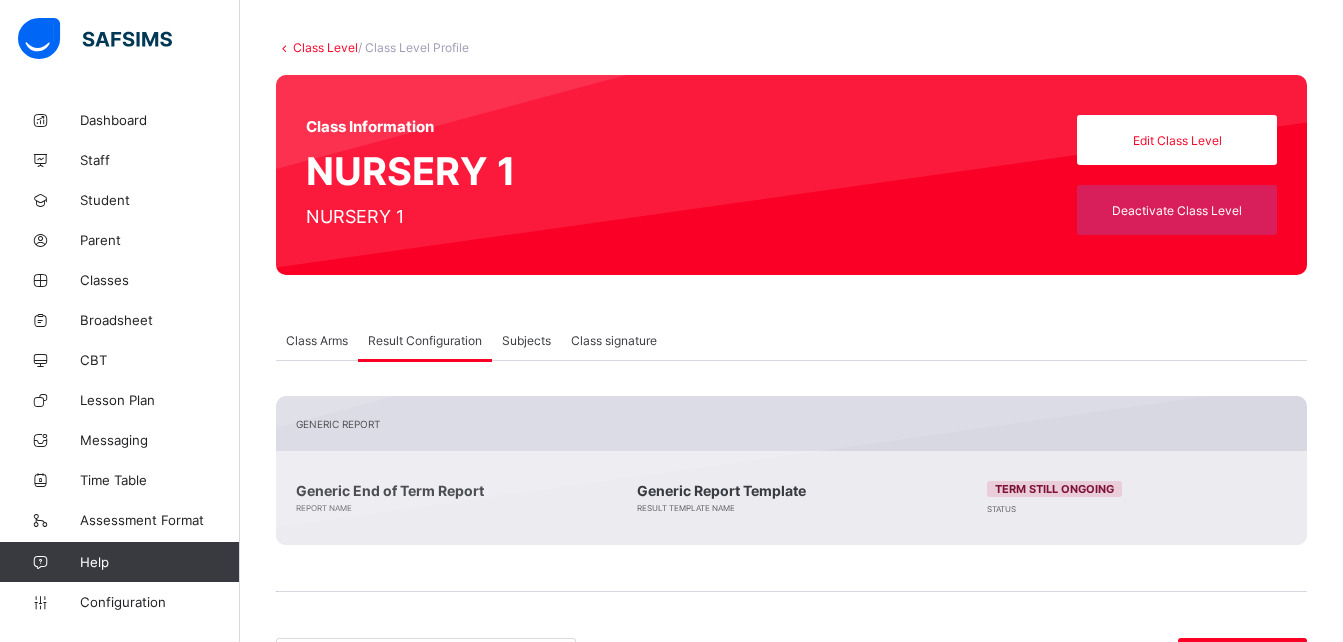 click on "Class Level" at bounding box center (325, 47) 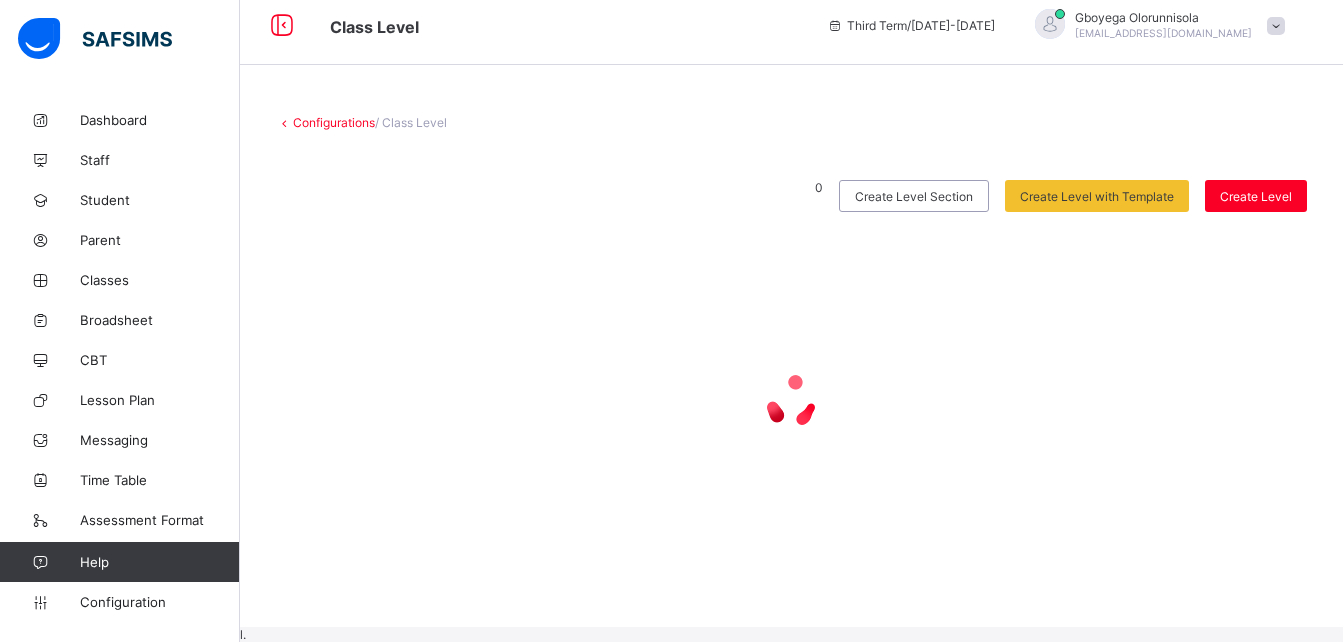 scroll, scrollTop: 0, scrollLeft: 0, axis: both 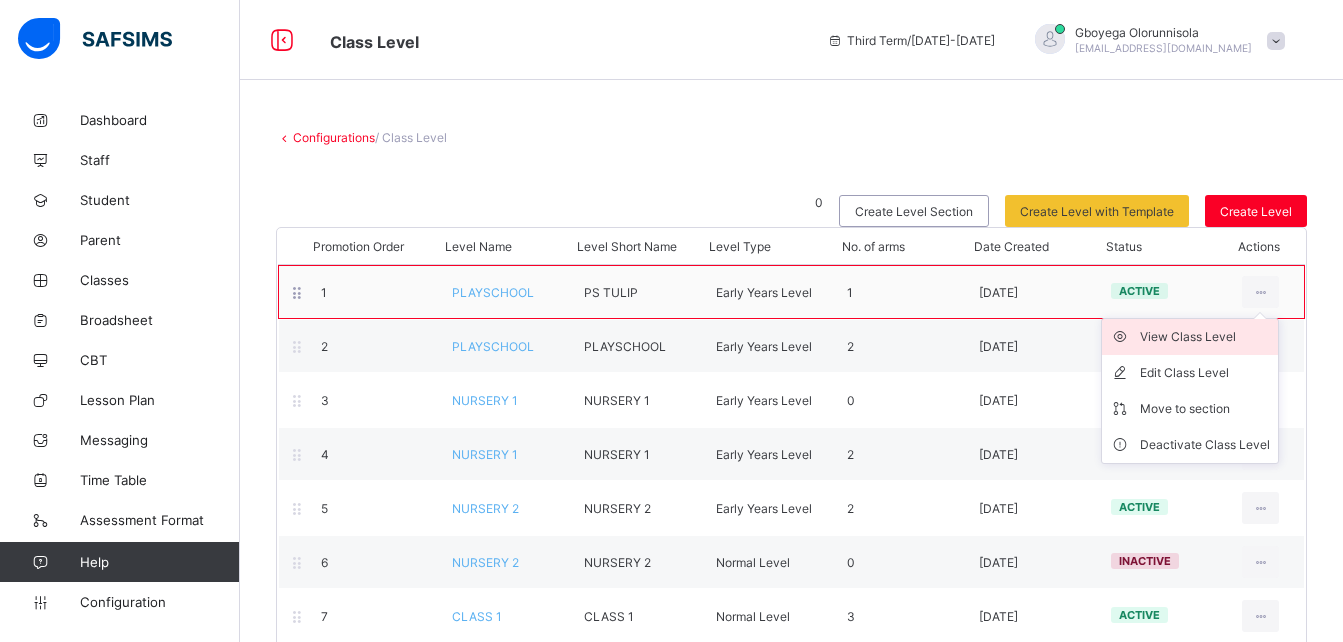 click on "View Class Level" at bounding box center [1205, 337] 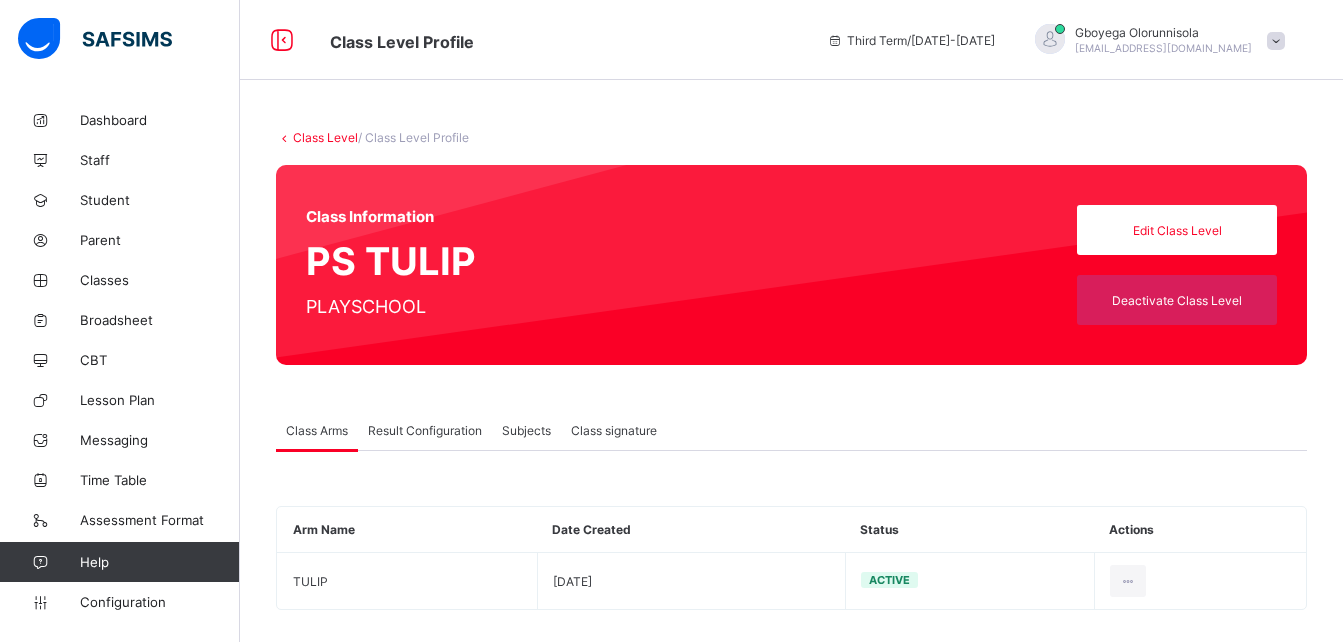 click on "Result Configuration" at bounding box center (425, 430) 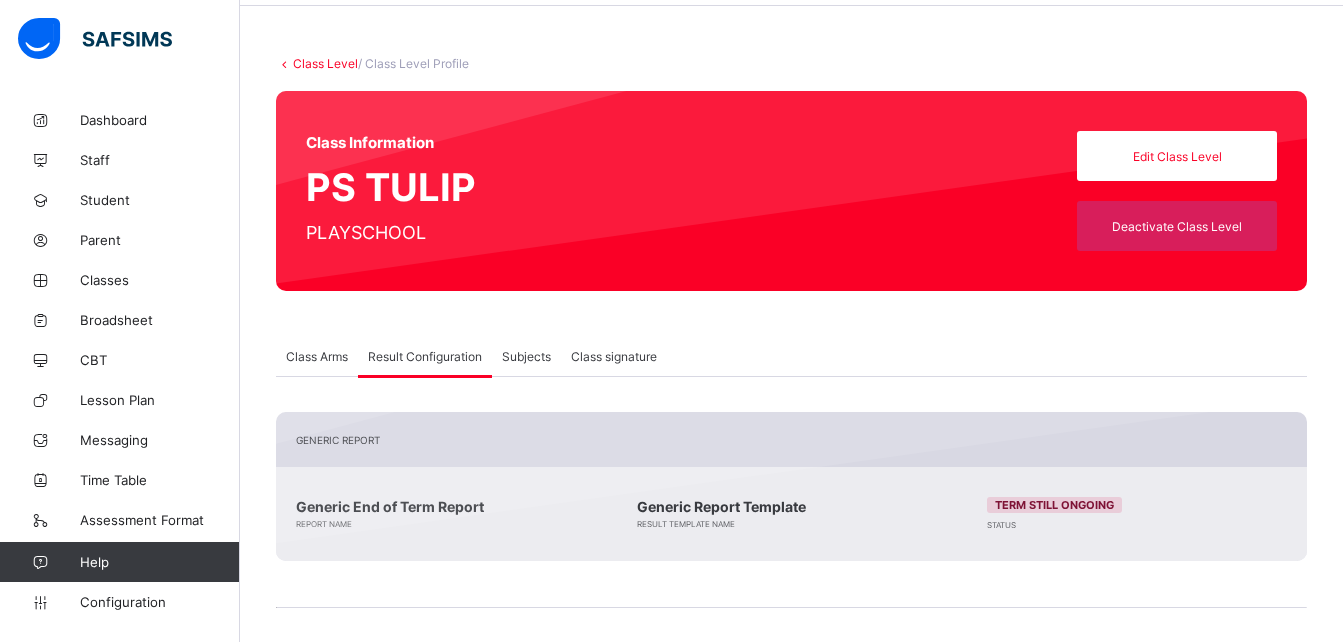 scroll, scrollTop: 73, scrollLeft: 0, axis: vertical 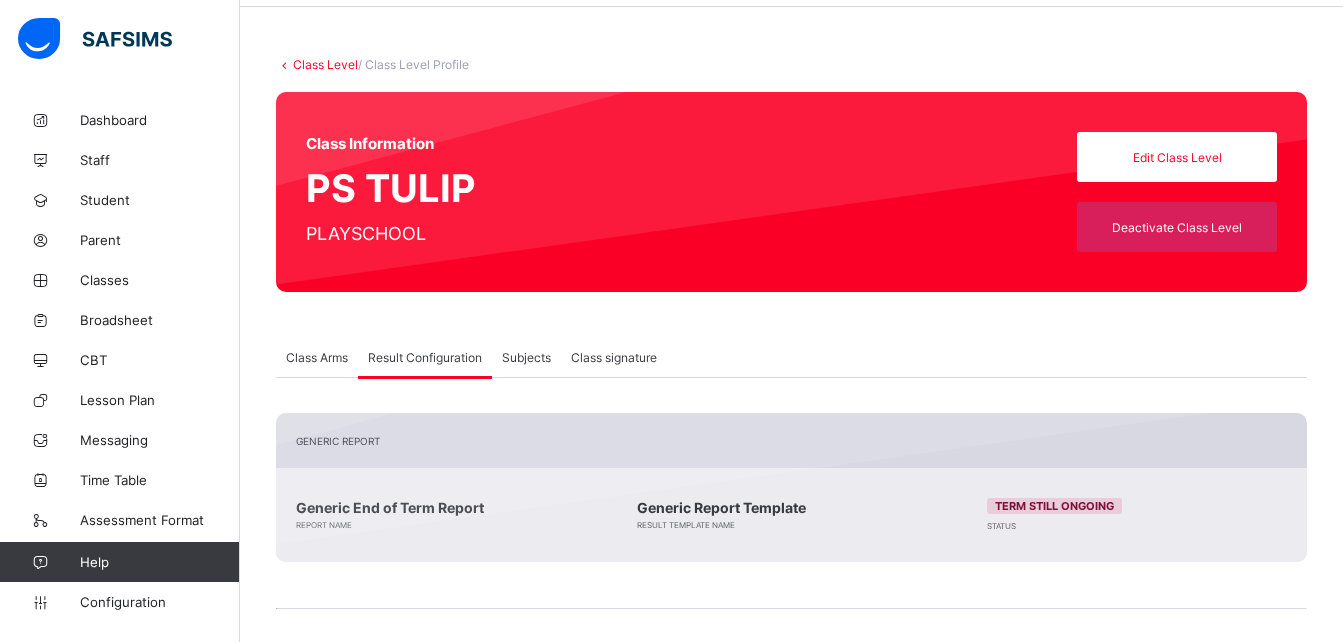 click on "Class Level  / Class Level Profile   Class Information   PS TULIP   PLAYSCHOOL   Edit Class Level     Deactivate Class Level Class Arms Result Configuration Subjects Class signature Result Configuration More Options   Arm Name Date Created Status Actions TULIP [DATE] Active View Details Generic Report Generic End of Term Report Report Name Generic Report Template Result Template Name Term still ongoing Status Third Term Add configuration Report Name Result Template Grading Format Type Status Action TULIP 3RD MIDTERM (2024-25) TULIP - 3RD MIDTERM (2024-25) NORMAL in use END OF TERM TULIP END OFTERM (3RD TERM) NORMAL not in use Result Generation Configuration report name Third Term [DATE]-[DATE] result template Trait groups Tulip end of term (3rd term 2024-25) Cancel   Save   × Delete Configuration This action would delete  undefined  from the system. Are you sure you want to carry on? Cancel Yes, Delete Configuration × Updating Configuration This action would set  undefined  as the   active Cancel Active" at bounding box center (791, 475) 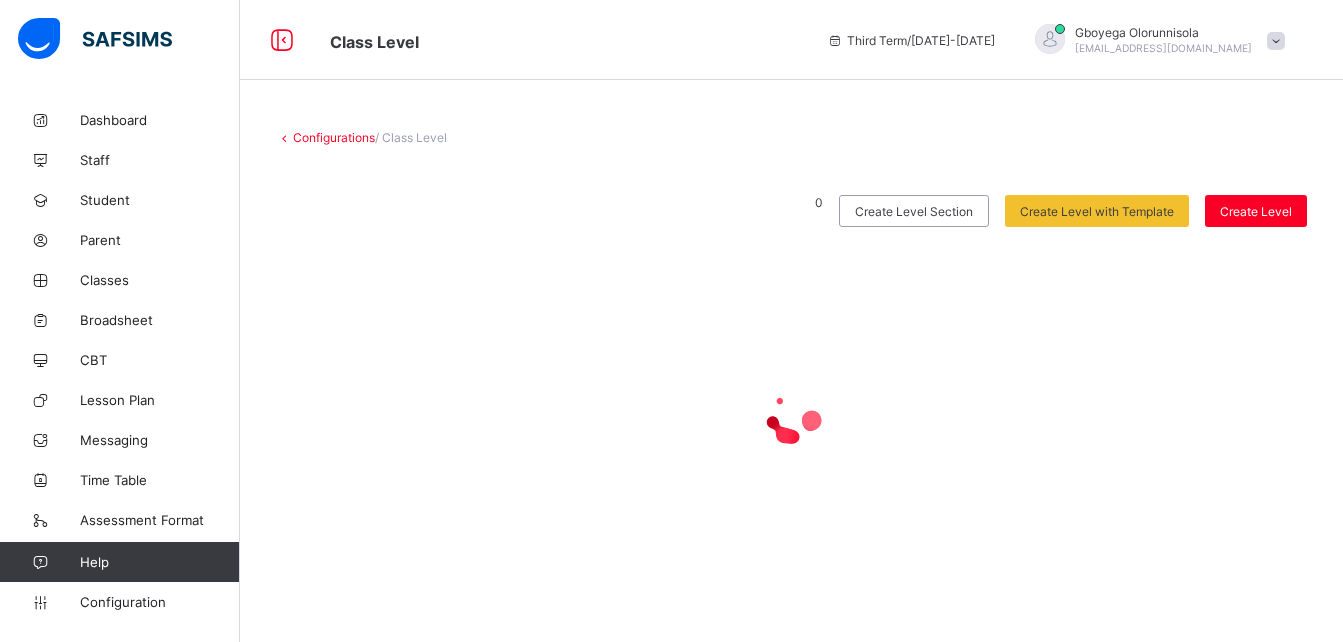 scroll, scrollTop: 0, scrollLeft: 0, axis: both 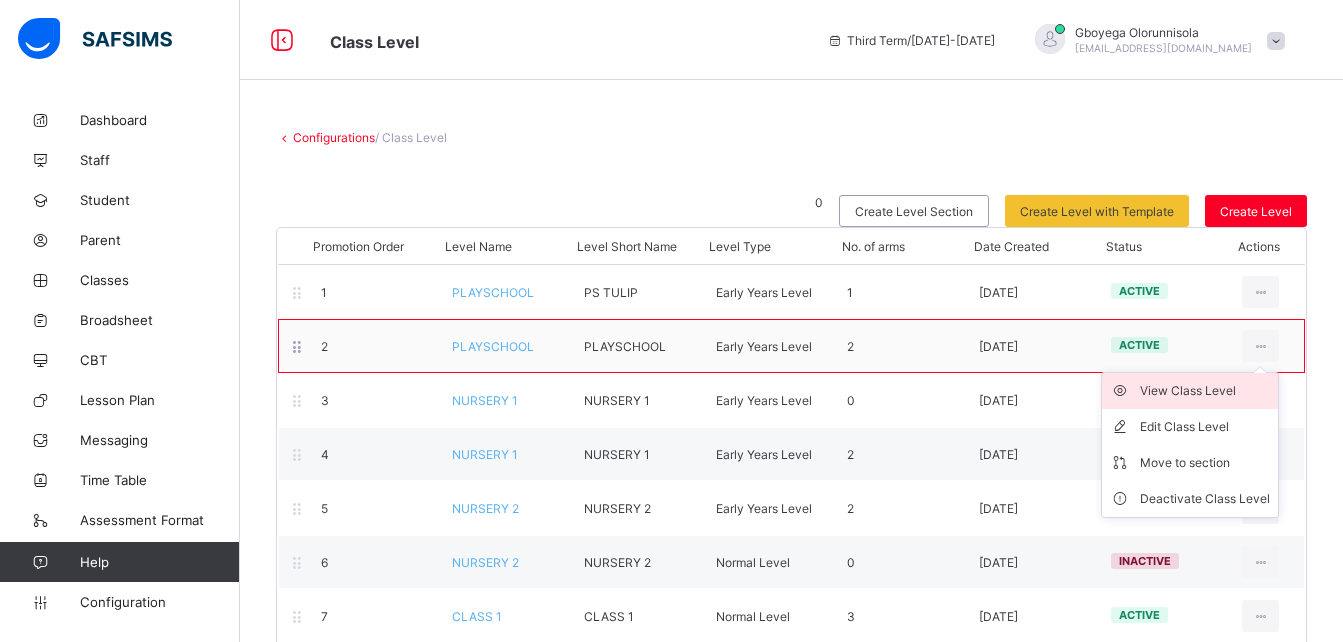 click on "View Class Level" at bounding box center (1205, 391) 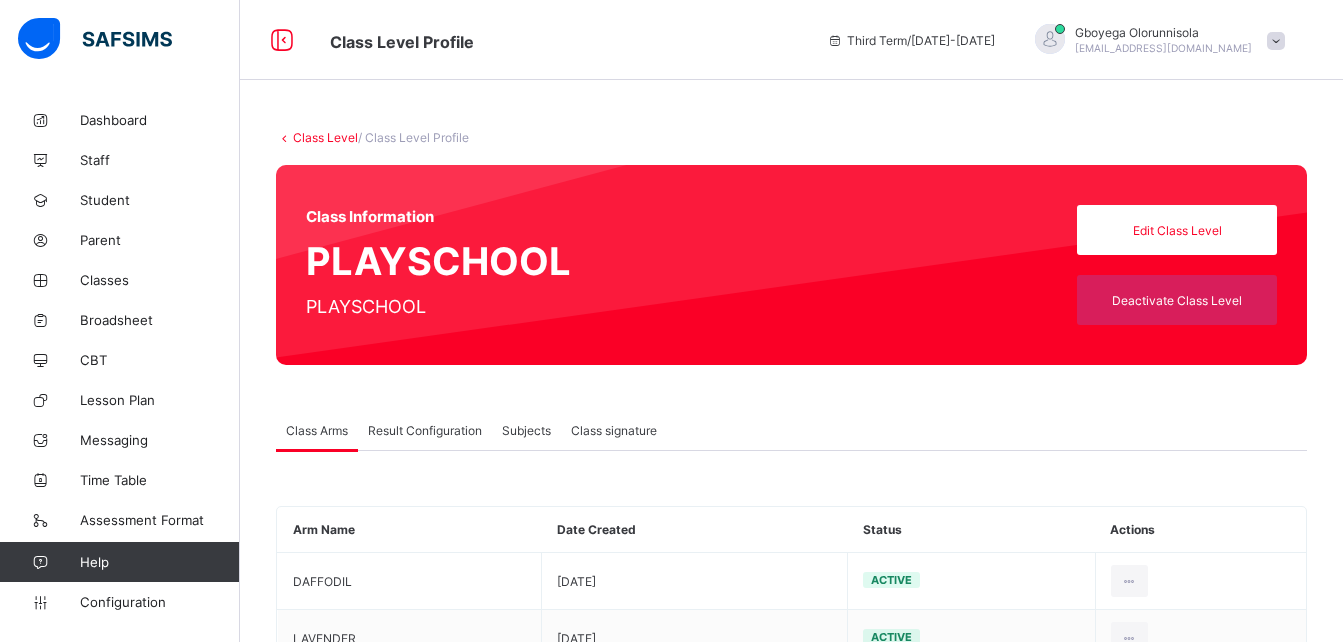 click on "Result Configuration" at bounding box center [425, 430] 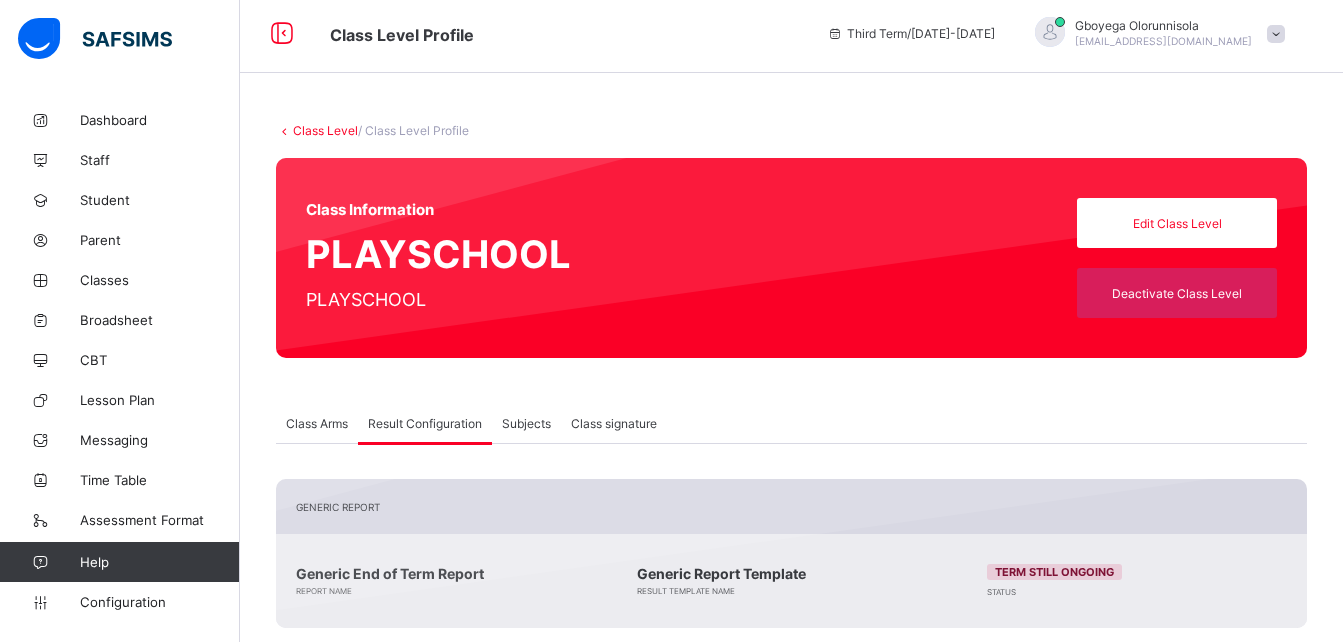 scroll, scrollTop: 0, scrollLeft: 0, axis: both 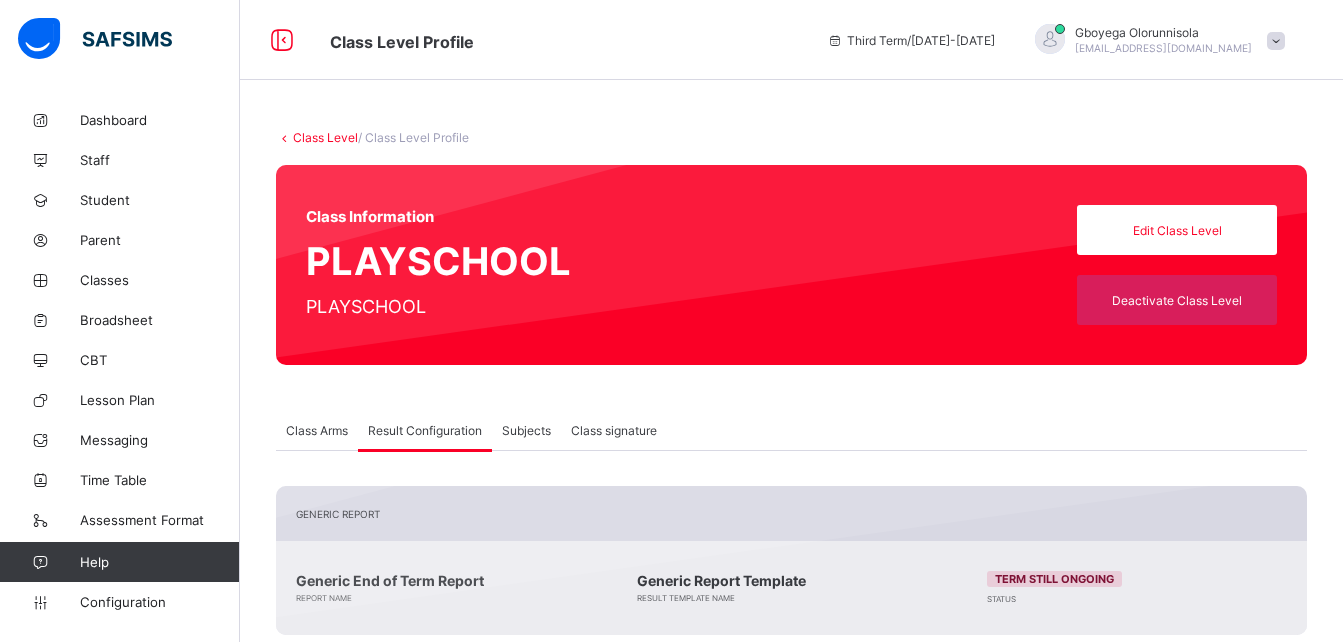click on "Class Level" at bounding box center [325, 137] 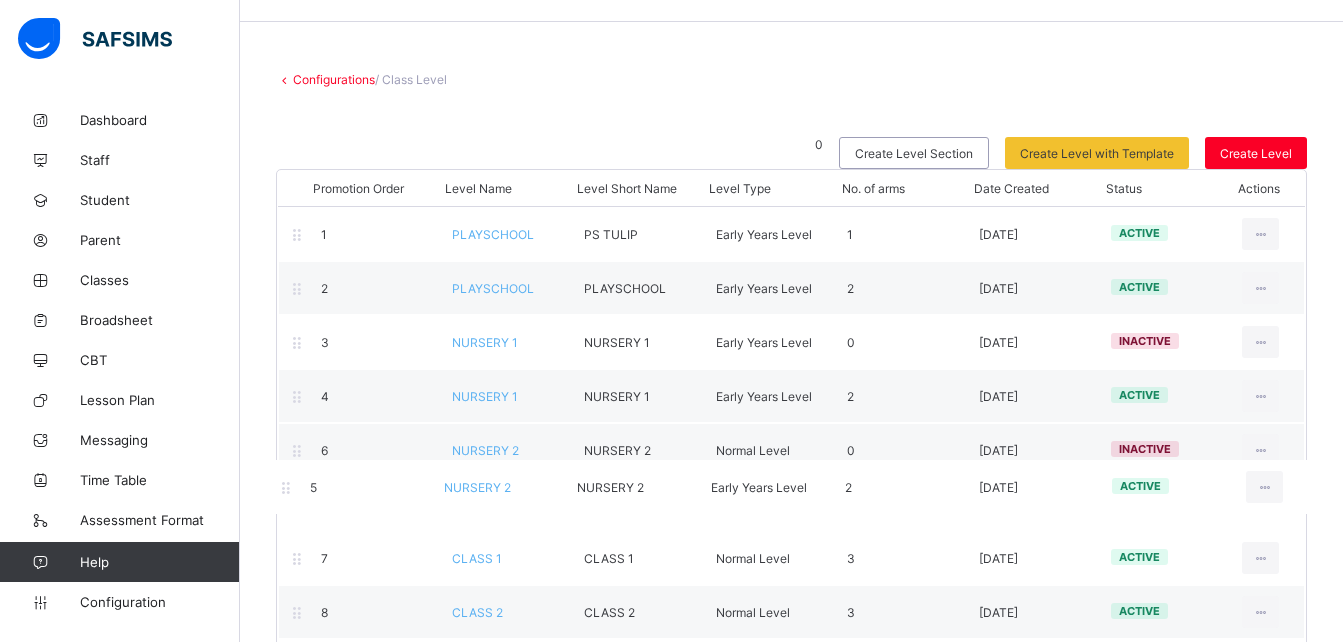 scroll, scrollTop: 59, scrollLeft: 1, axis: both 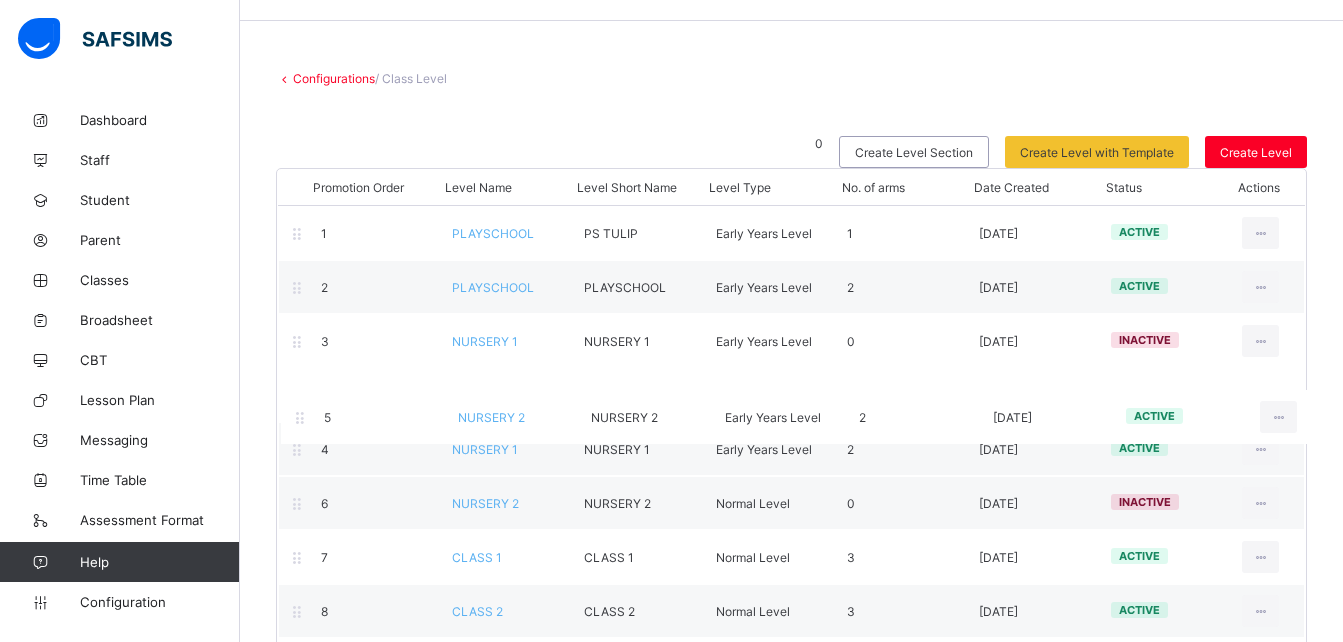 drag, startPoint x: 1277, startPoint y: 519, endPoint x: 1271, endPoint y: 404, distance: 115.15642 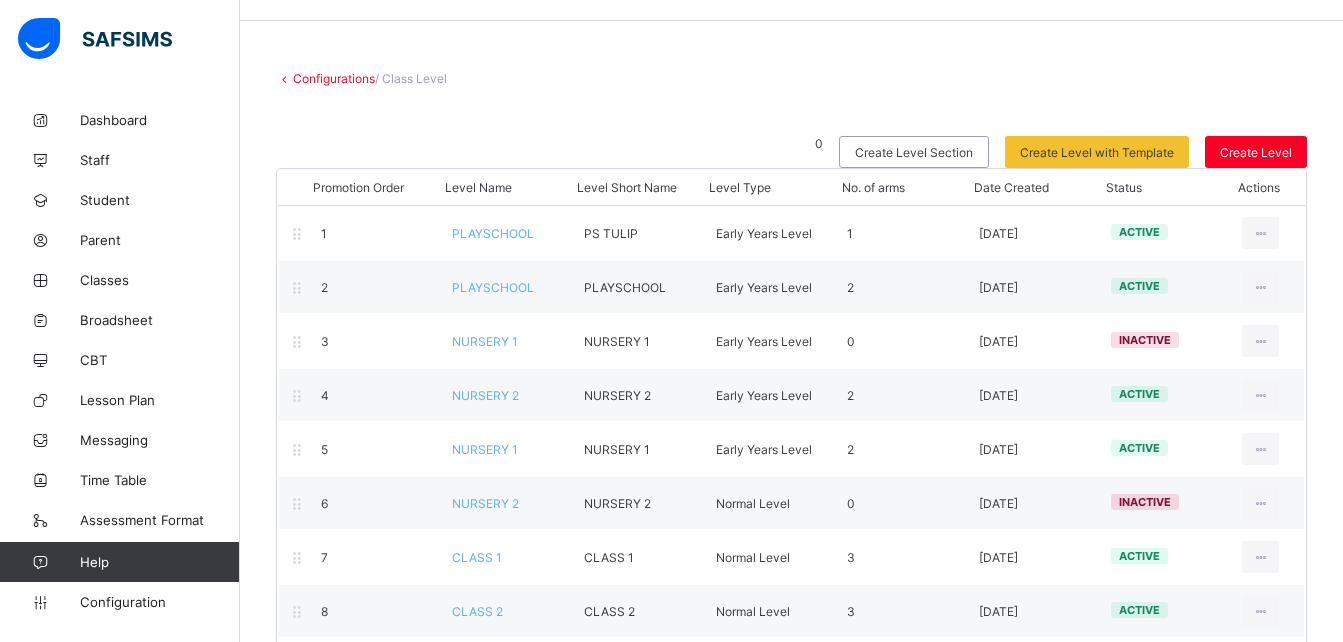 scroll, scrollTop: 59, scrollLeft: 2, axis: both 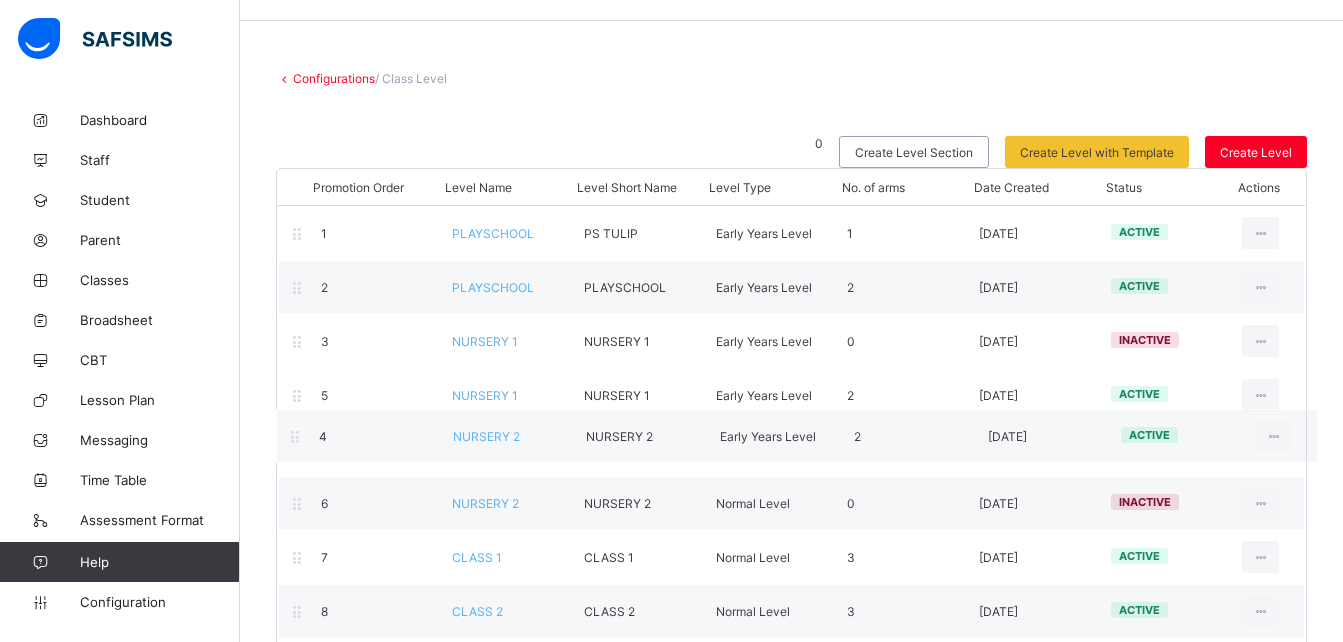 drag, startPoint x: 1273, startPoint y: 398, endPoint x: 1270, endPoint y: 444, distance: 46.09772 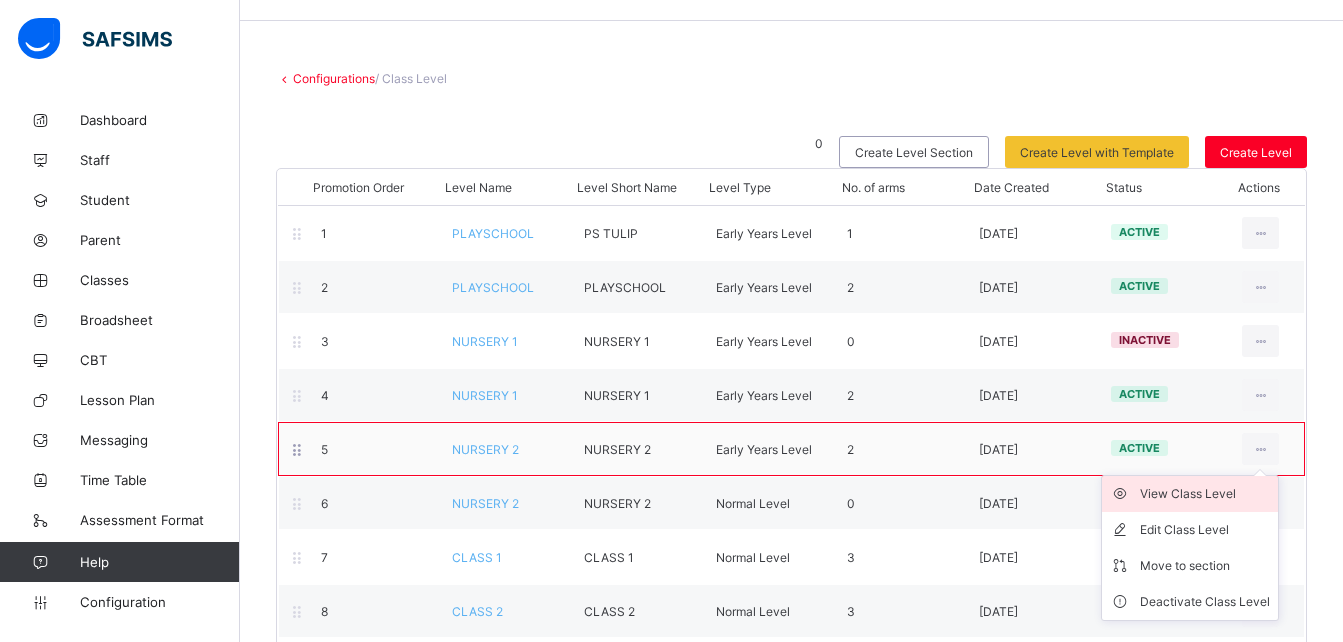 click on "View Class Level" at bounding box center [1205, 494] 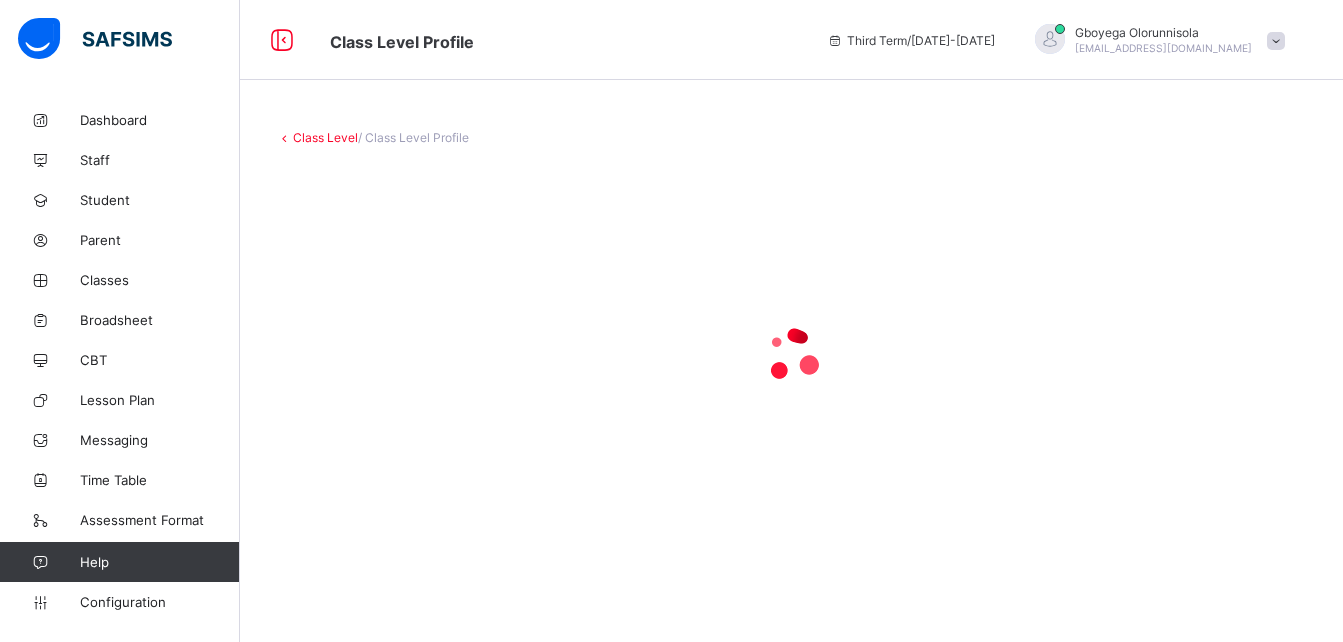 scroll, scrollTop: 0, scrollLeft: 0, axis: both 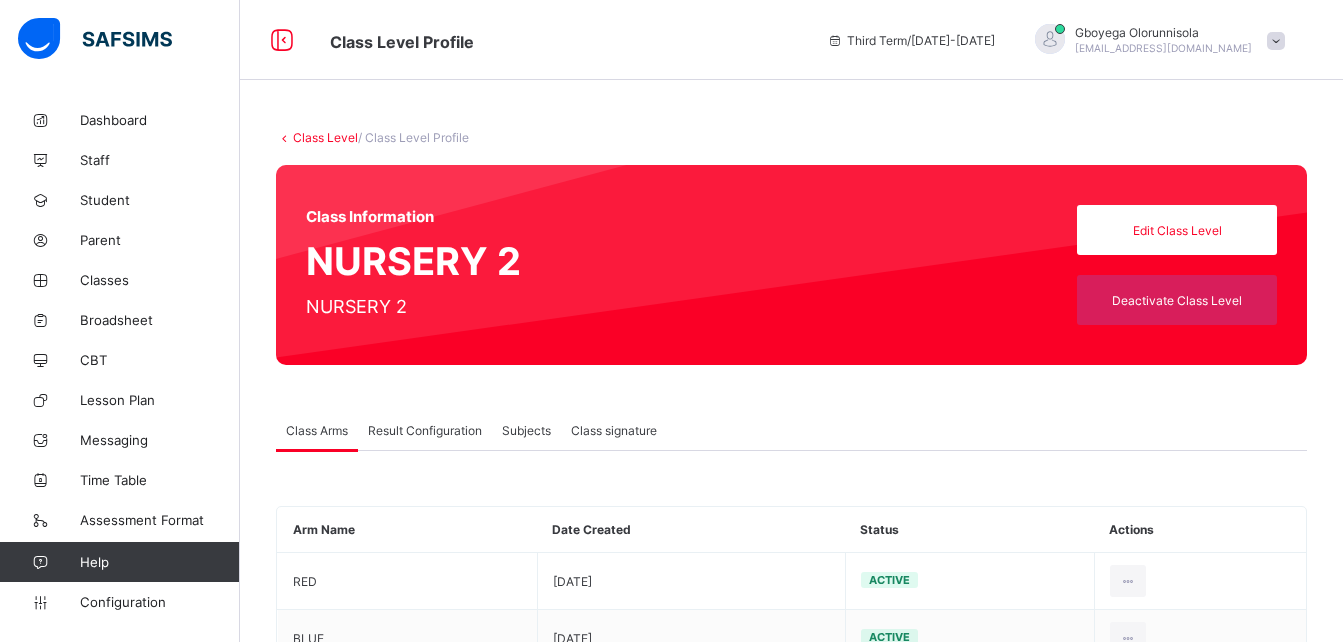 click on "Result Configuration" at bounding box center (425, 430) 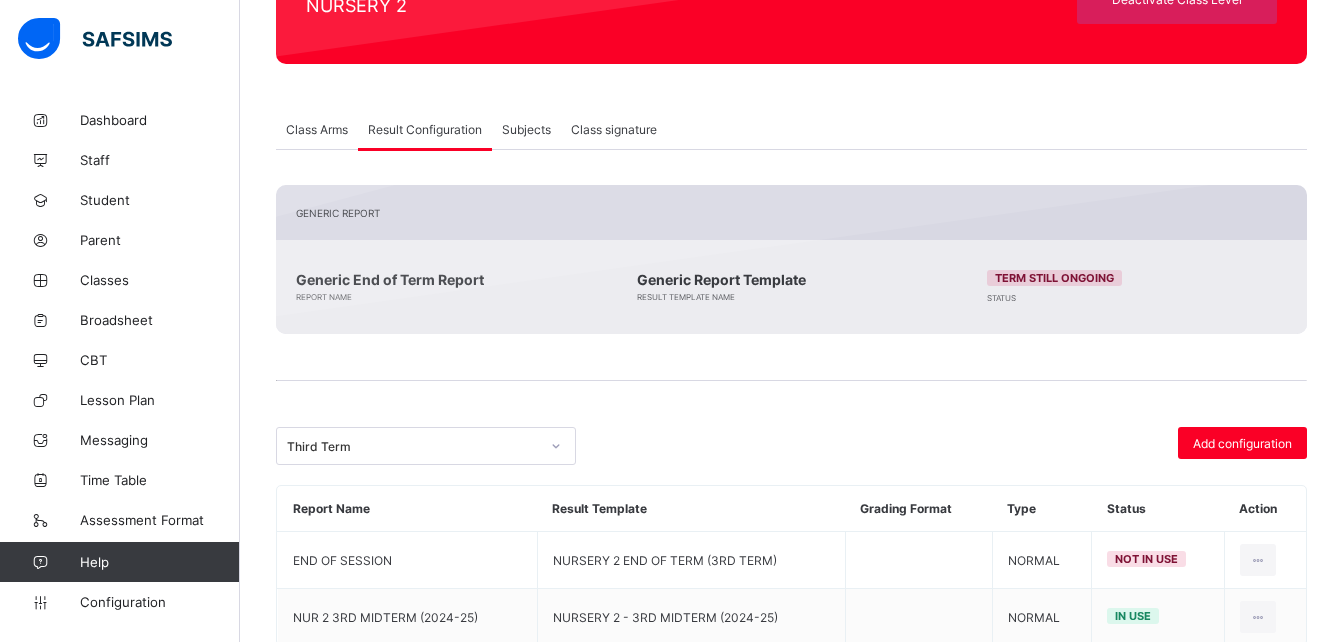 scroll, scrollTop: 355, scrollLeft: 0, axis: vertical 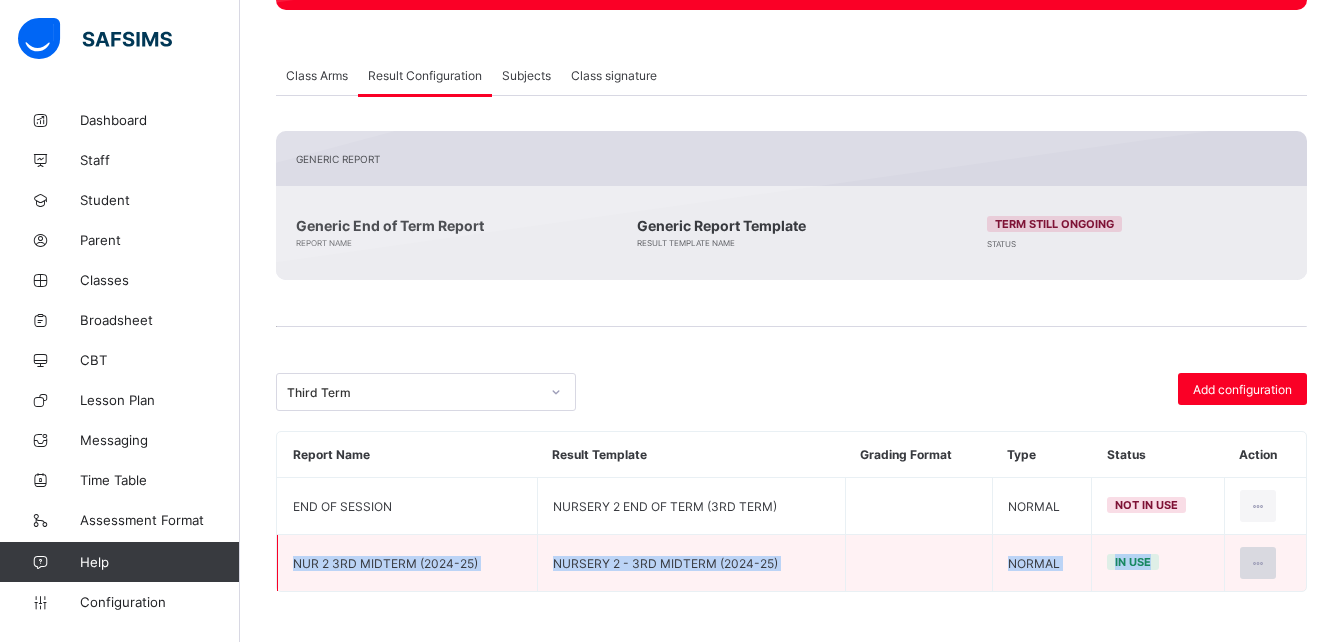 drag, startPoint x: 1272, startPoint y: 506, endPoint x: 1276, endPoint y: 554, distance: 48.166378 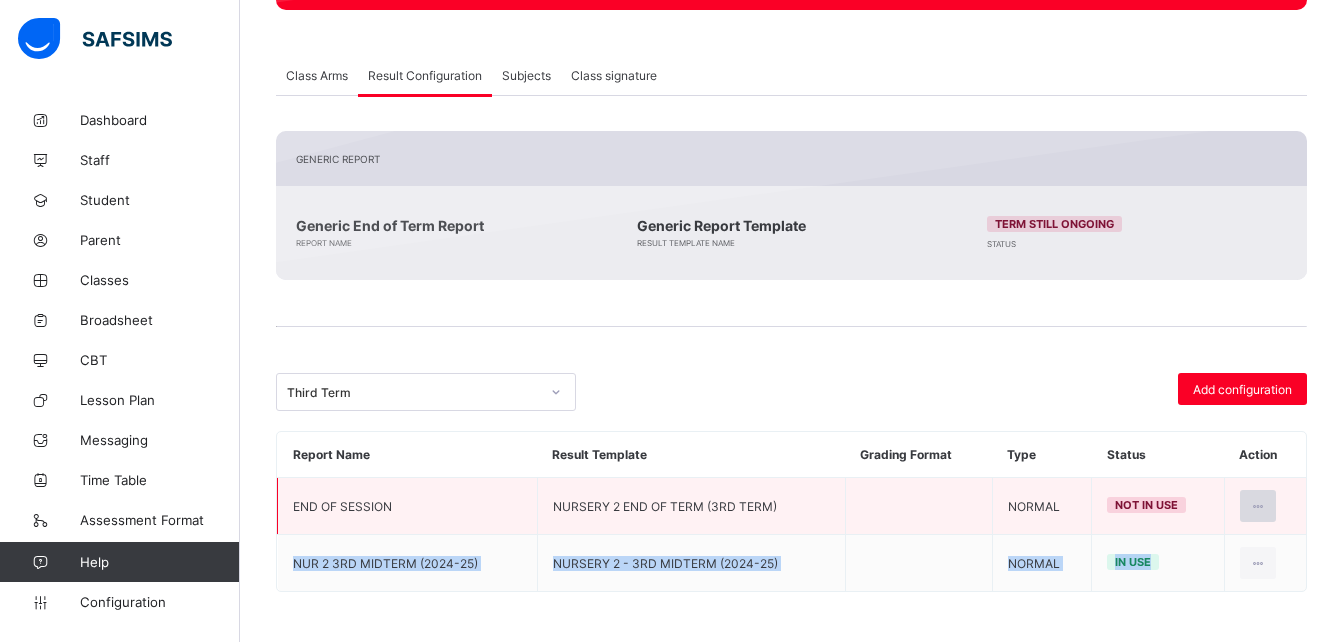 click at bounding box center (1258, 506) 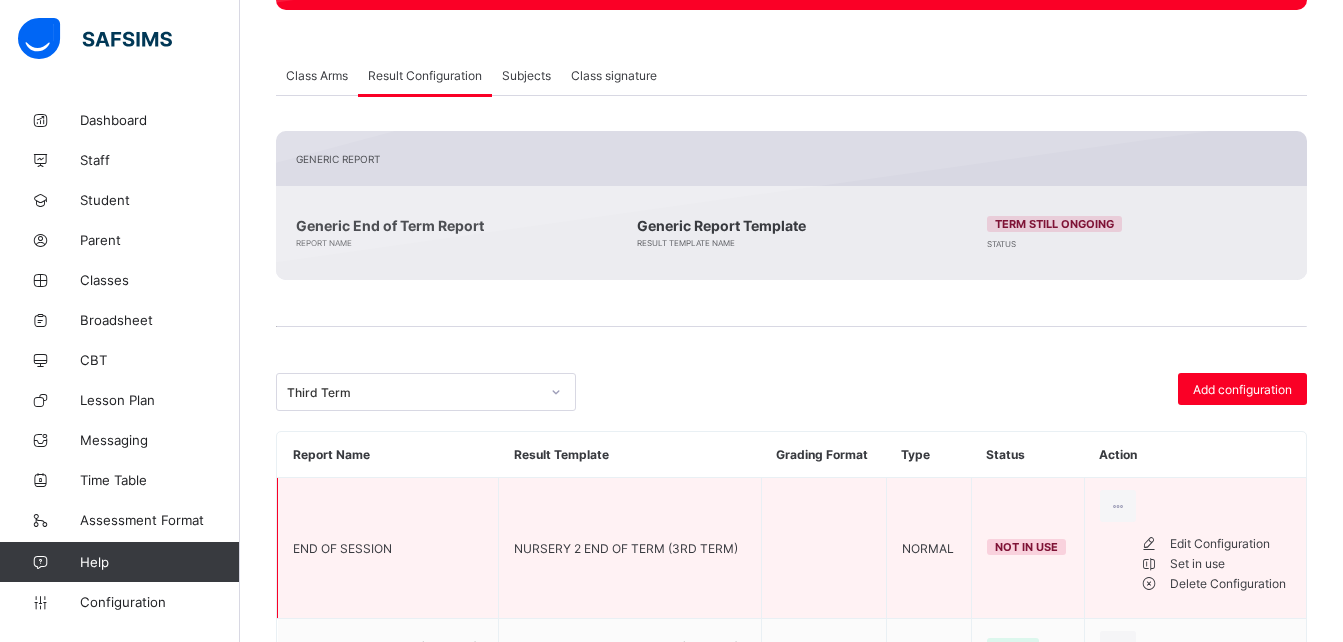 click on "Edit Configuration" at bounding box center [1230, 544] 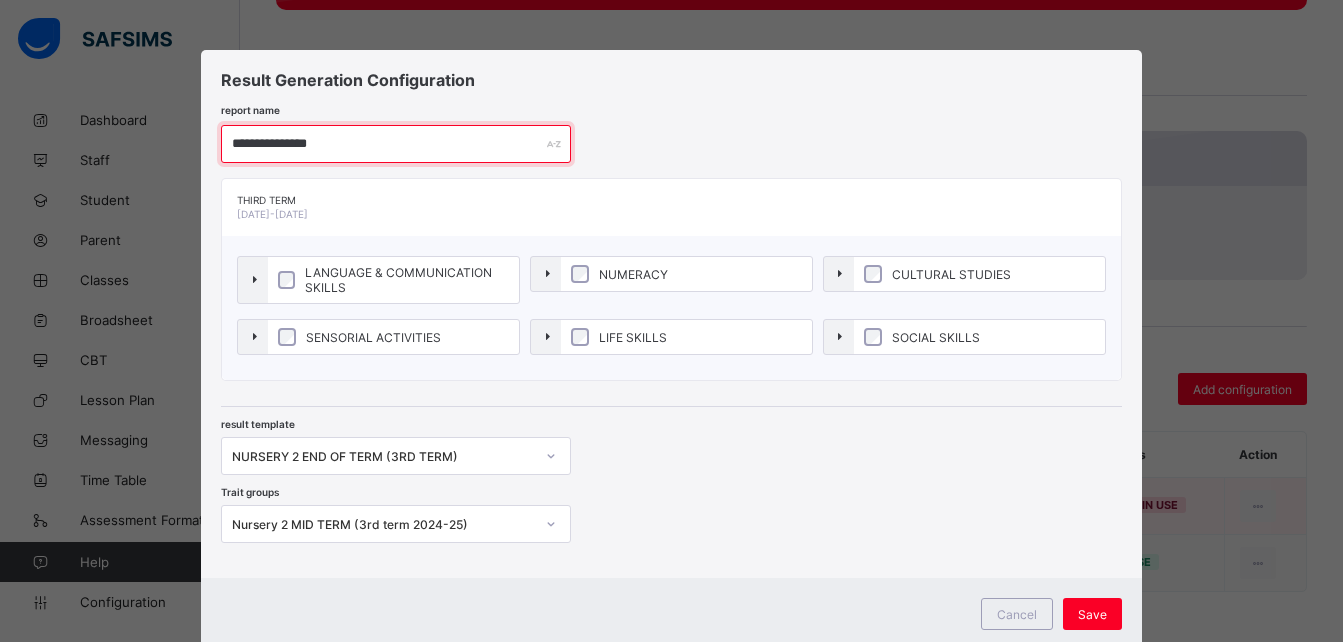 click on "**********" at bounding box center [396, 144] 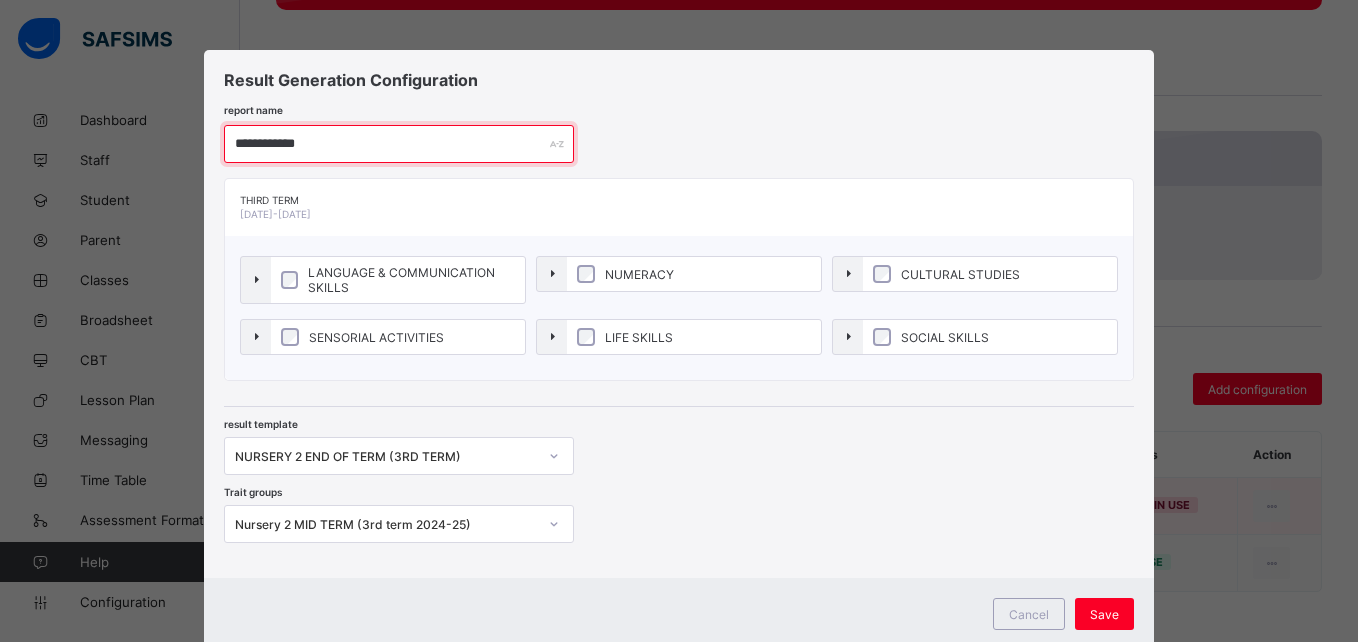 type on "**********" 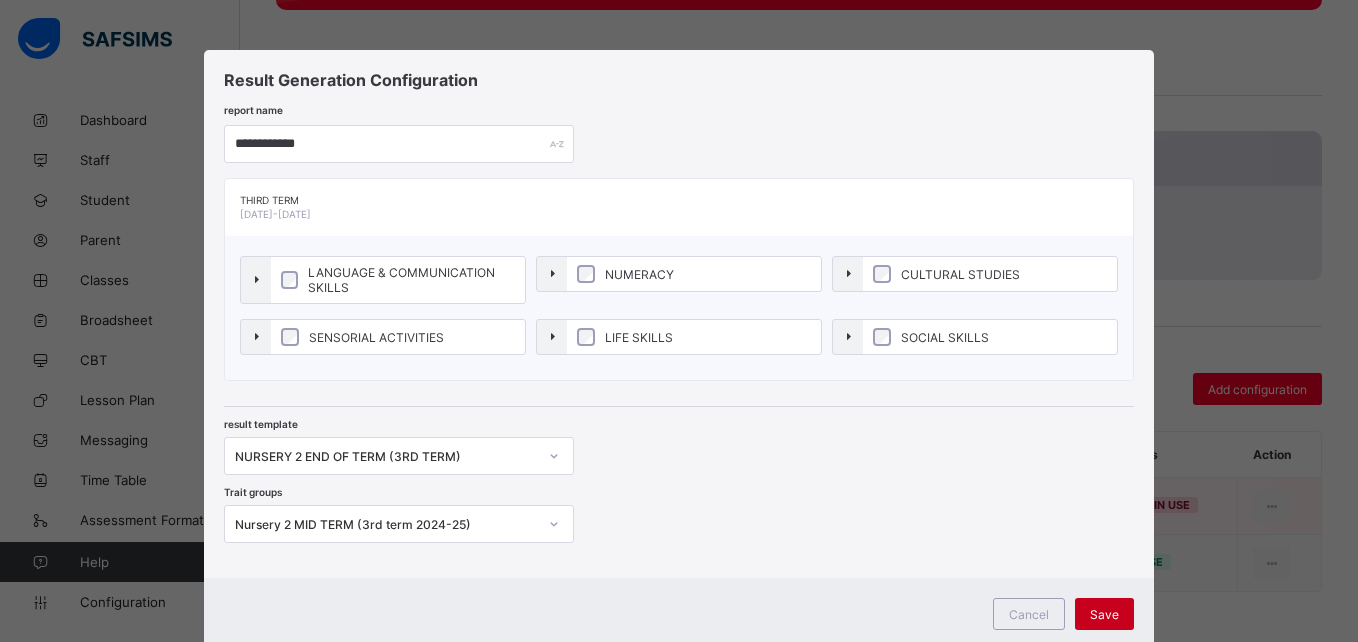 click on "Save" at bounding box center [1104, 614] 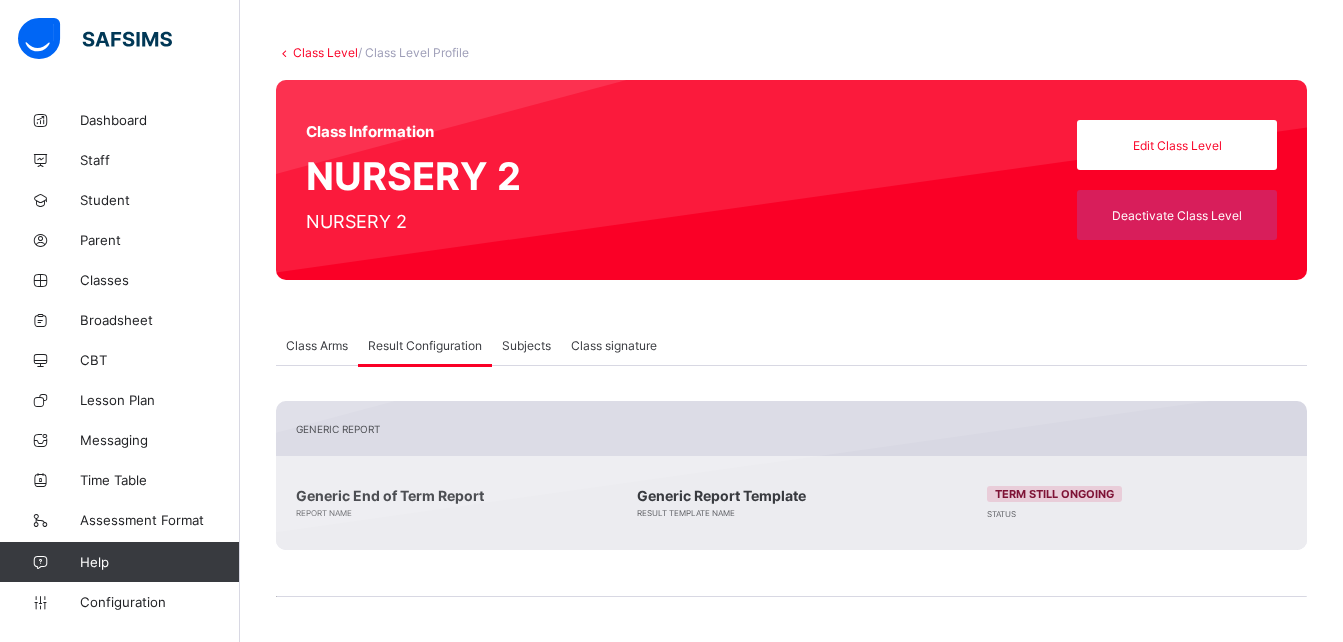 scroll, scrollTop: 83, scrollLeft: 0, axis: vertical 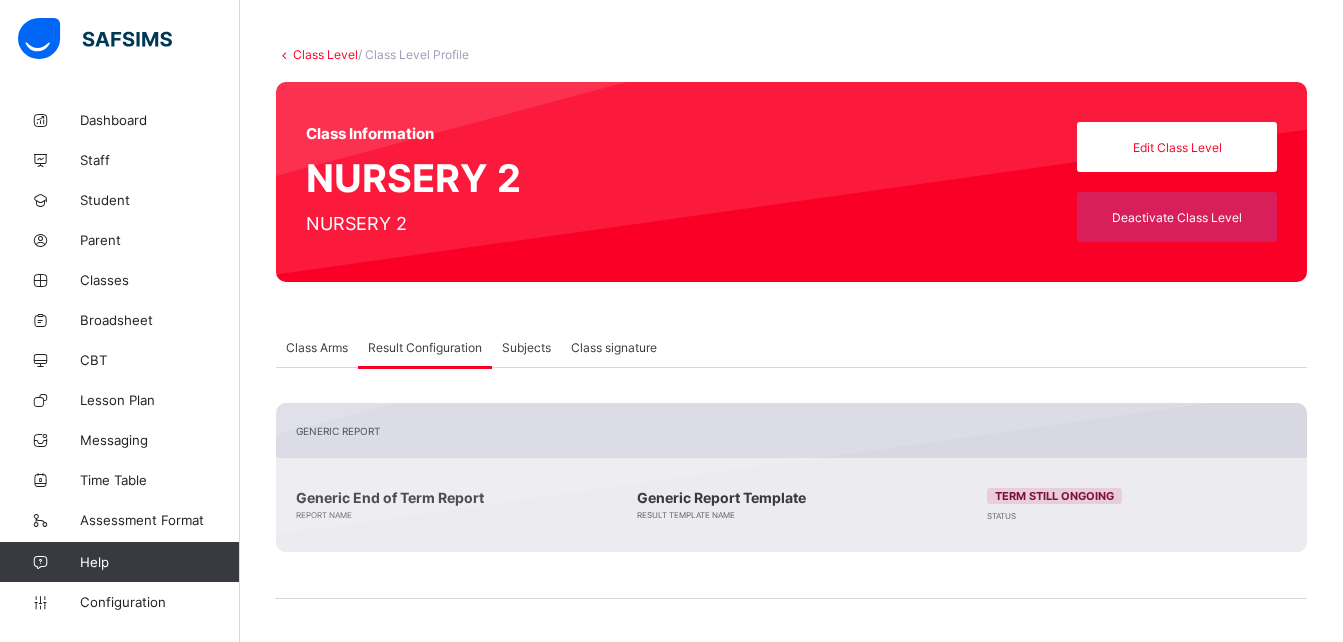 click on "Class Level" at bounding box center (325, 54) 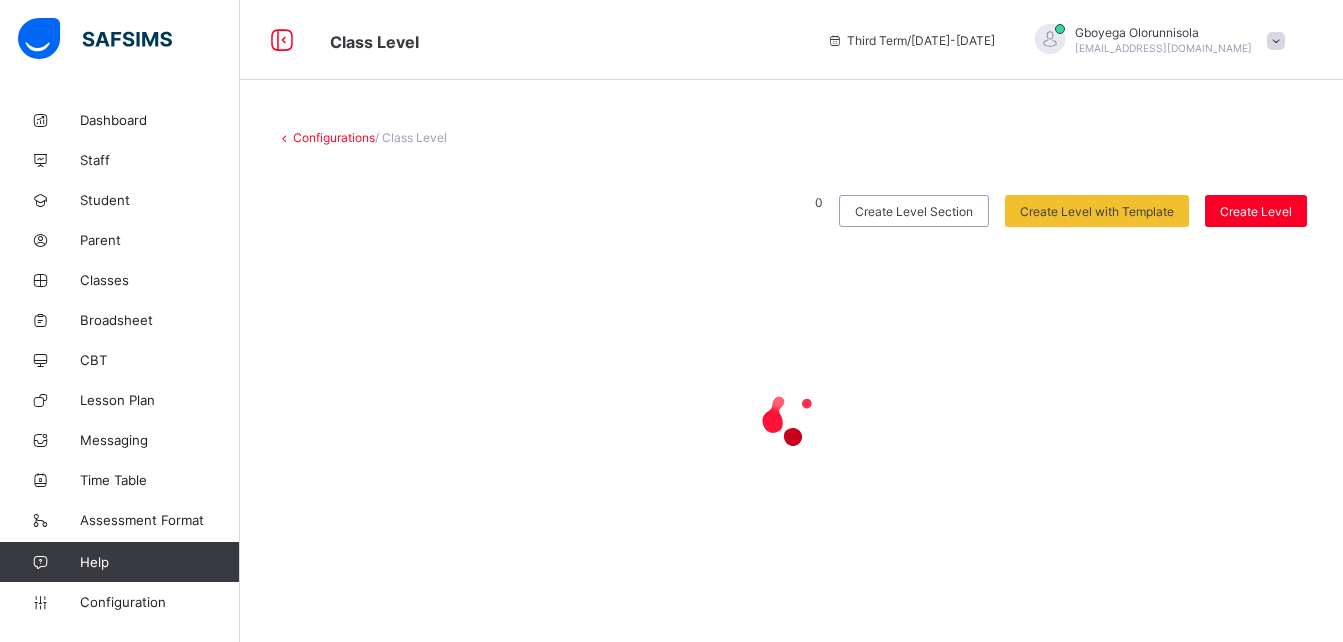 scroll, scrollTop: 0, scrollLeft: 0, axis: both 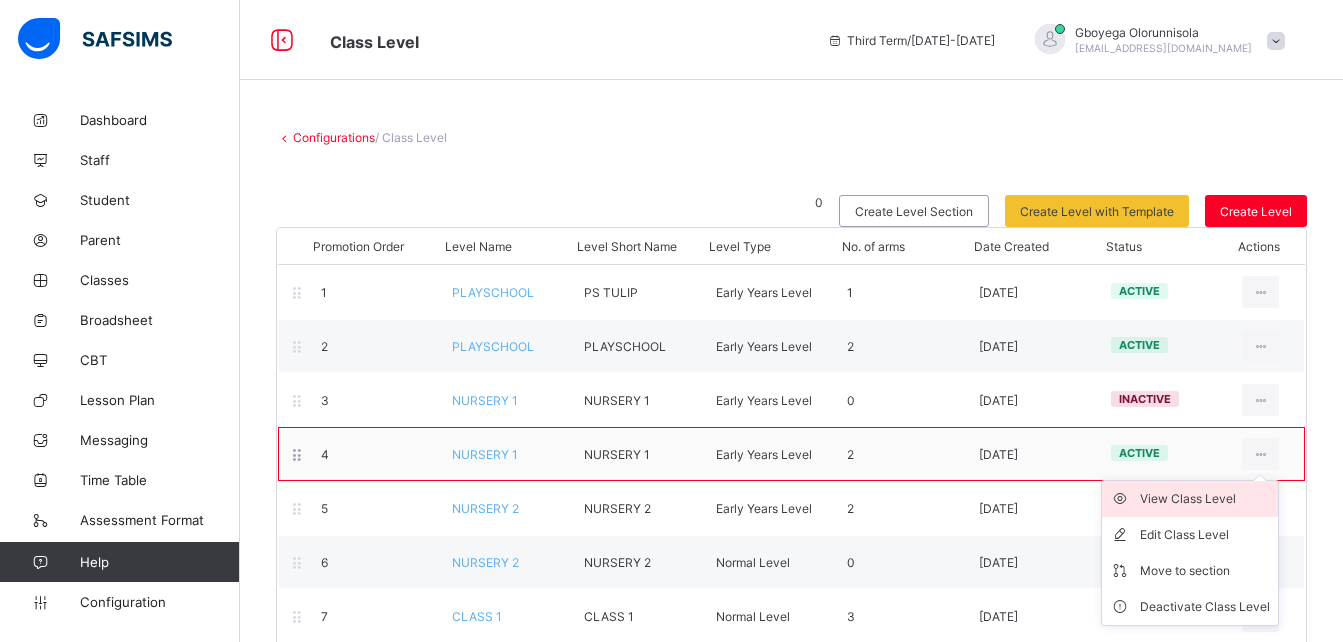 click on "View Class Level" at bounding box center (1205, 499) 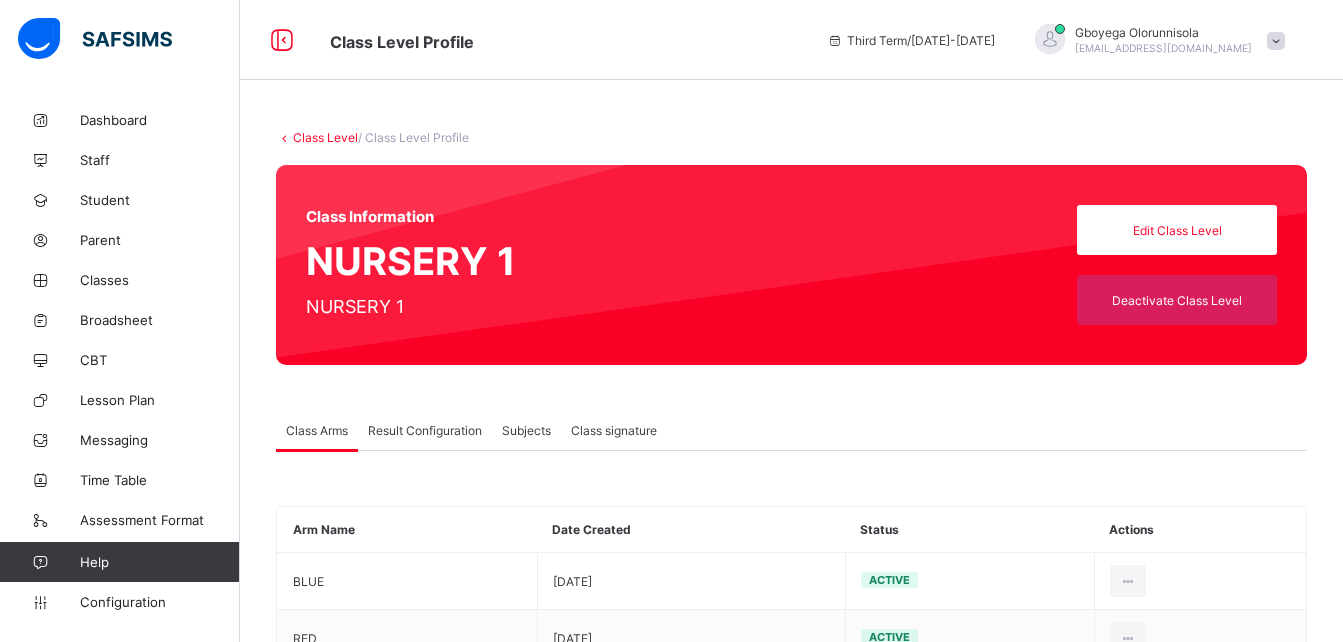 click on "Class Level" at bounding box center [325, 137] 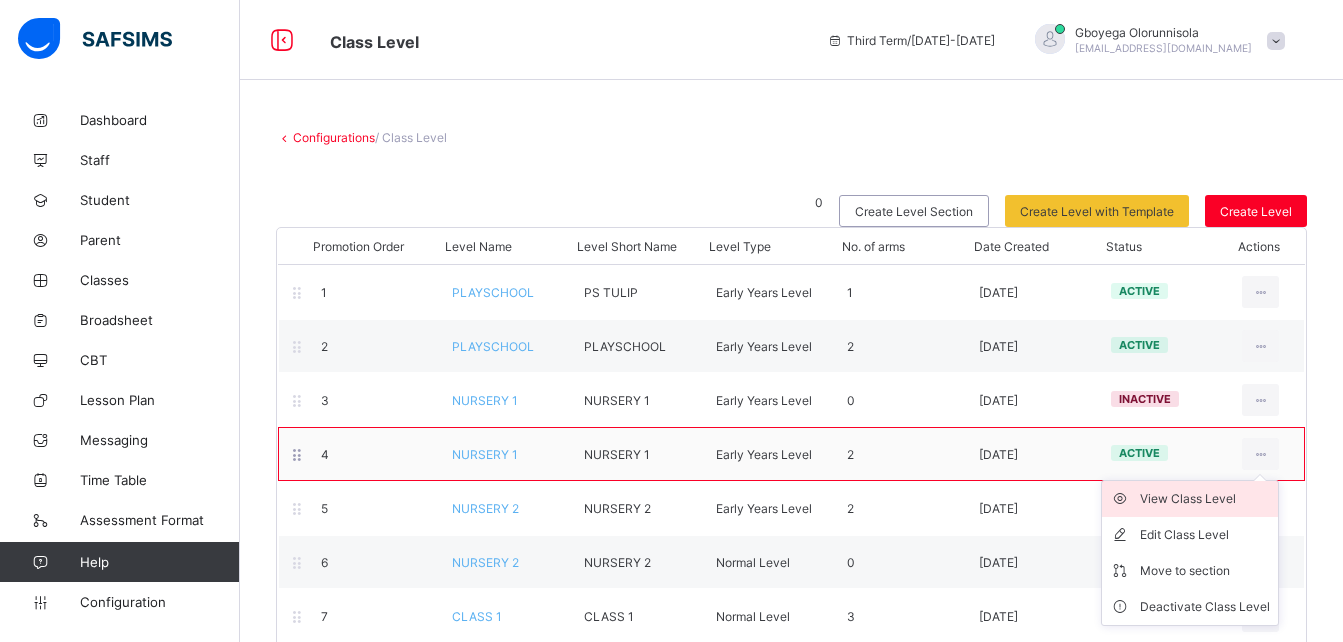 click on "View Class Level" at bounding box center (1205, 499) 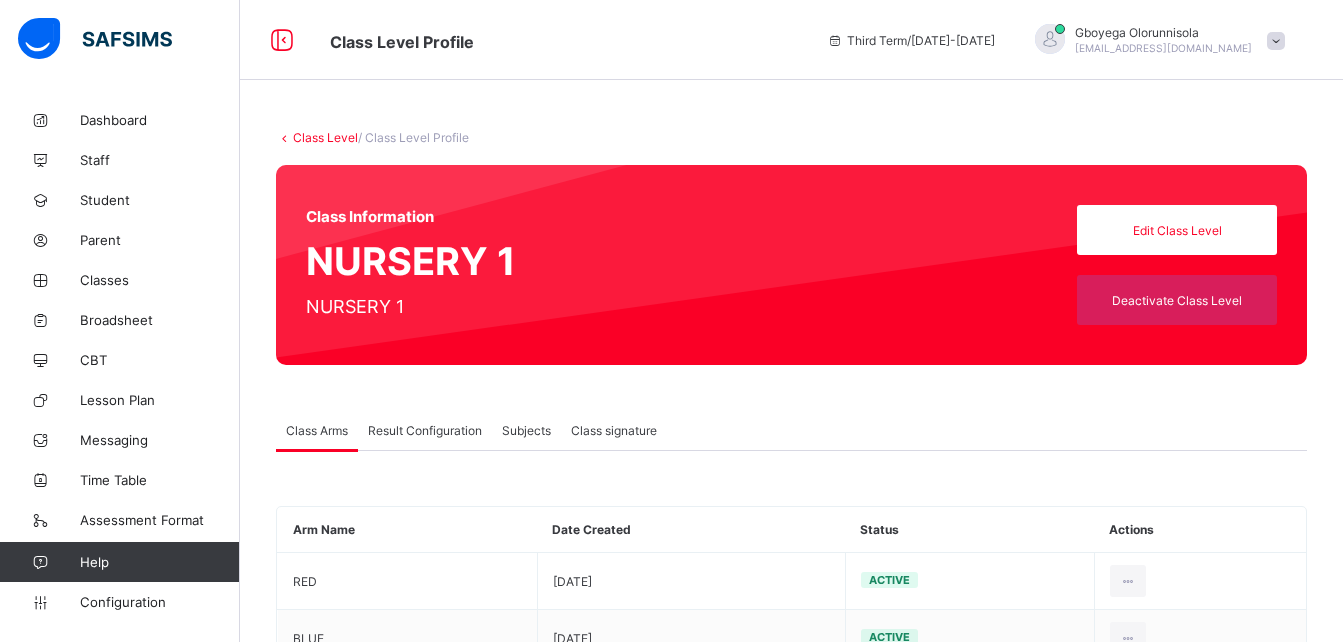 click on "Result Configuration" at bounding box center [425, 430] 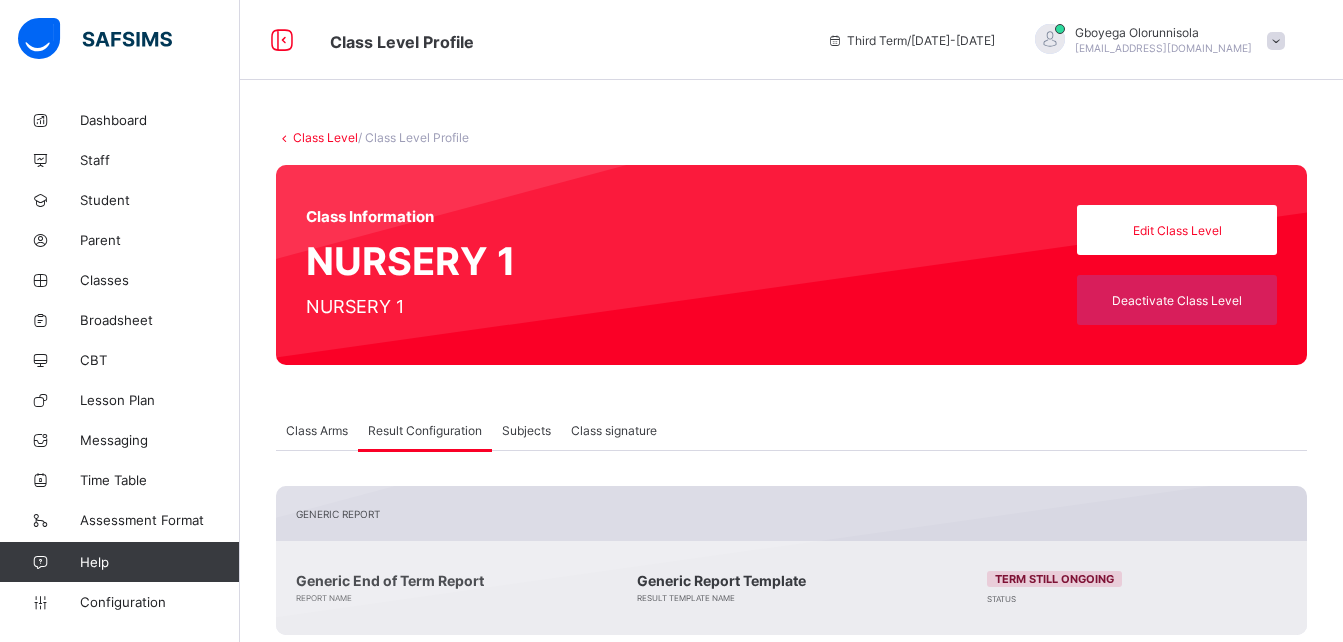 scroll, scrollTop: 298, scrollLeft: 0, axis: vertical 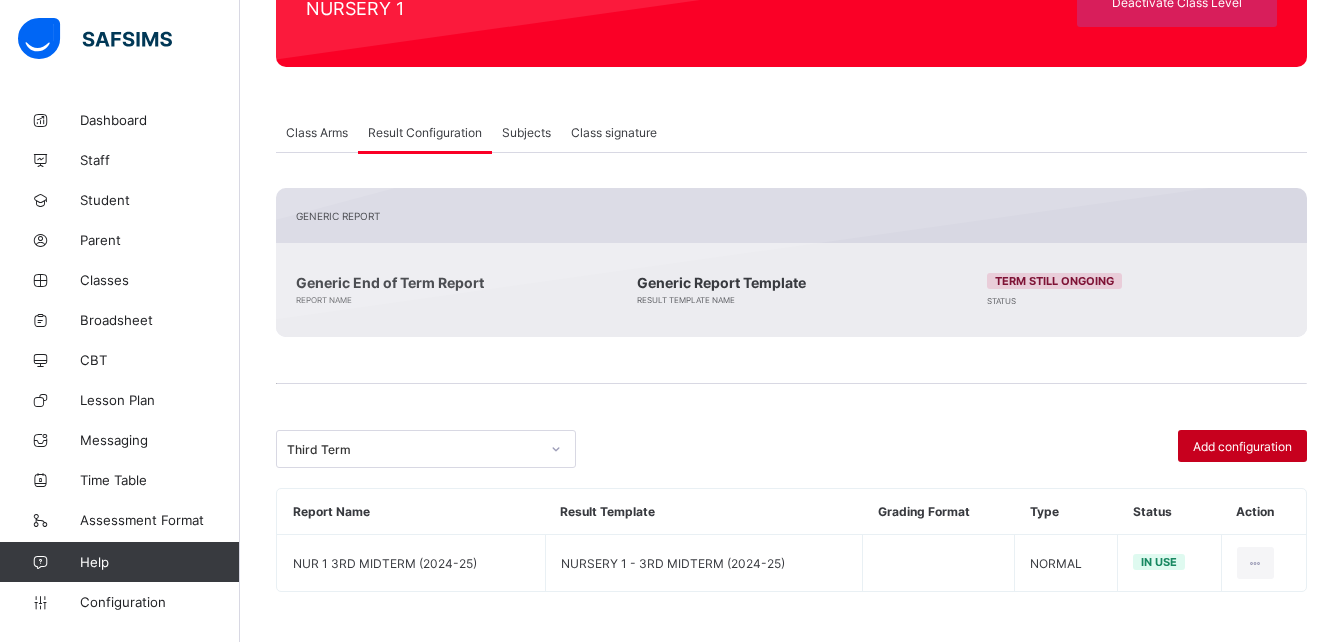 click on "Add configuration" at bounding box center [1242, 446] 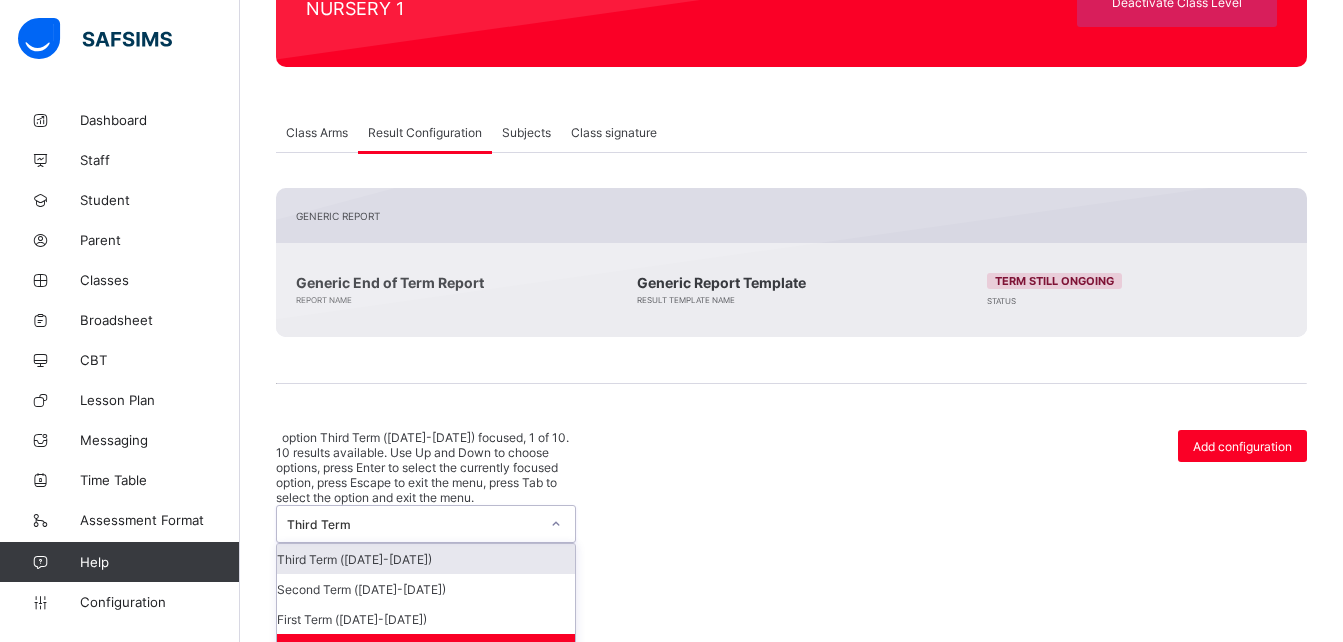 click on "Third Term" at bounding box center (413, 524) 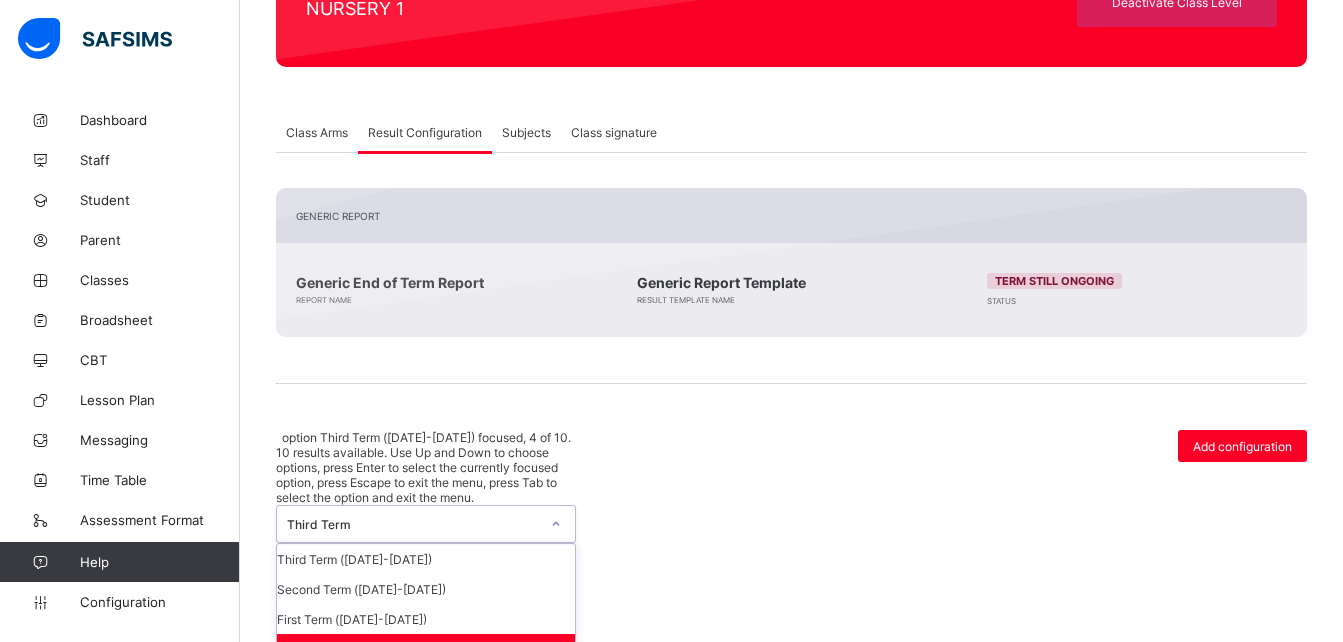 click on "Third Term ([DATE]-[DATE])" at bounding box center (426, 649) 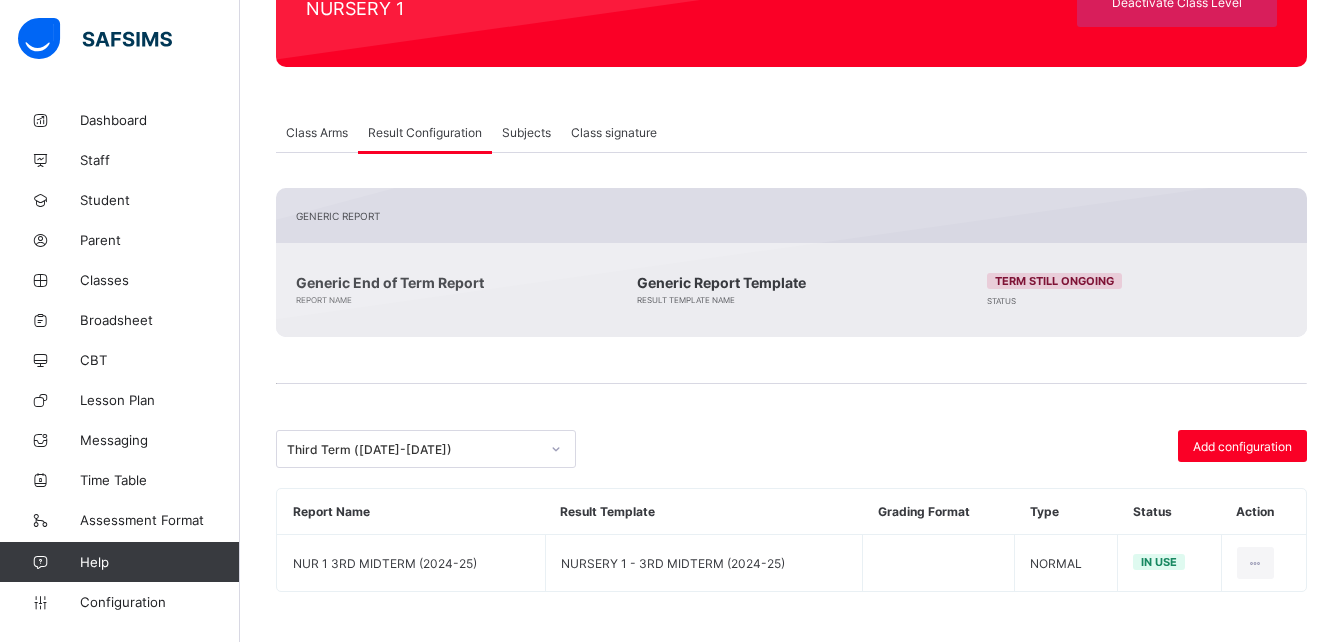 click on "Third Term ([DATE]-[DATE])" at bounding box center (531, 449) 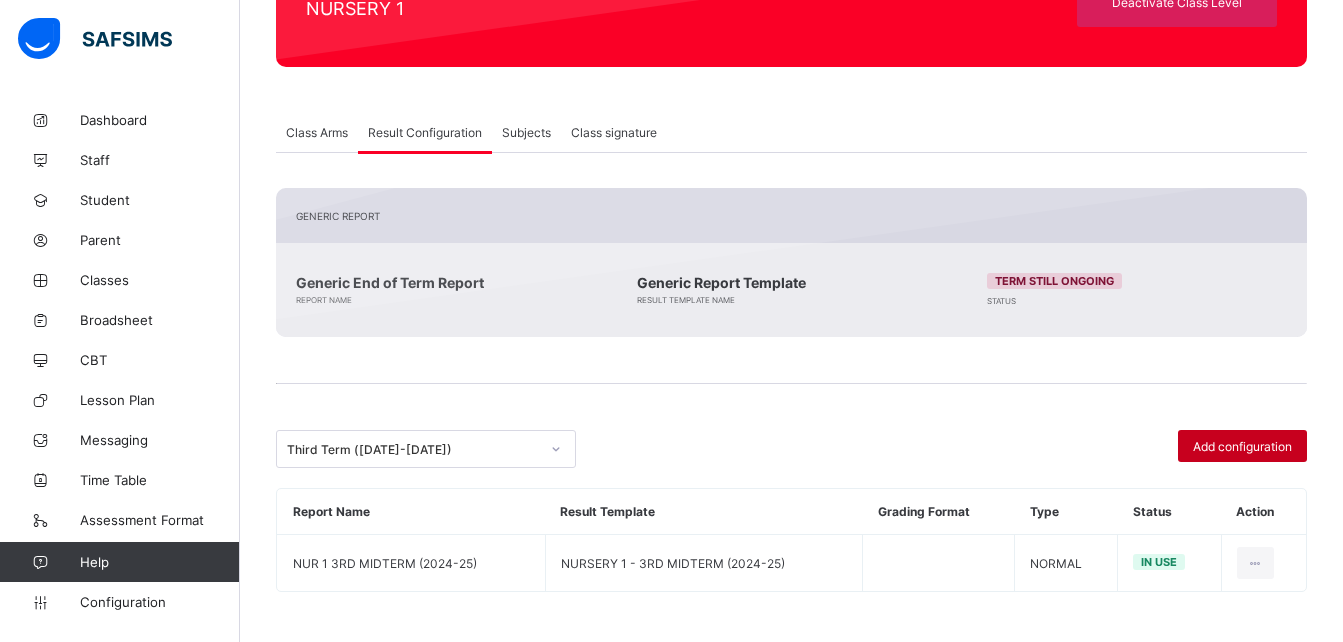 click on "Add configuration" at bounding box center [1242, 446] 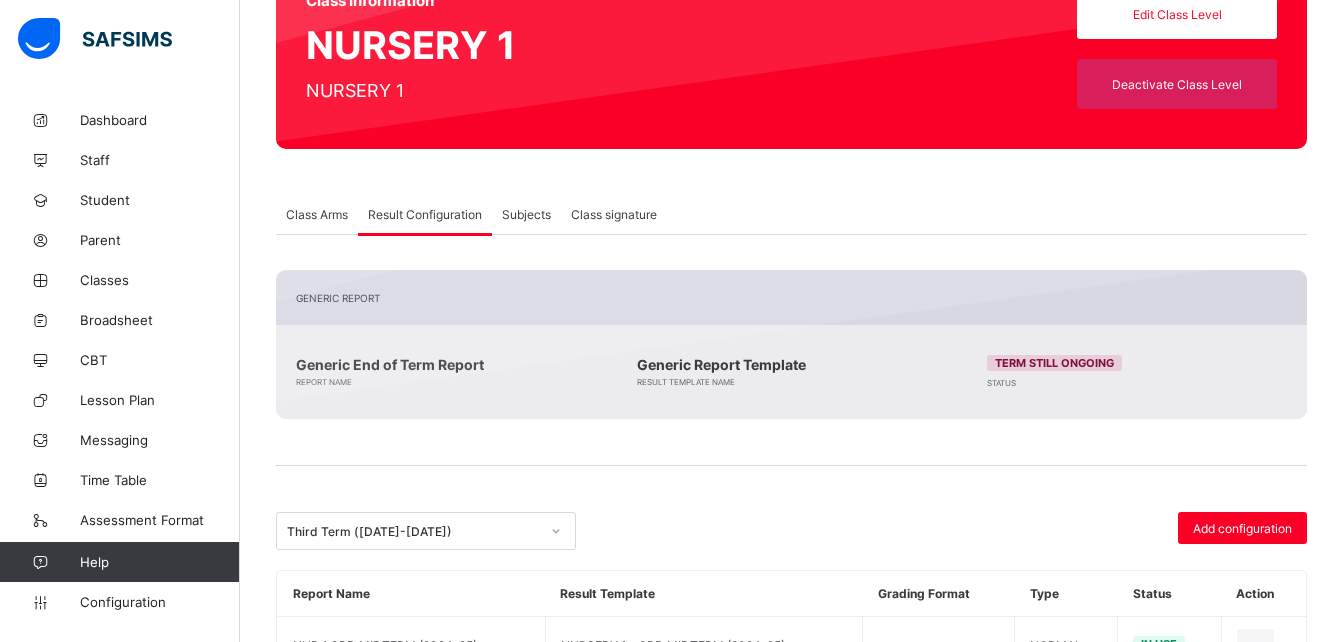 scroll, scrollTop: 224, scrollLeft: 0, axis: vertical 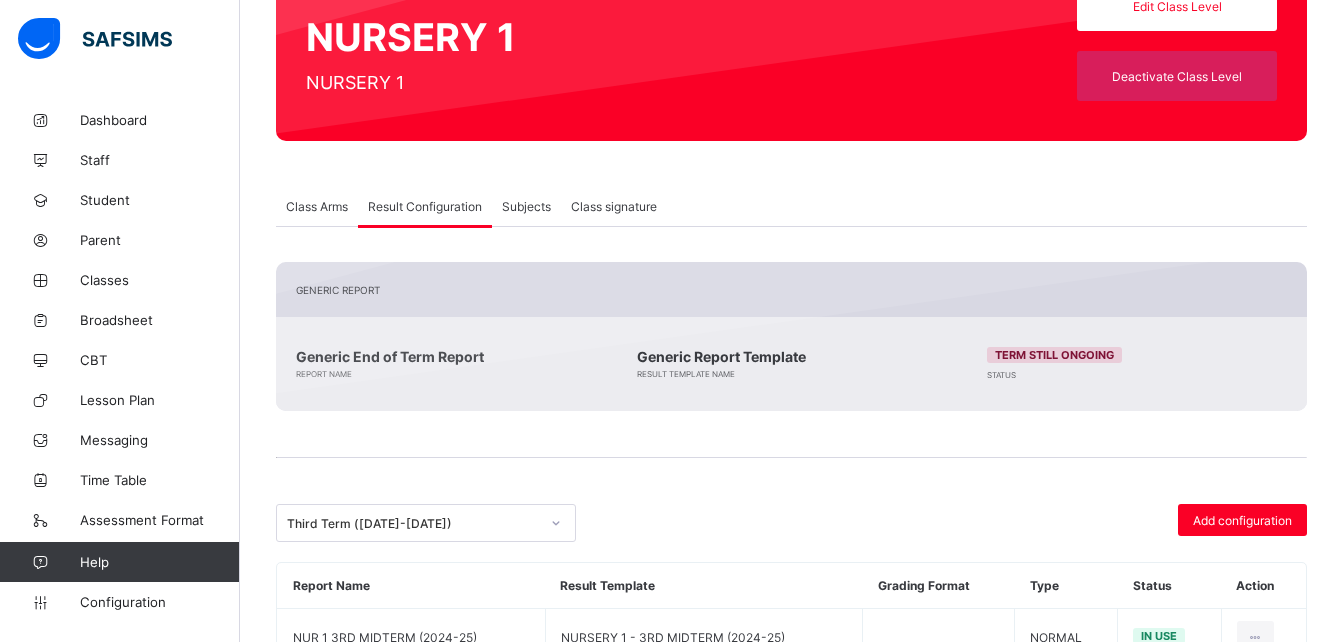 click on "Subjects" at bounding box center [526, 206] 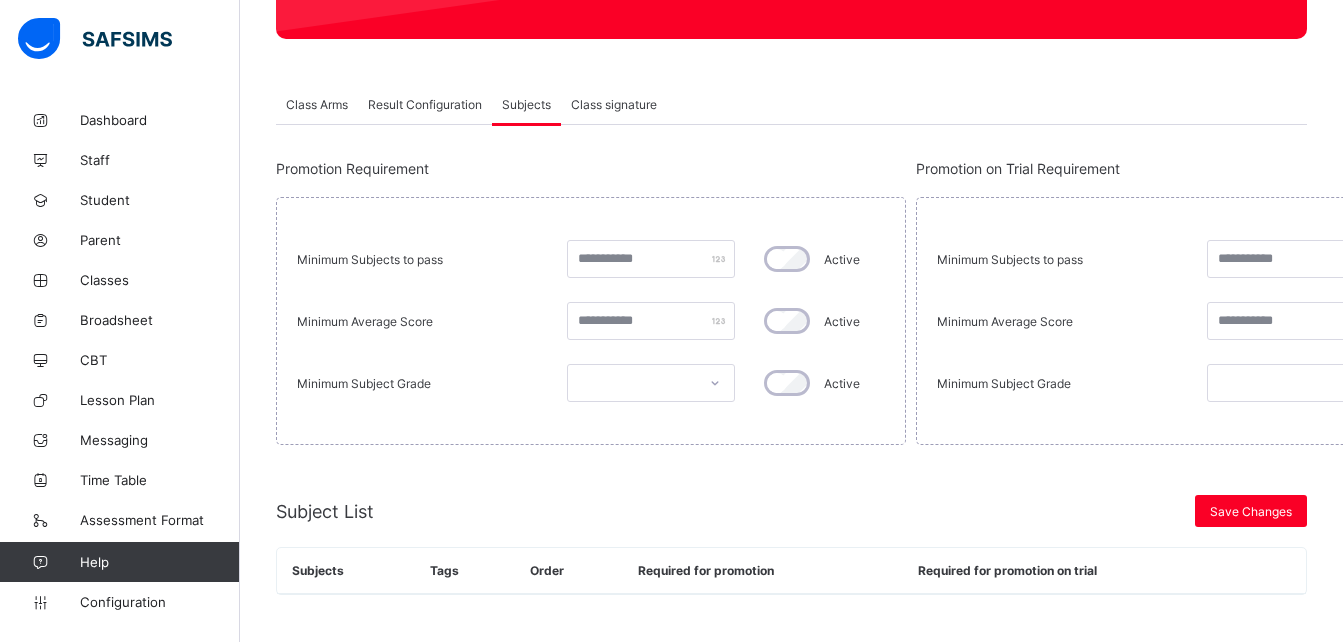 scroll, scrollTop: 329, scrollLeft: 0, axis: vertical 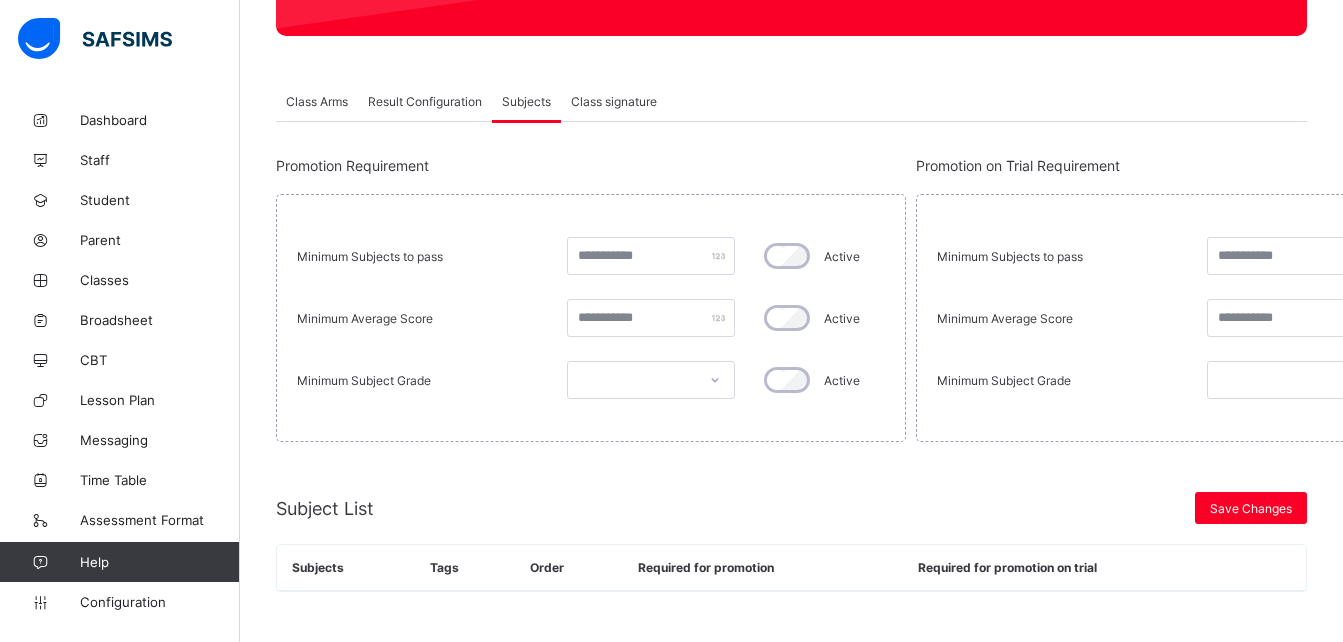 click on "Class Arms" at bounding box center (317, 101) 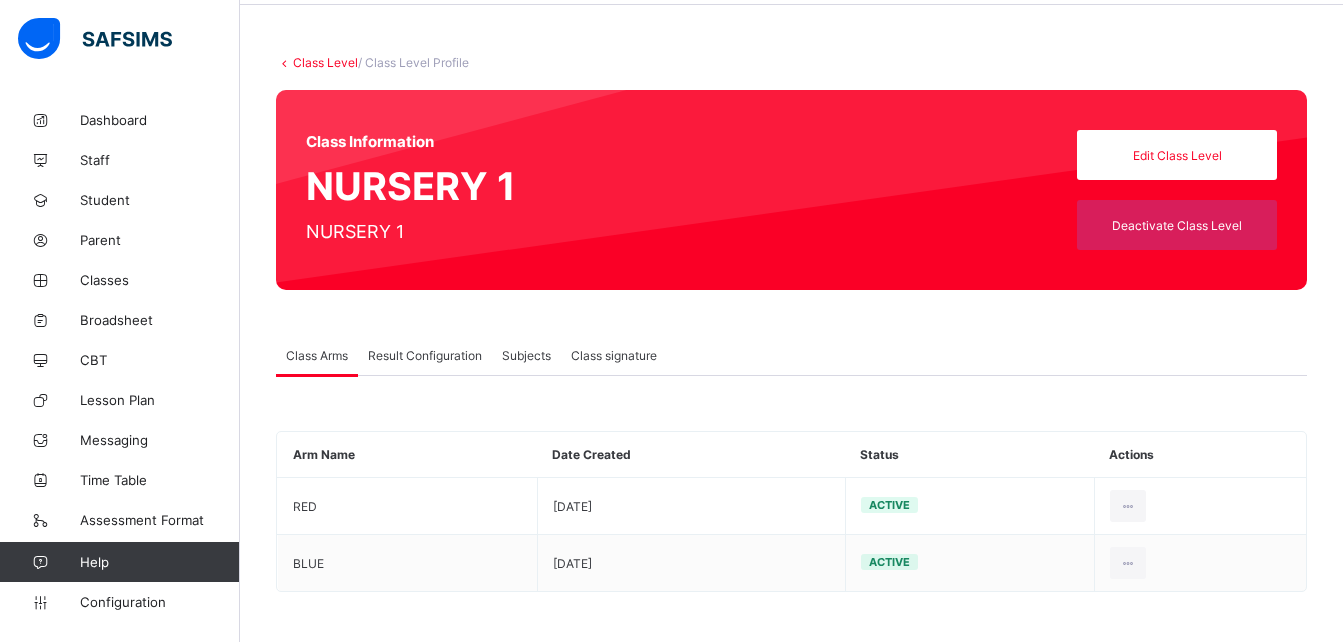 scroll, scrollTop: 0, scrollLeft: 0, axis: both 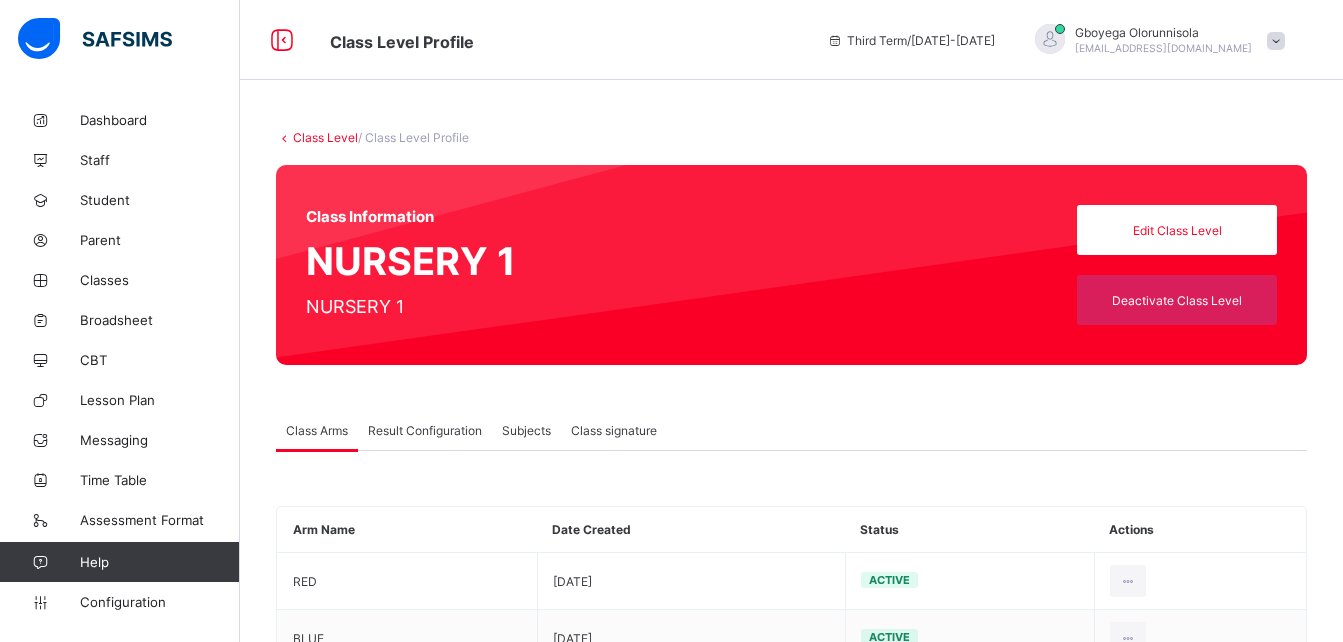 click on "Class Level" at bounding box center [325, 137] 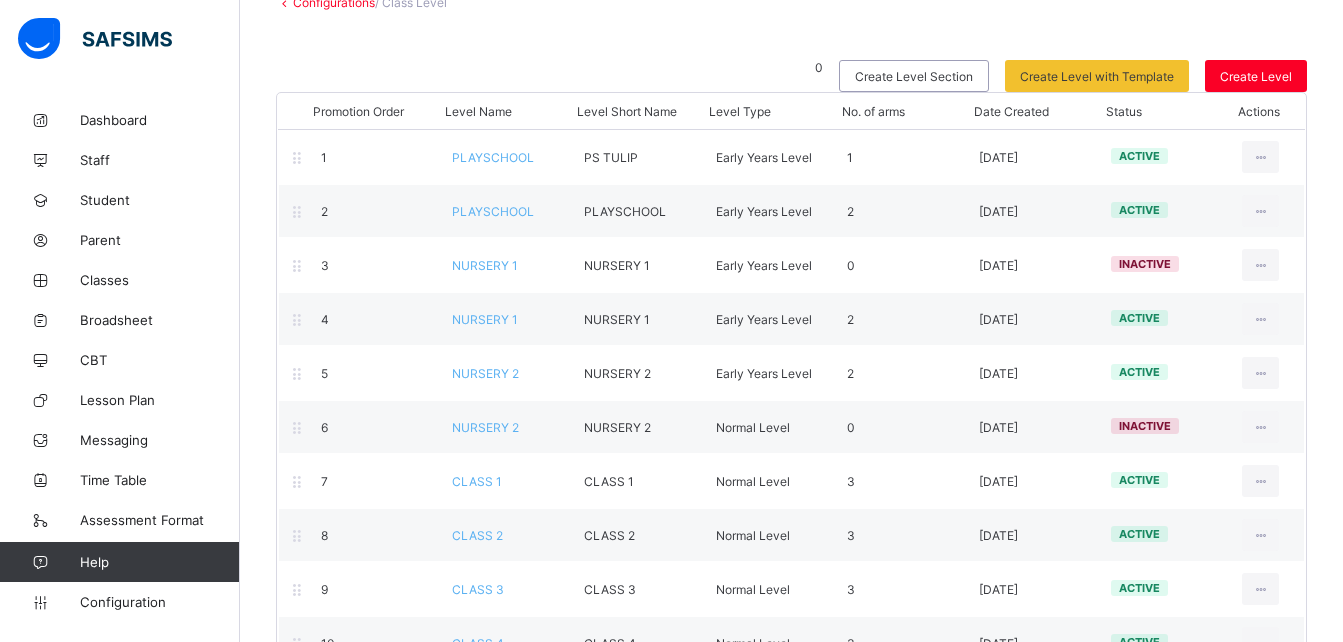 scroll, scrollTop: 147, scrollLeft: 0, axis: vertical 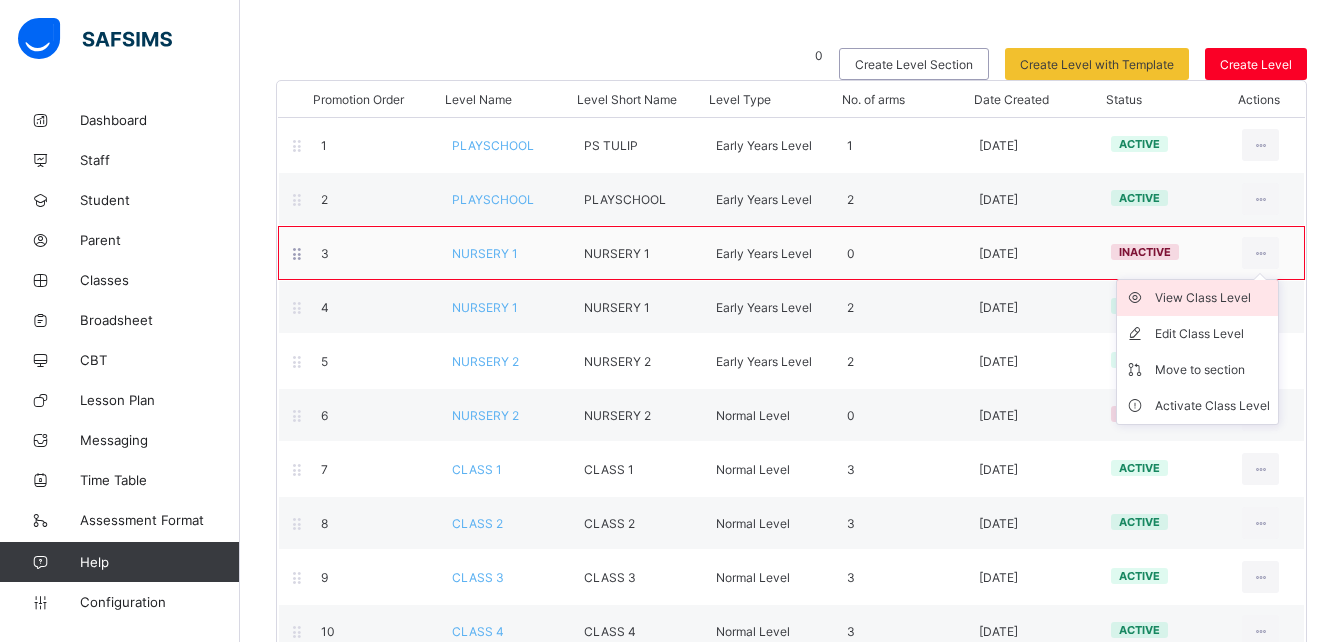 click on "View Class Level" at bounding box center (1212, 298) 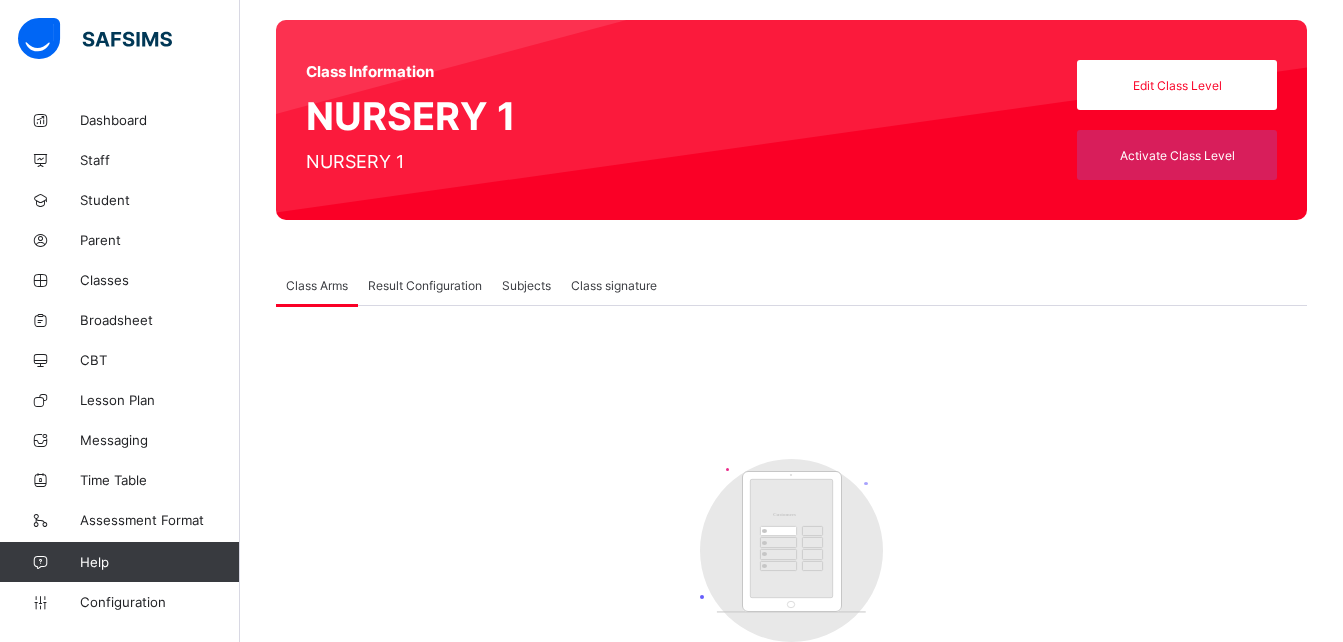 scroll, scrollTop: 0, scrollLeft: 0, axis: both 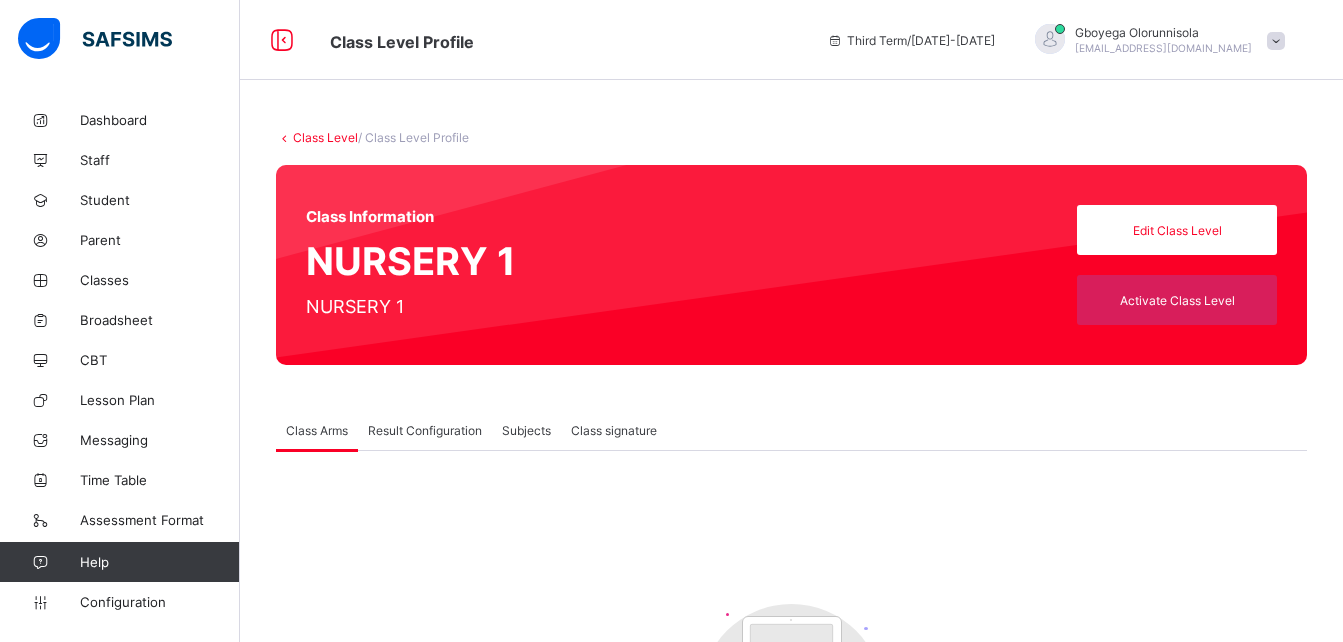 click on "Class Level" at bounding box center [325, 137] 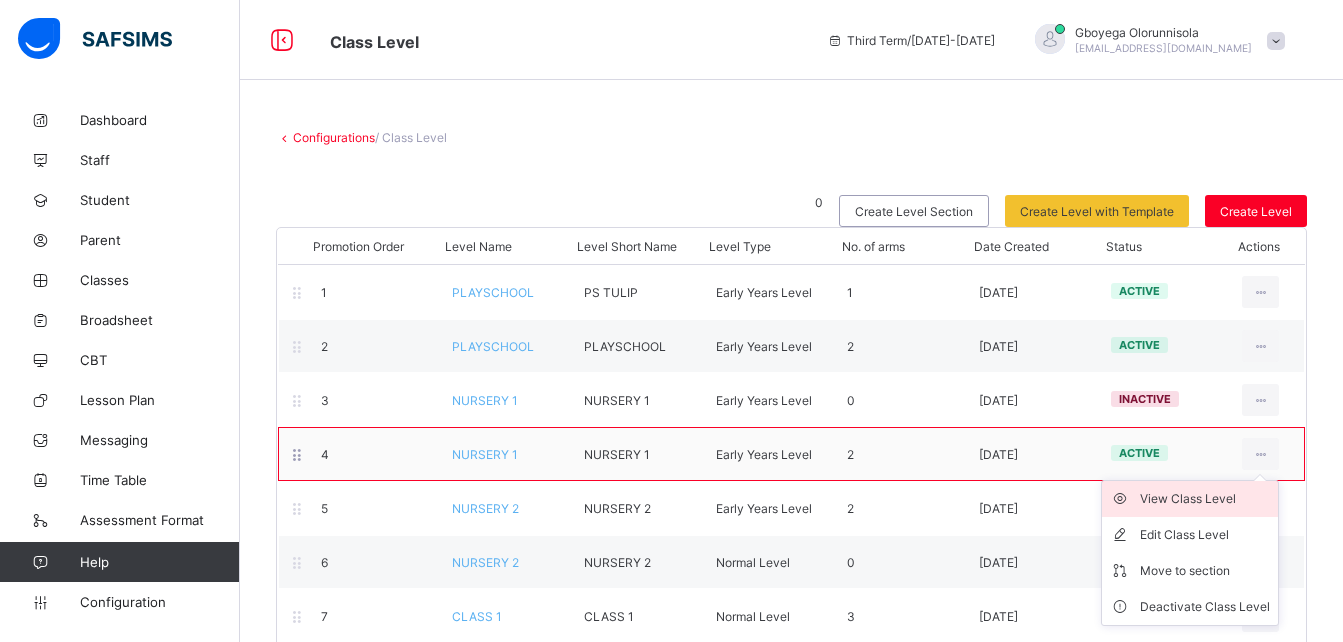 click on "View Class Level" at bounding box center [1205, 499] 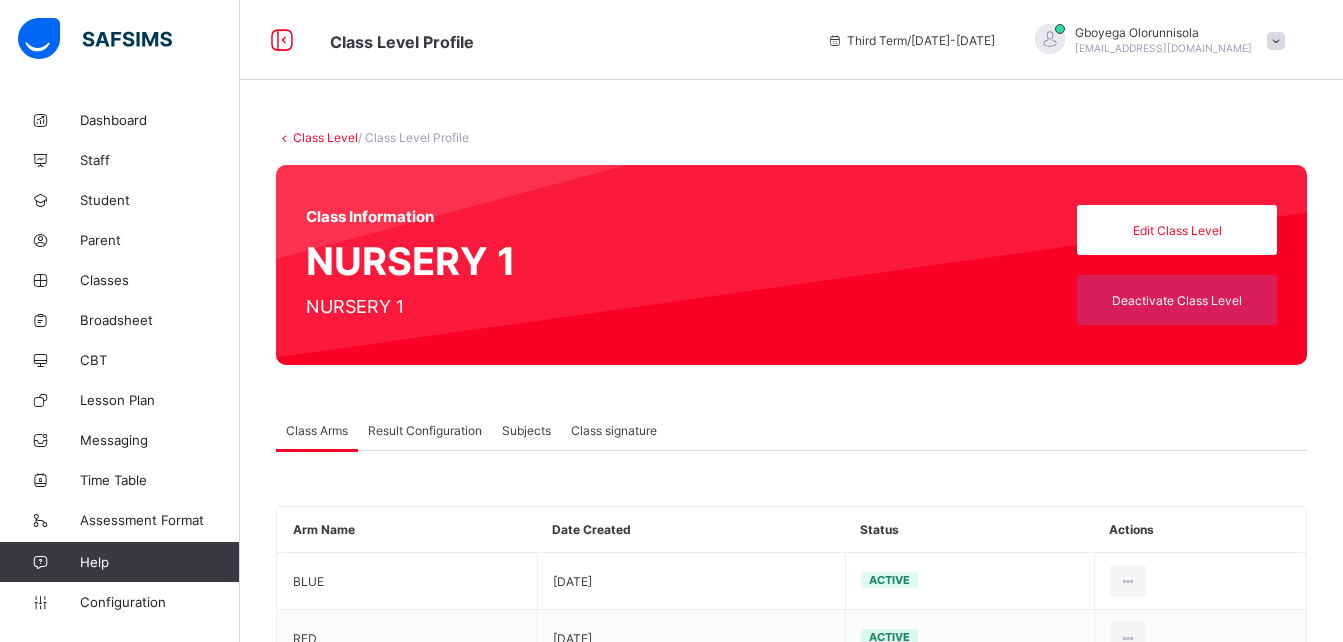 scroll, scrollTop: 75, scrollLeft: 0, axis: vertical 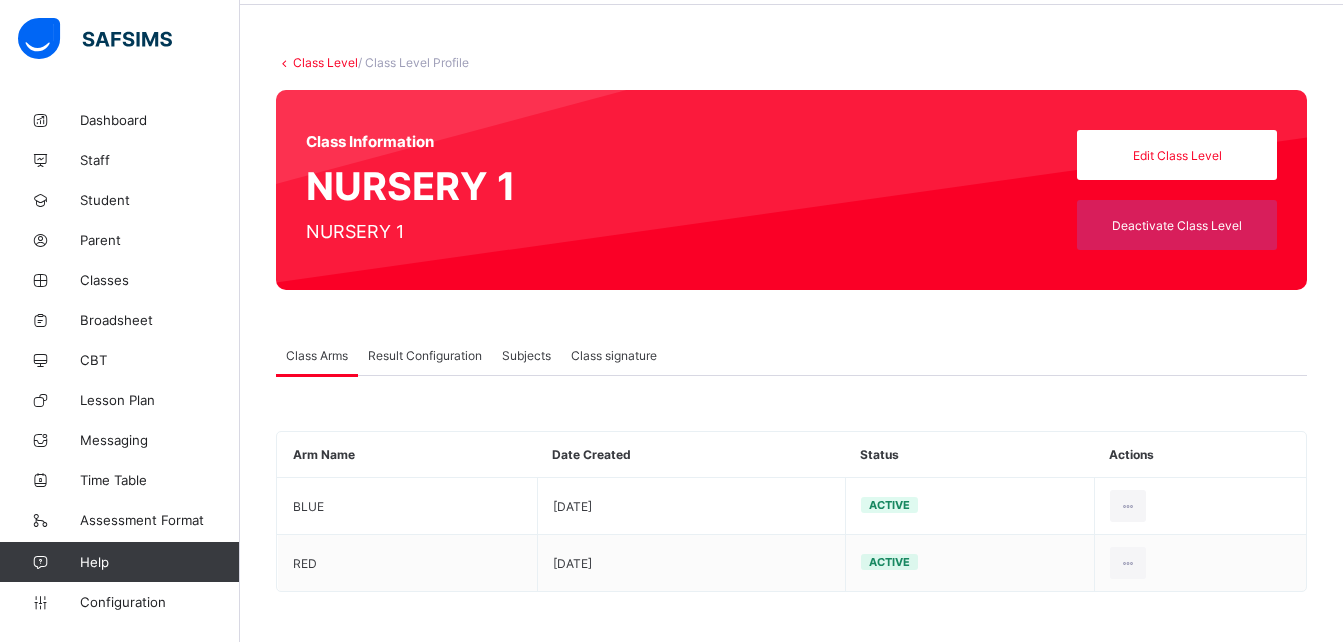 click on "Result Configuration" at bounding box center [425, 355] 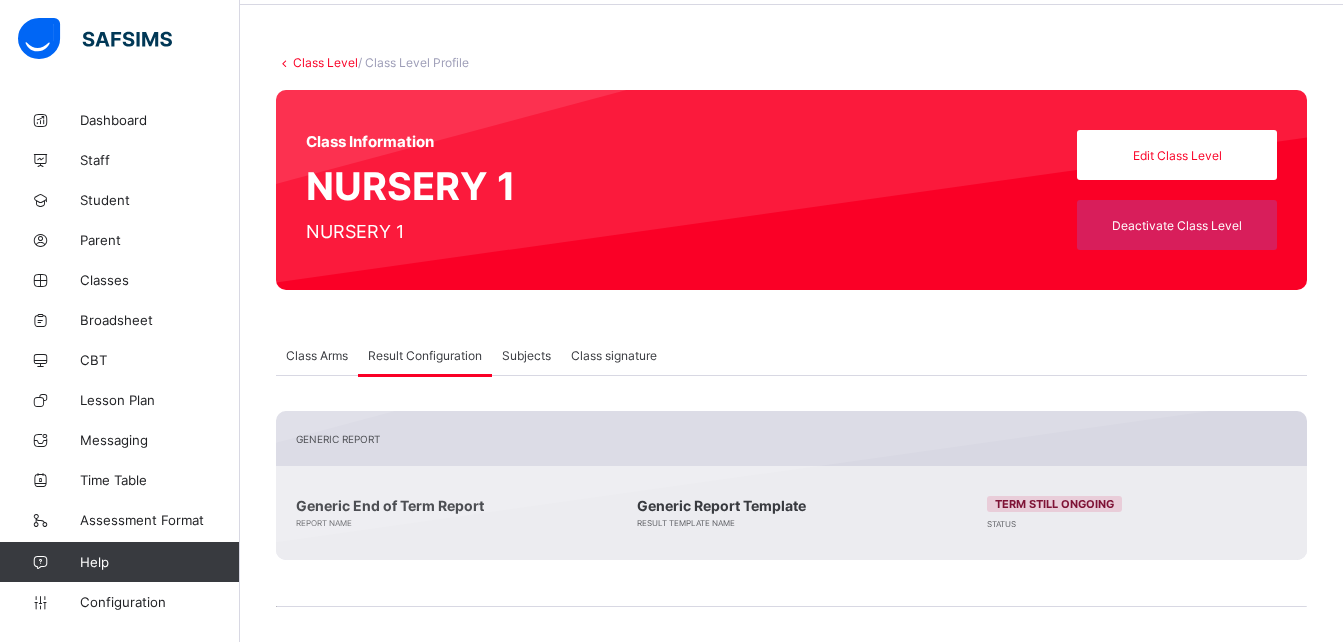 scroll, scrollTop: 298, scrollLeft: 0, axis: vertical 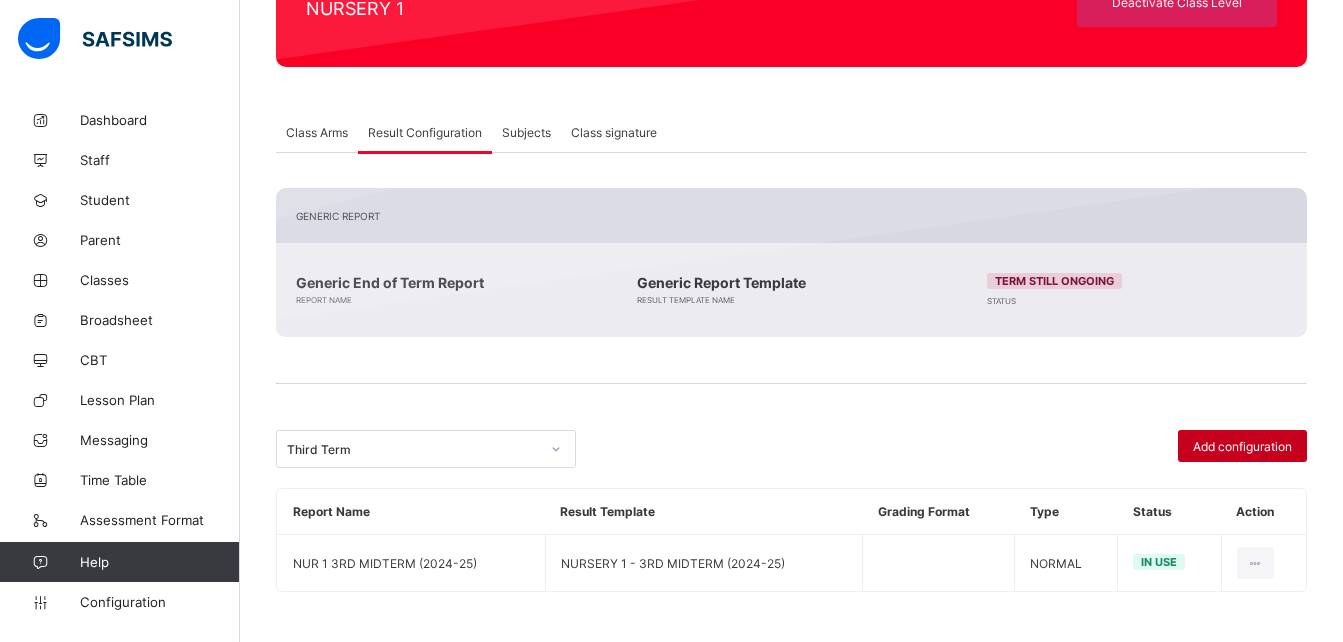 click on "Add configuration" at bounding box center (1242, 446) 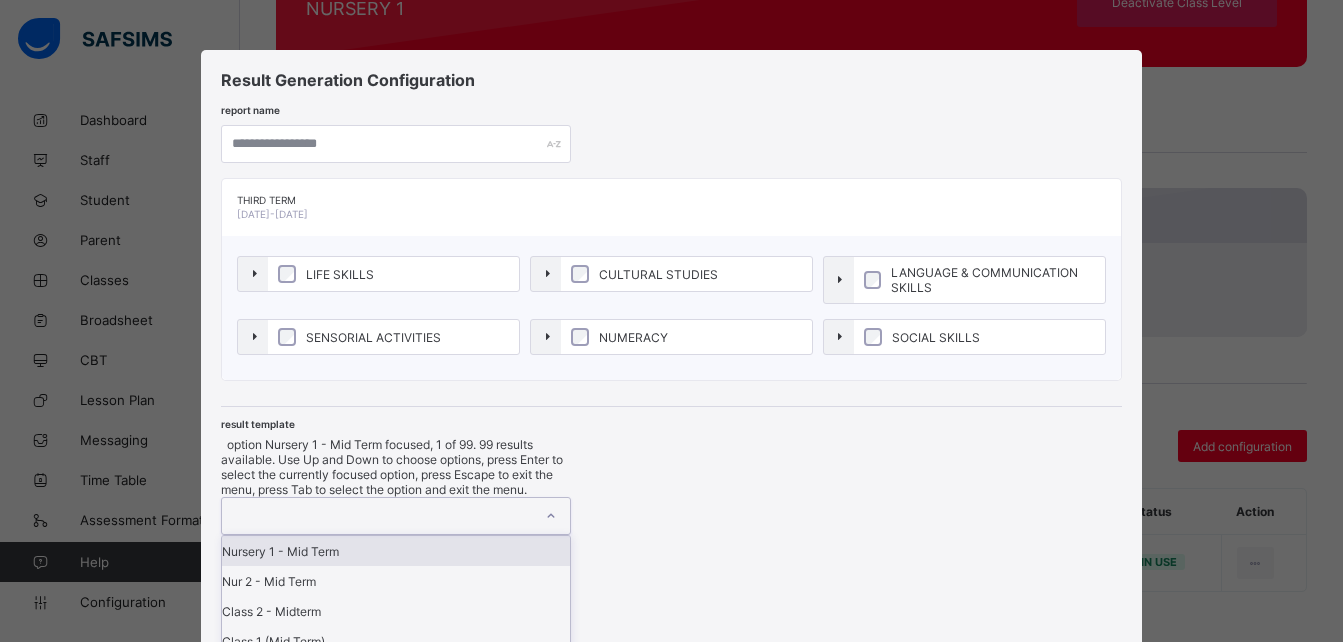 scroll, scrollTop: 58, scrollLeft: 0, axis: vertical 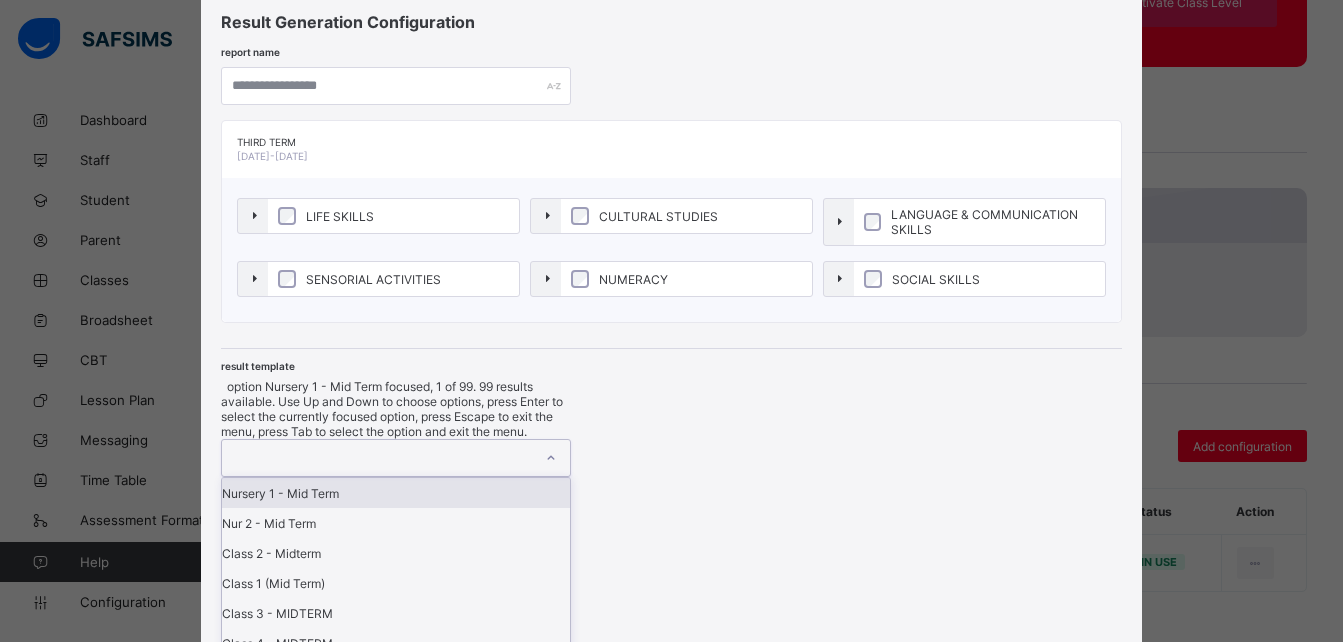 click on "option Nursery 1 - Mid Term focused, 1 of 99. 99 results available. Use Up and Down to choose options, press Enter to select the currently focused option, press Escape to exit the menu, press Tab to select the option and exit the menu. Nursery 1 - Mid Term Nur 2 - Mid Term Class 2 - Midterm Class 1 (Mid Term) Class 3 - MIDTERM Class 4 - MIDTERM Class 5 - MIDTERM PS Tulip (Mid Term) PLAYSCHOOL (MIDTERM) Class 6 (MIDTERM) CLASS 6 - EOT1 3 TO 6 (EOT) TERM 1 PRY 2 (EOT ) T1 Co-curricular PLAYSCHOOL TULIP (END-OF-TERM) TERM 1 PLAYSCHOOL (END OF TERM) TERM 1 NUR 1 (END OF TERM) TERM 1 NUR 2 (END OF TERM) TERM 1 PRIMARY 1 - EOT(1) YEAR 1 (1st & 2nd) END-OF-TERM YEAR 2 (1st & 2nd) END-OF-TERM YEAR 3-4-5 (1st & 2nd) END-OF-TERM YEAR 6 (1st & 2nd) END-OF-TERM TULIP END OF TERM (2ND TERM) PLAYSCHOOL END OF TERM (2ND TERM) CO-CURRICULAR 1 NURSERY 1 END OF TERM (2ND TERM) NURSERY 2 END OF TERM (2ND TERM) TULIP 2ND MIDTERM PLYSCH 2ND MIDTERM NURSERY2 2ND MIDTERM NURSERY1 2ND MIDTERM CLASS 1 2ND MIDTERM" at bounding box center [396, 1914] 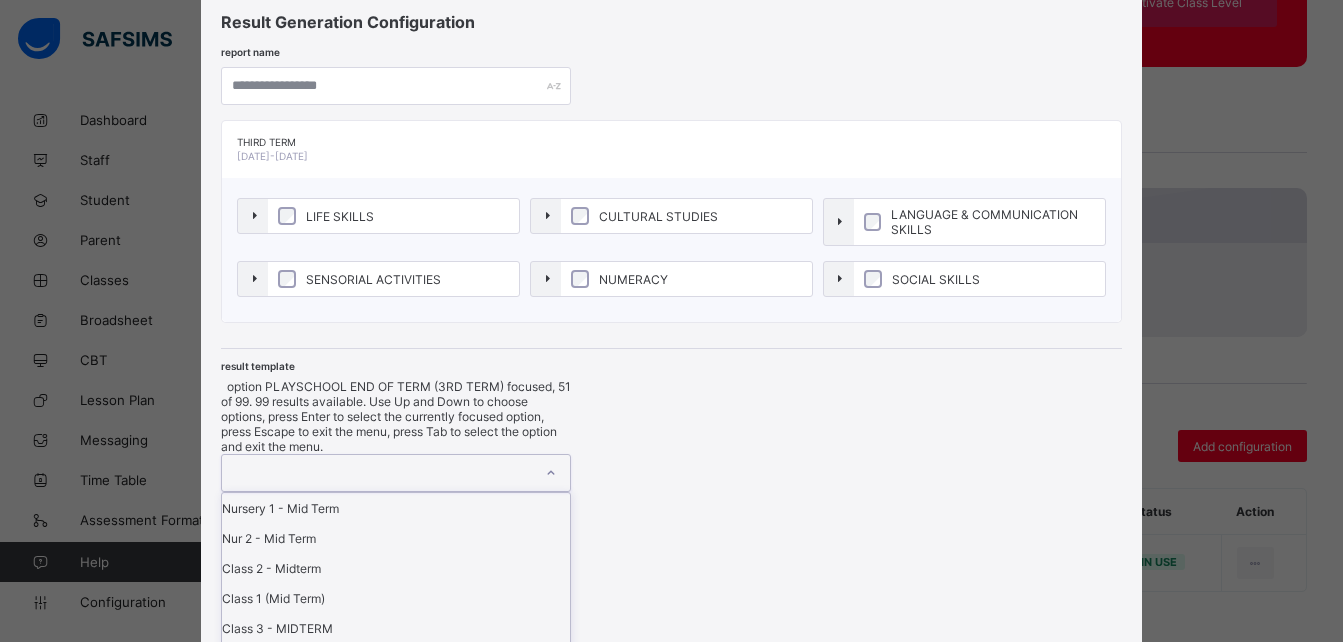 scroll, scrollTop: 1515, scrollLeft: 0, axis: vertical 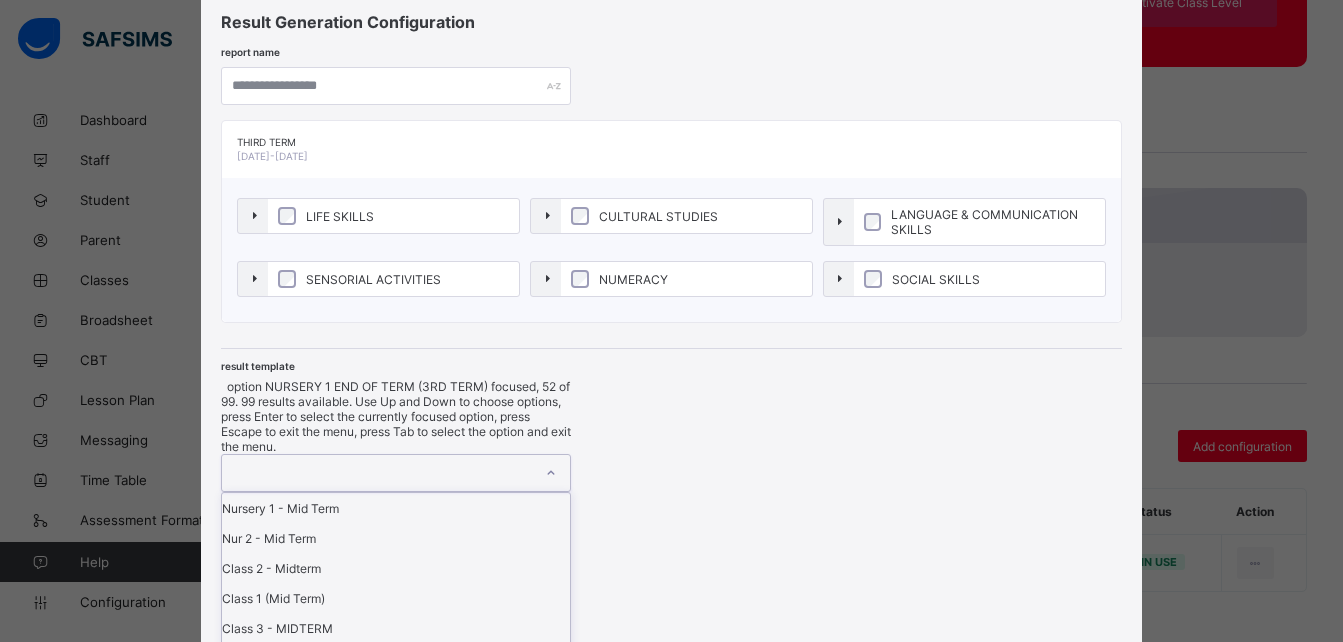 click on "NURSERY 1 END OF TERM (3RD TERM)" at bounding box center (396, 2038) 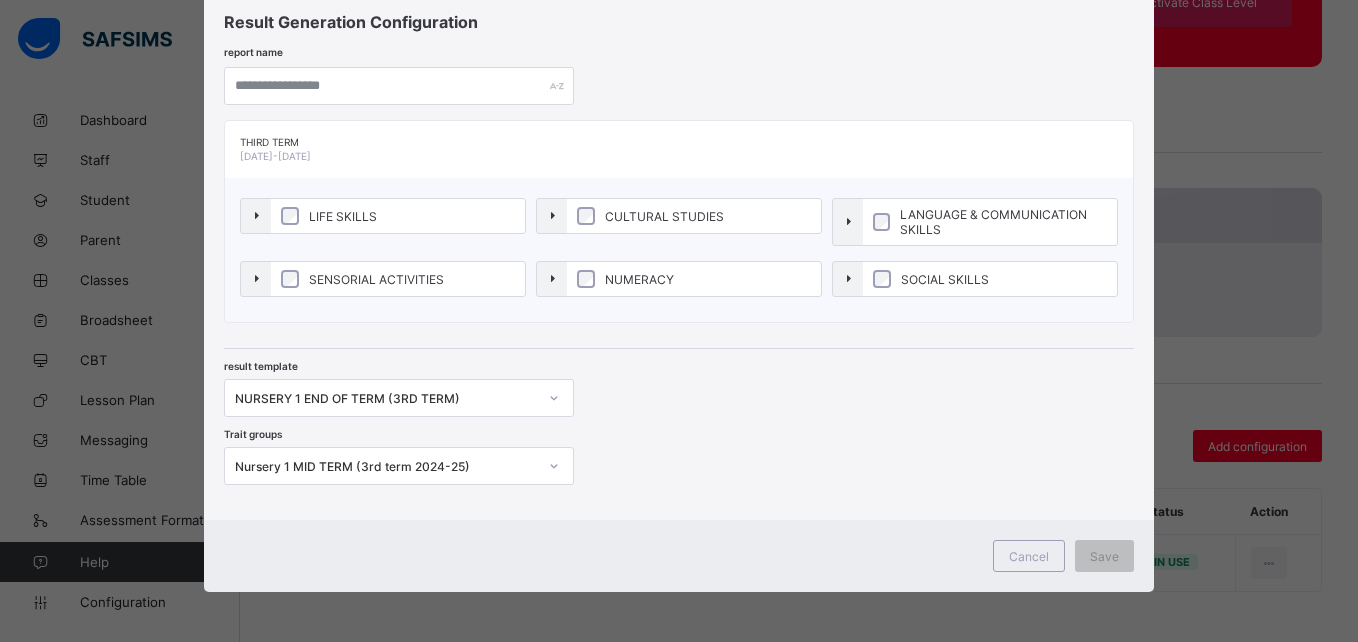 click on "result template NURSERY 1 END OF TERM (3RD TERM) Trait groups Nursery 1 MID TERM (3rd term 2024-25)" at bounding box center [679, 416] 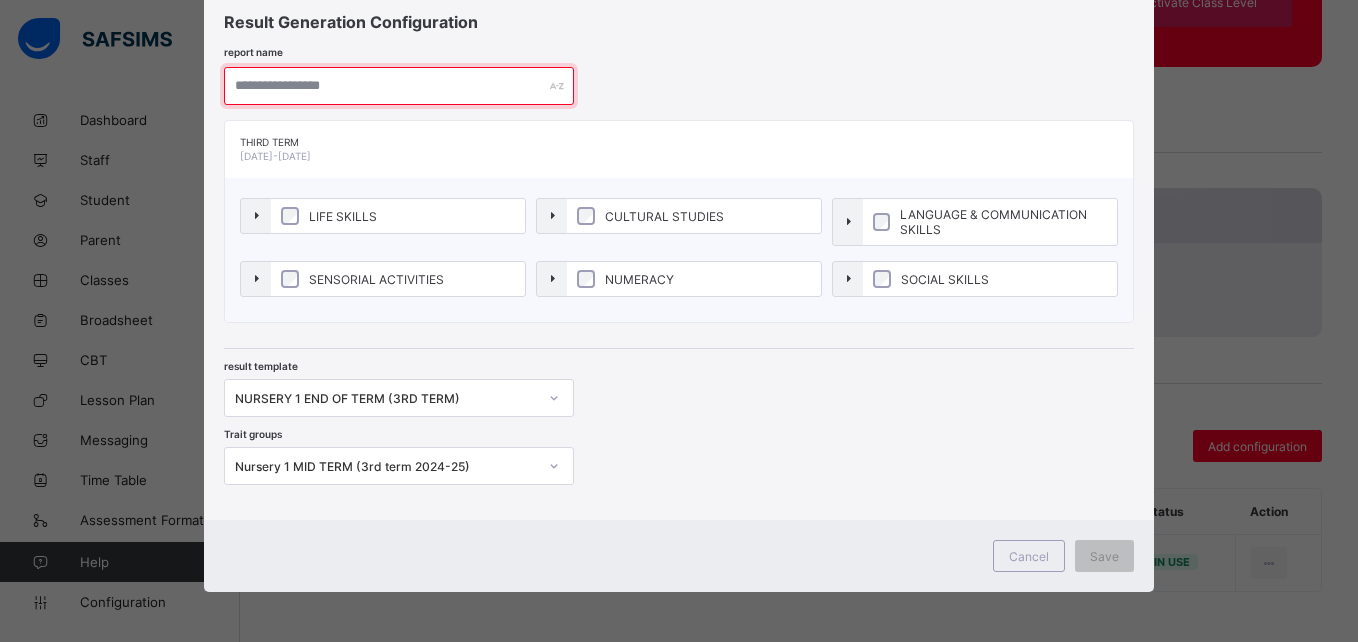 click at bounding box center (399, 86) 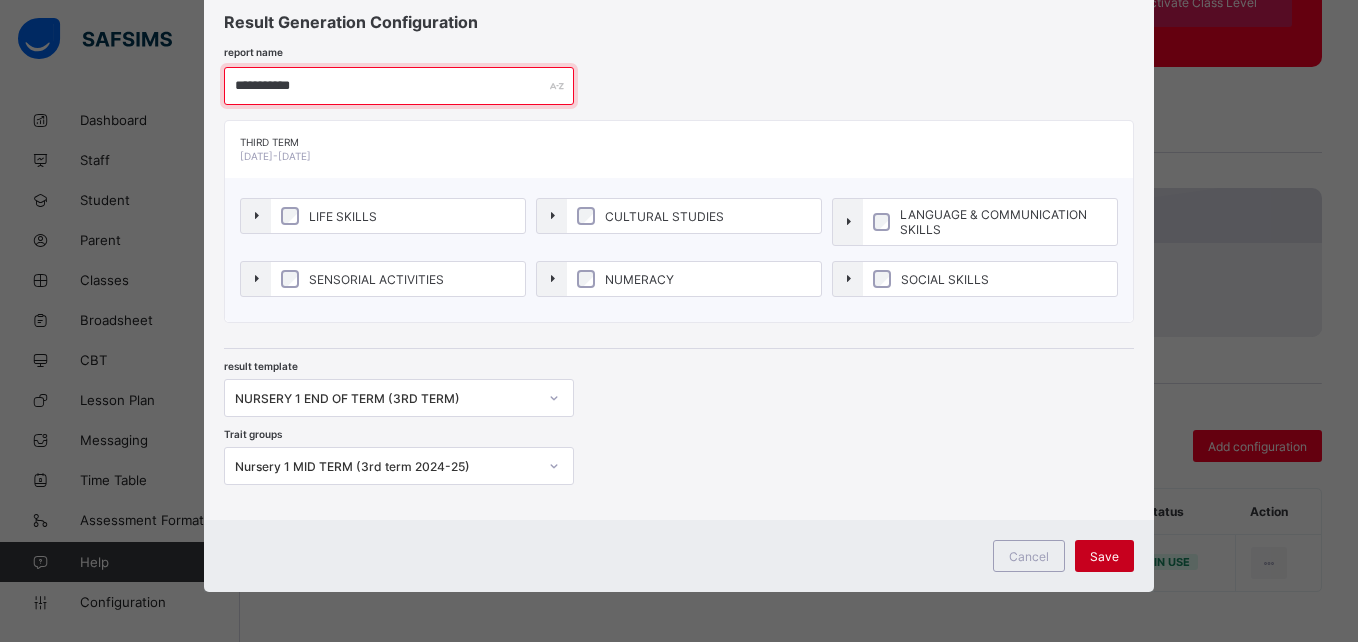 type on "**********" 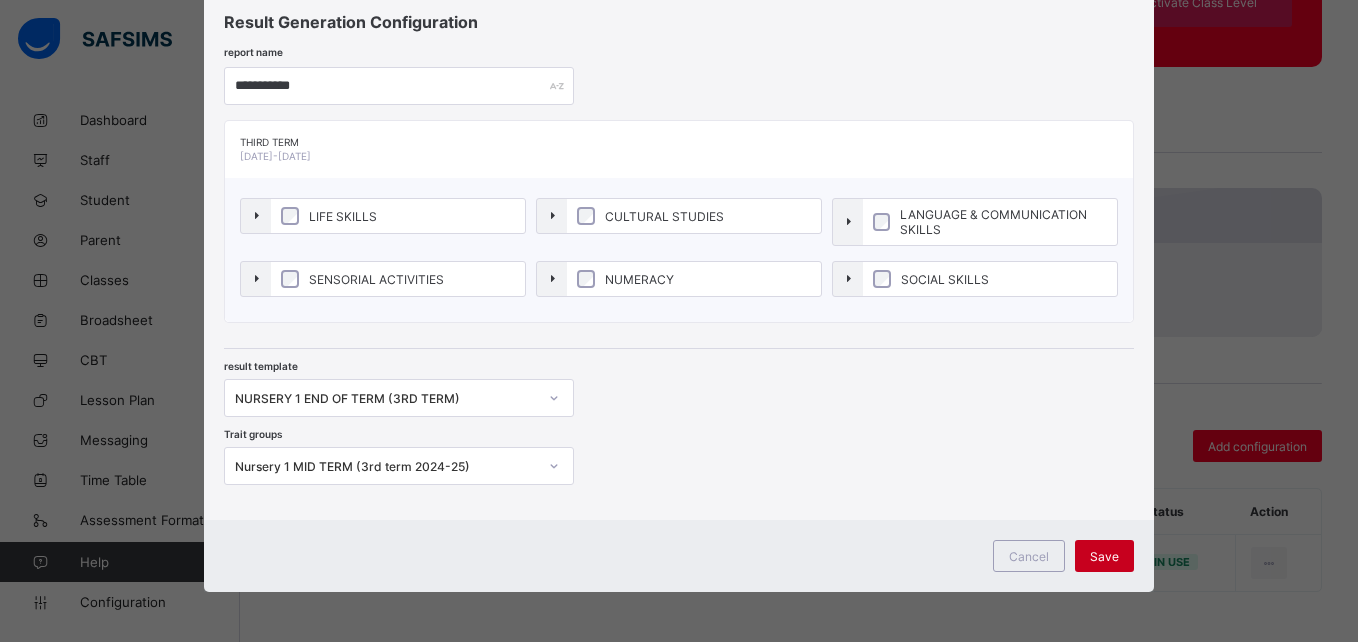 click on "Save" at bounding box center (1104, 556) 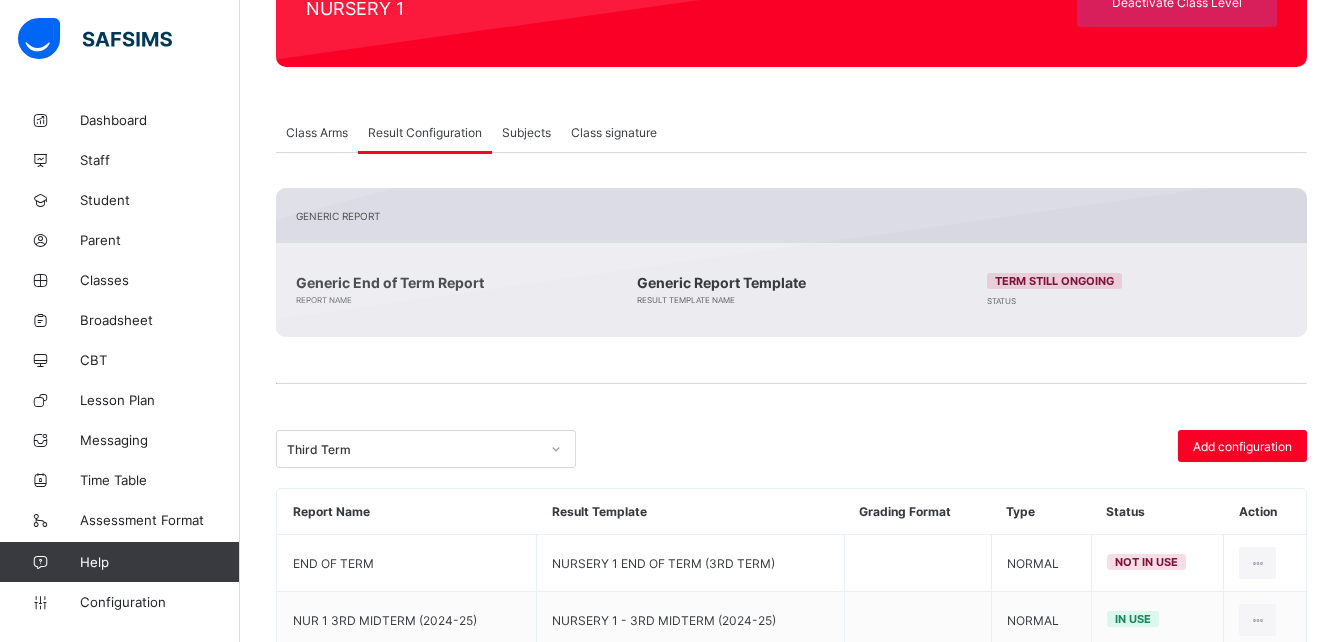 scroll, scrollTop: 0, scrollLeft: 0, axis: both 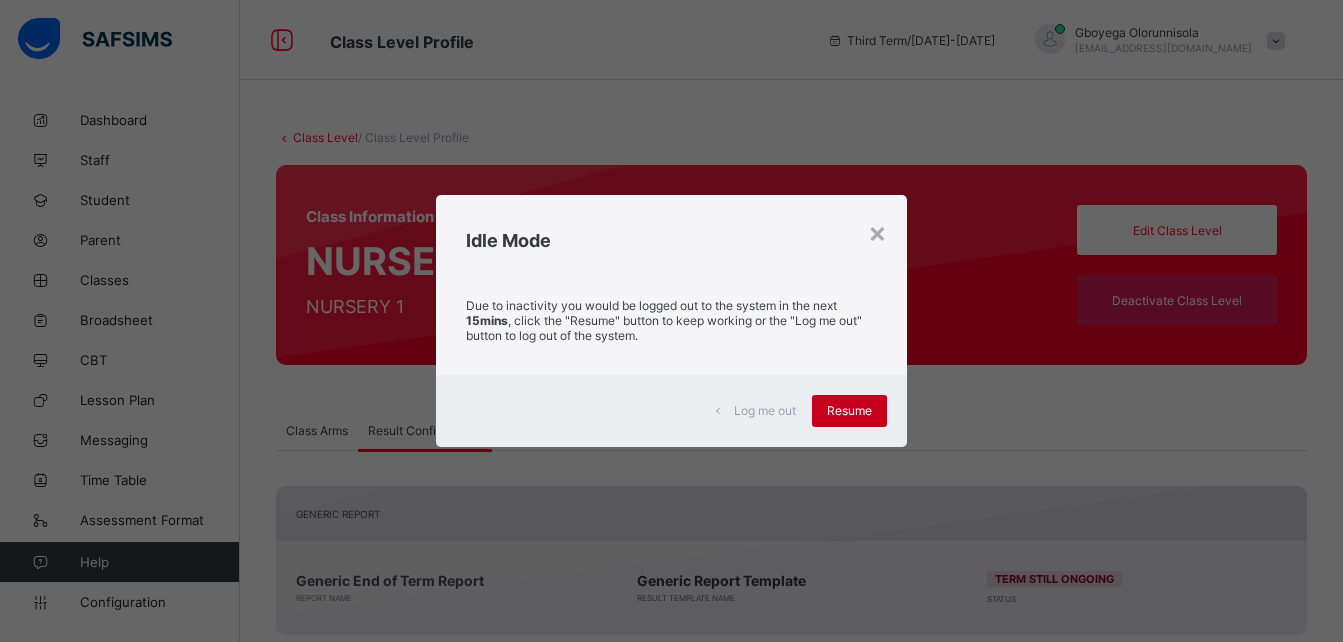 click on "Resume" at bounding box center [849, 410] 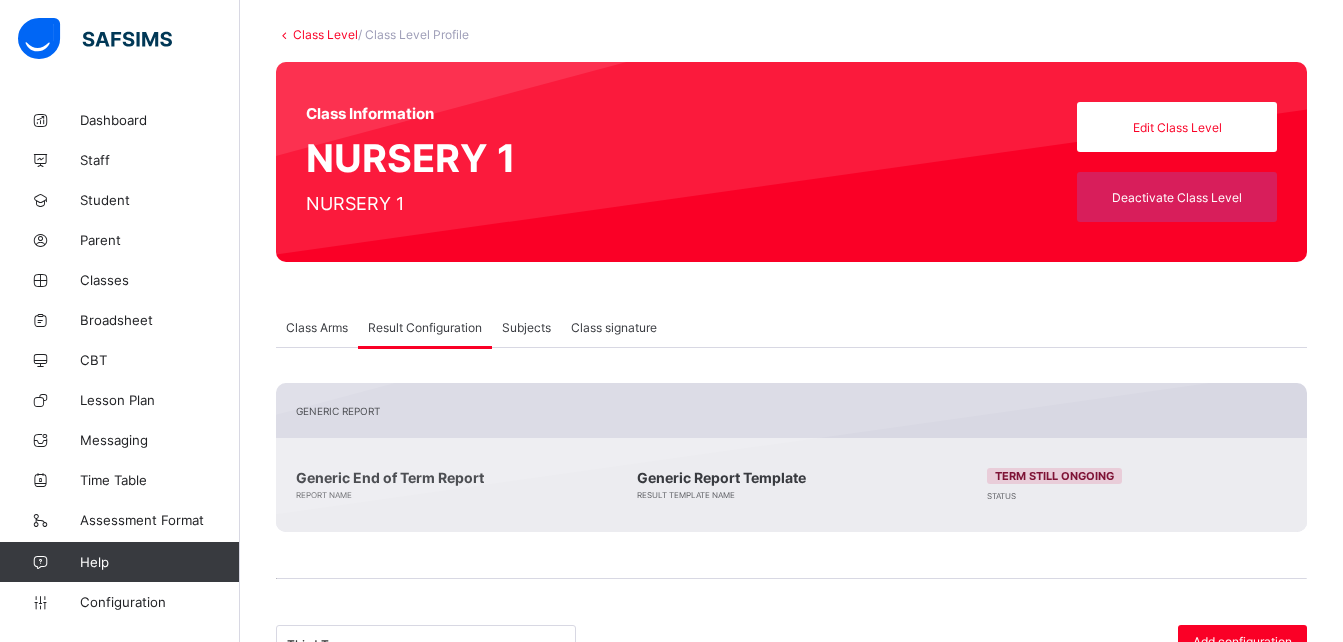 scroll, scrollTop: 100, scrollLeft: 0, axis: vertical 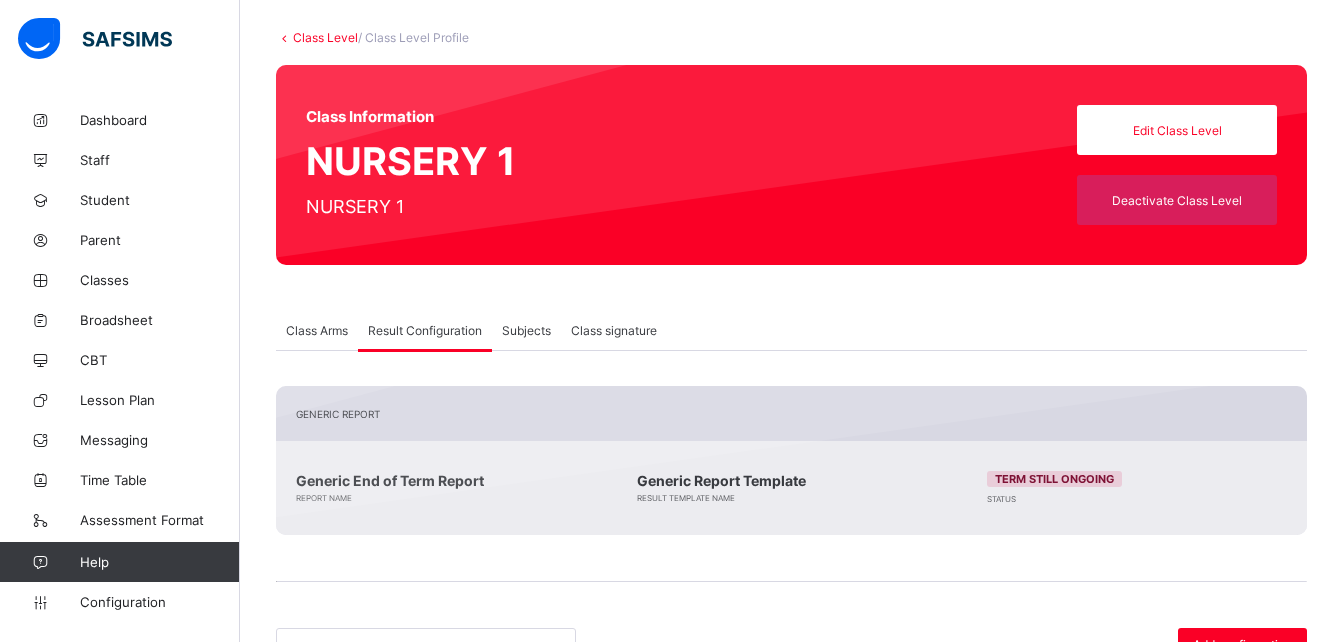 click on "Class Level" at bounding box center [325, 37] 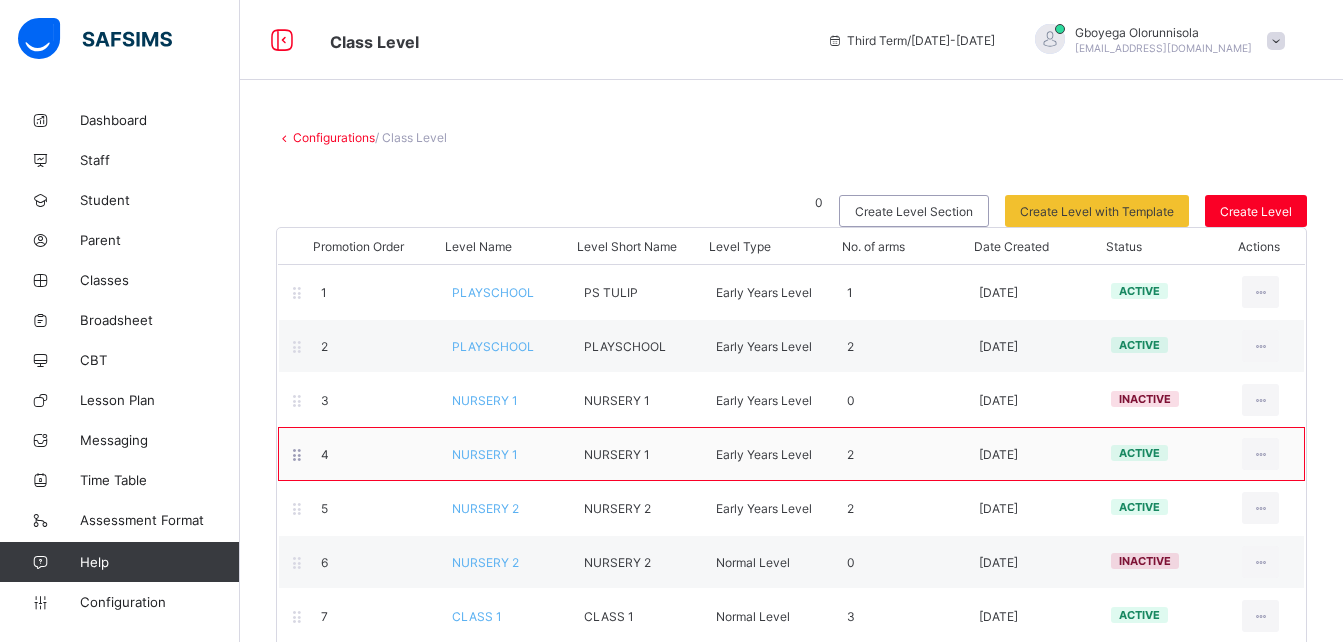 scroll, scrollTop: 302, scrollLeft: 0, axis: vertical 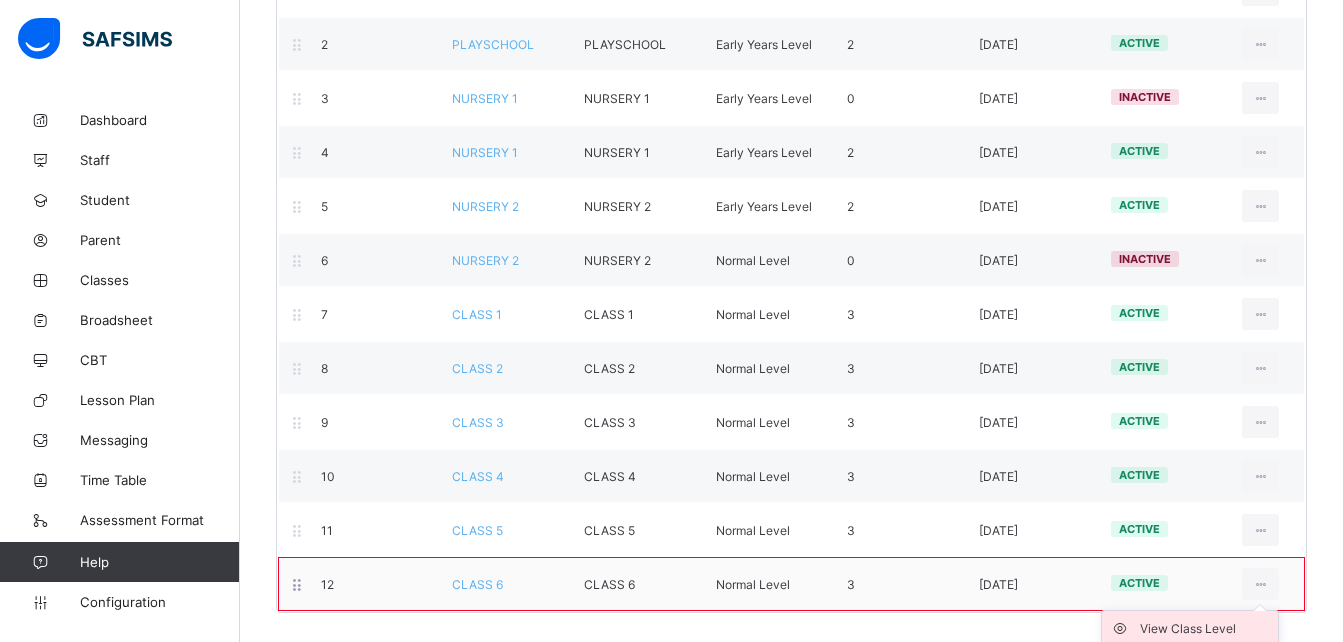 click on "View Class Level" at bounding box center (1205, 629) 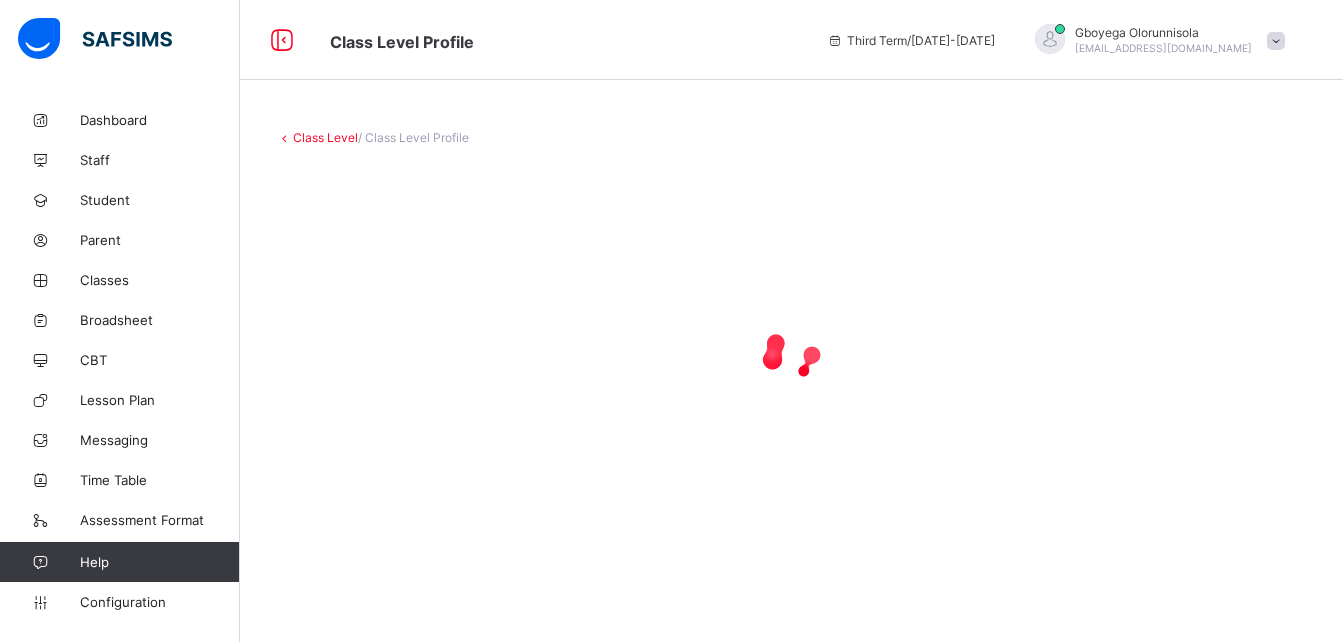 scroll, scrollTop: 0, scrollLeft: 0, axis: both 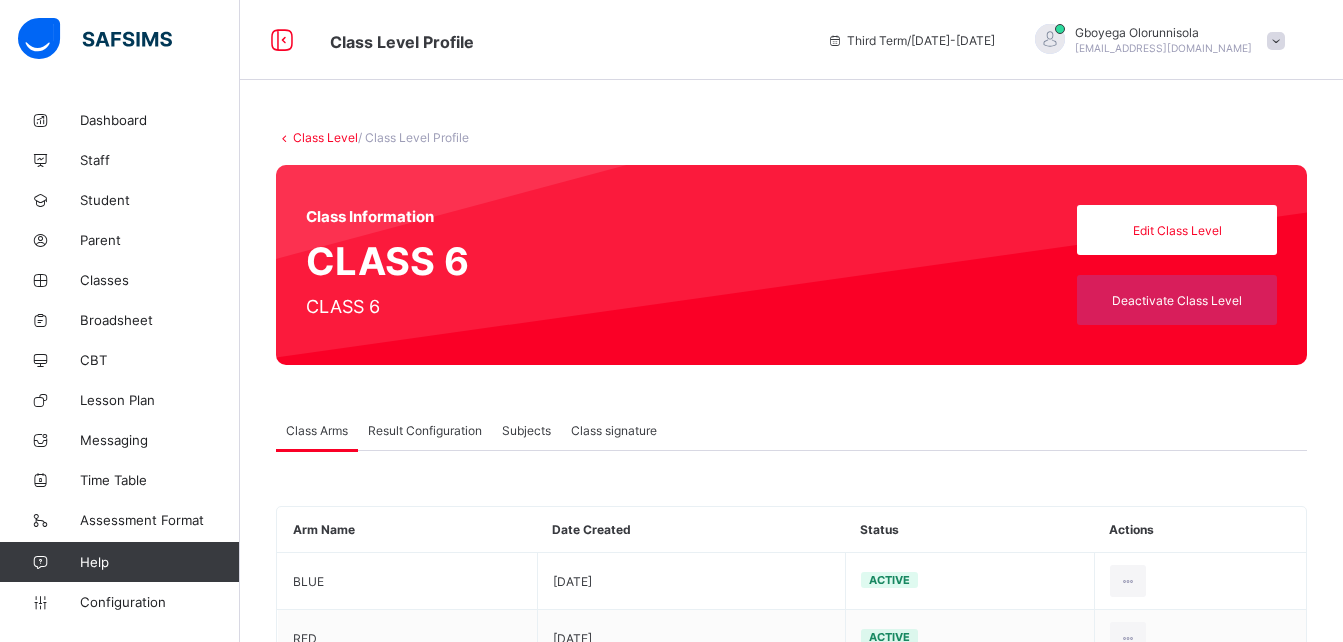type on "*" 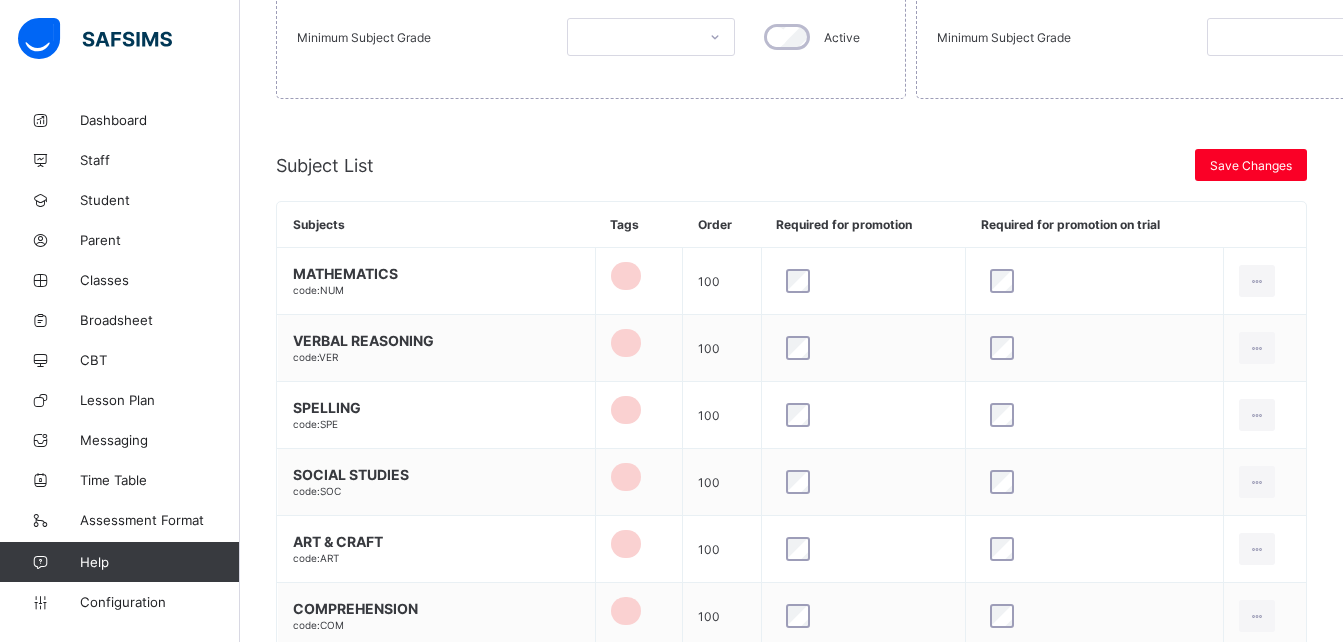 scroll, scrollTop: 675, scrollLeft: 0, axis: vertical 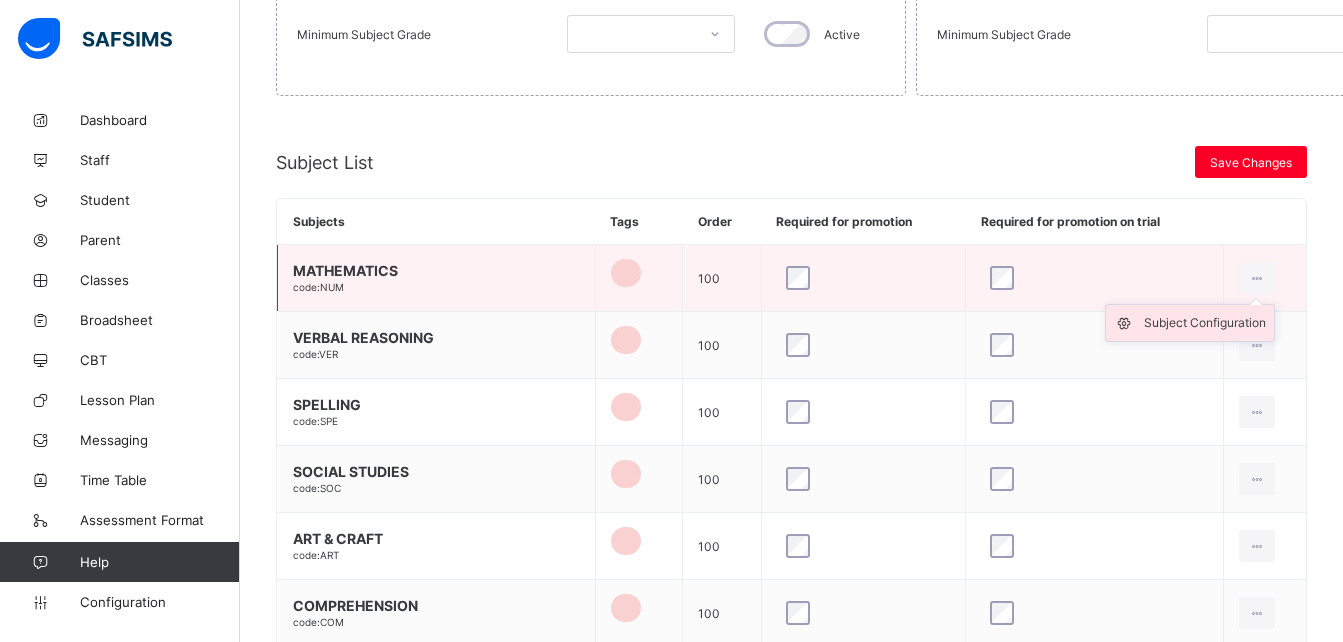 click on "Subject Configuration" at bounding box center (1205, 323) 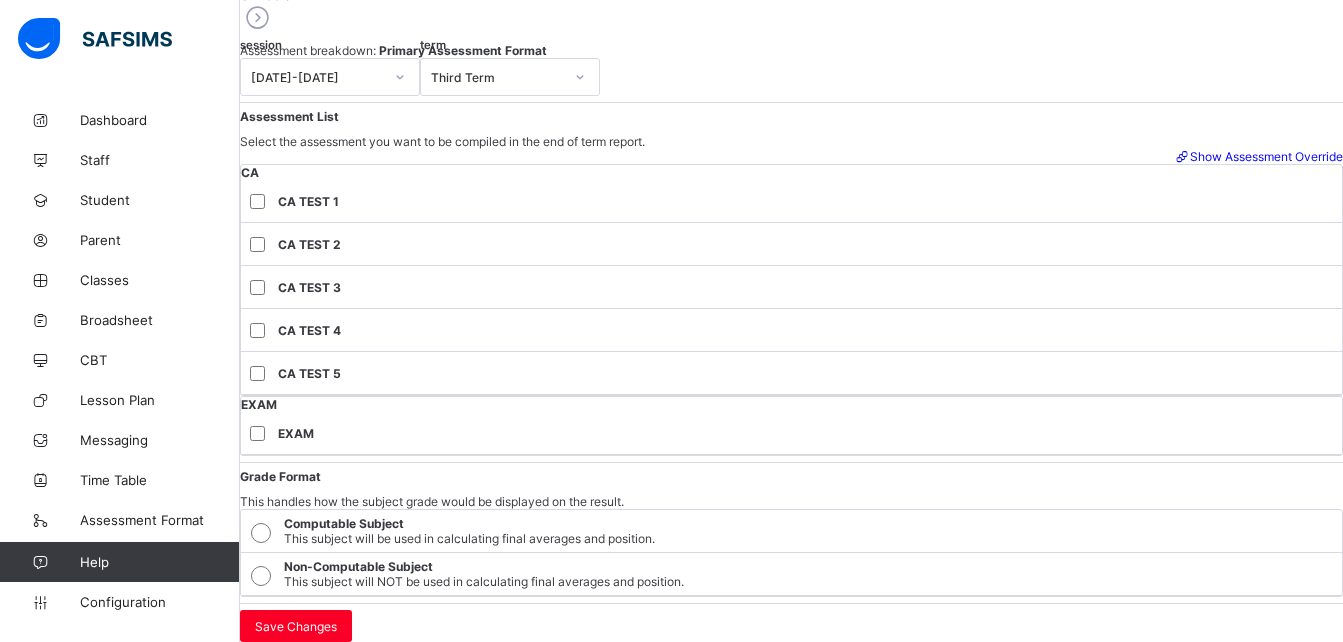 scroll, scrollTop: 120, scrollLeft: 0, axis: vertical 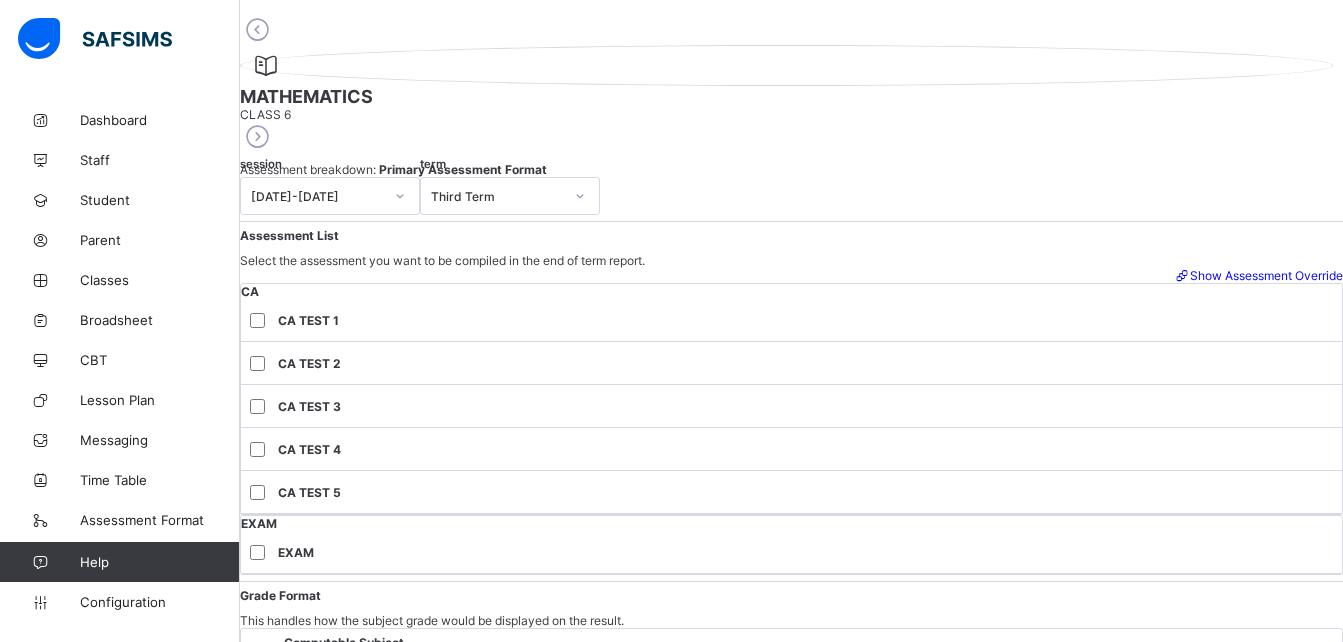 click on "Show Assessment Override" at bounding box center (1258, 275) 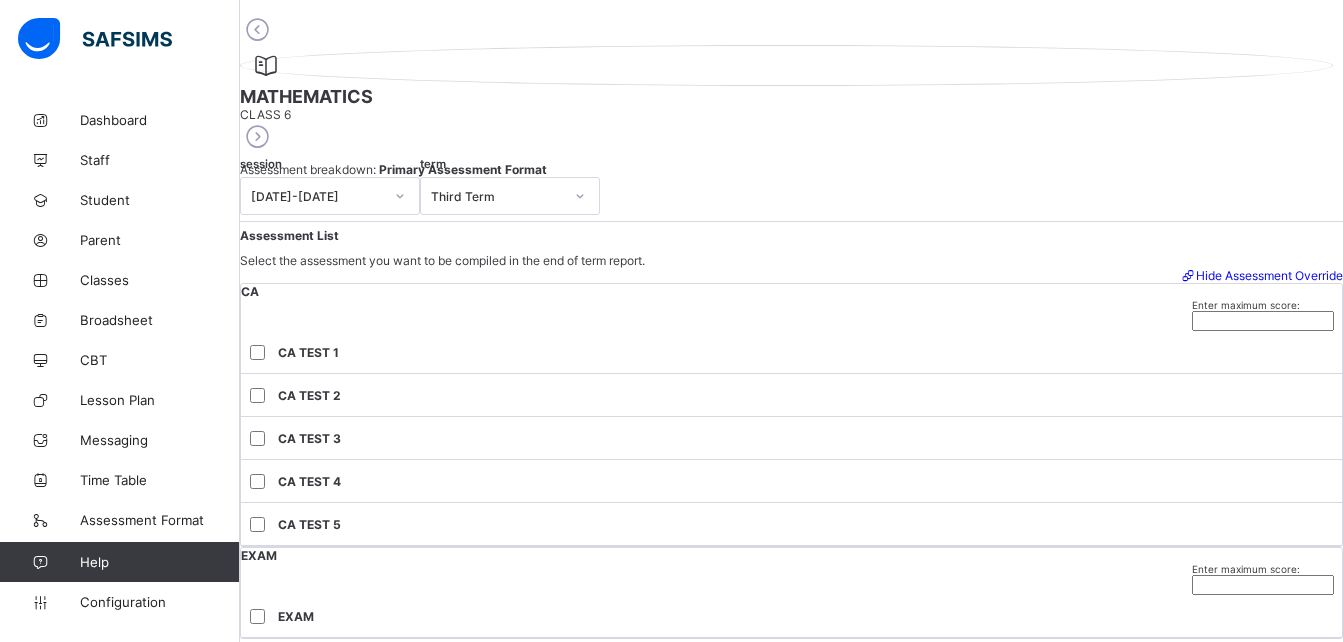 click at bounding box center (1263, 321) 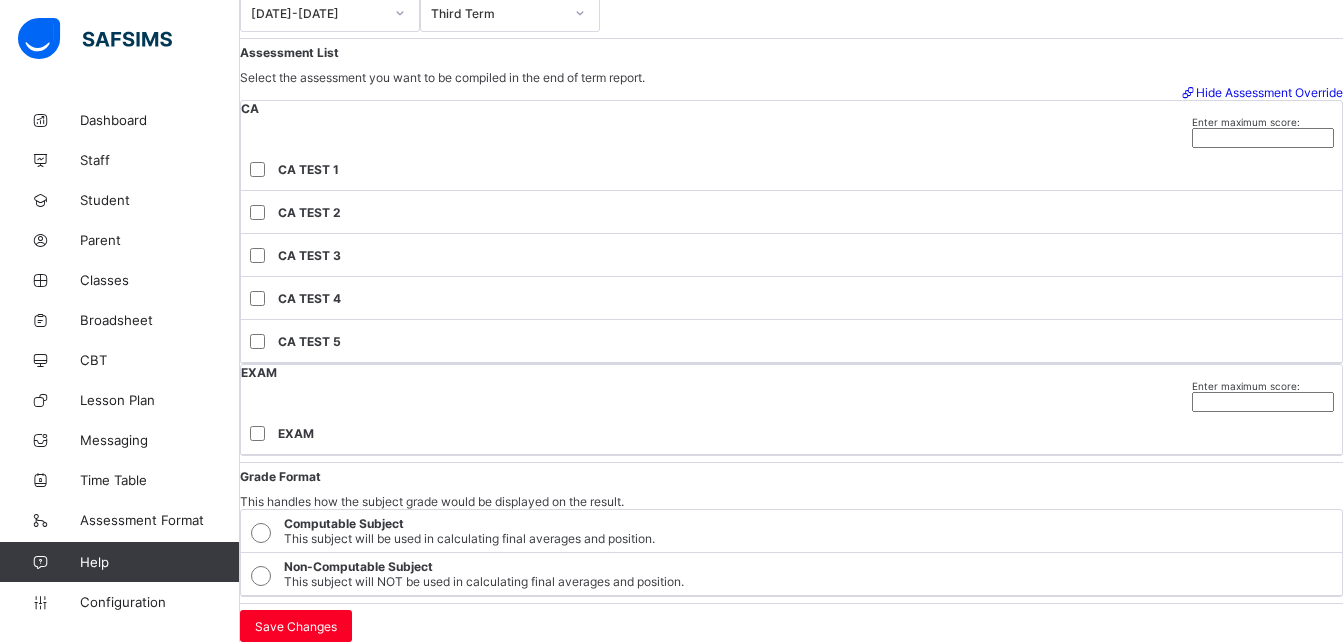 scroll, scrollTop: 703, scrollLeft: 0, axis: vertical 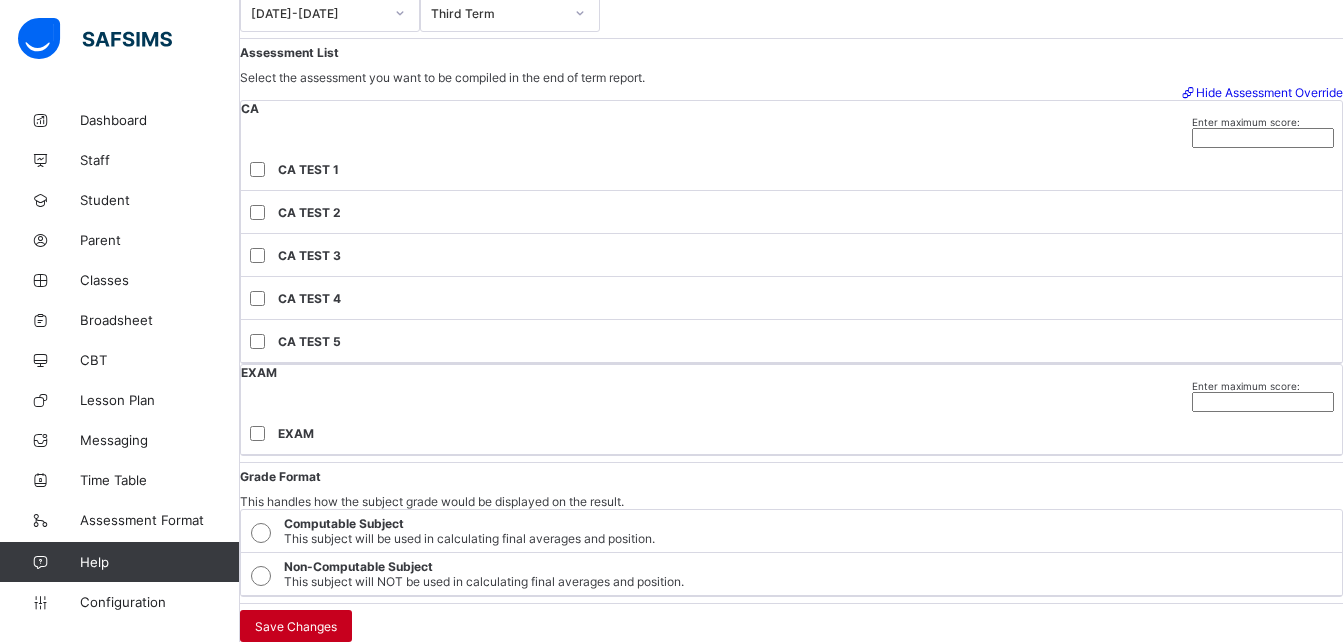type on "**" 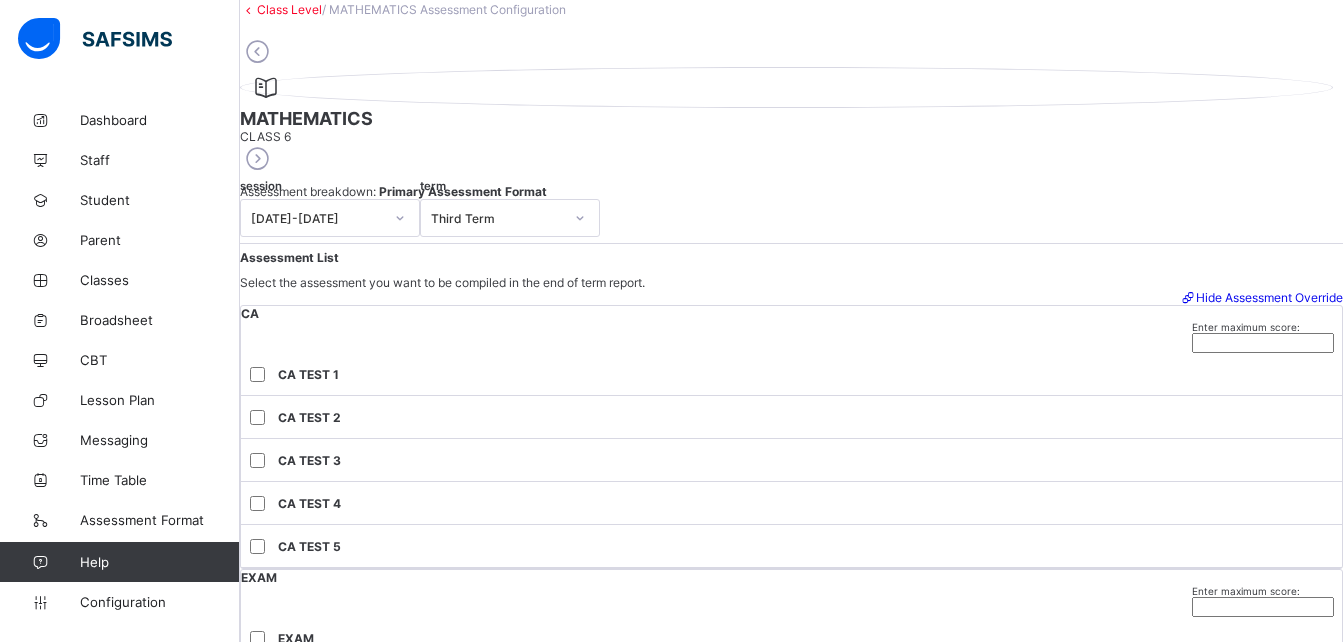 scroll, scrollTop: 100, scrollLeft: 0, axis: vertical 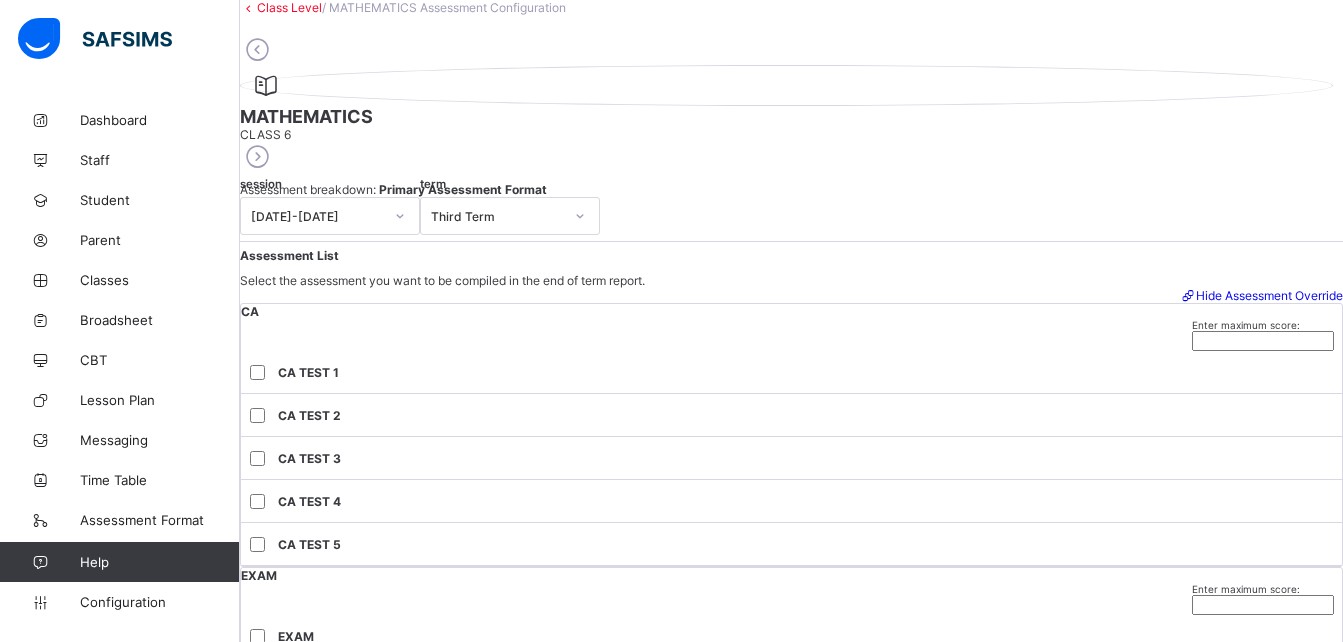 drag, startPoint x: 1267, startPoint y: 364, endPoint x: 1173, endPoint y: 337, distance: 97.80082 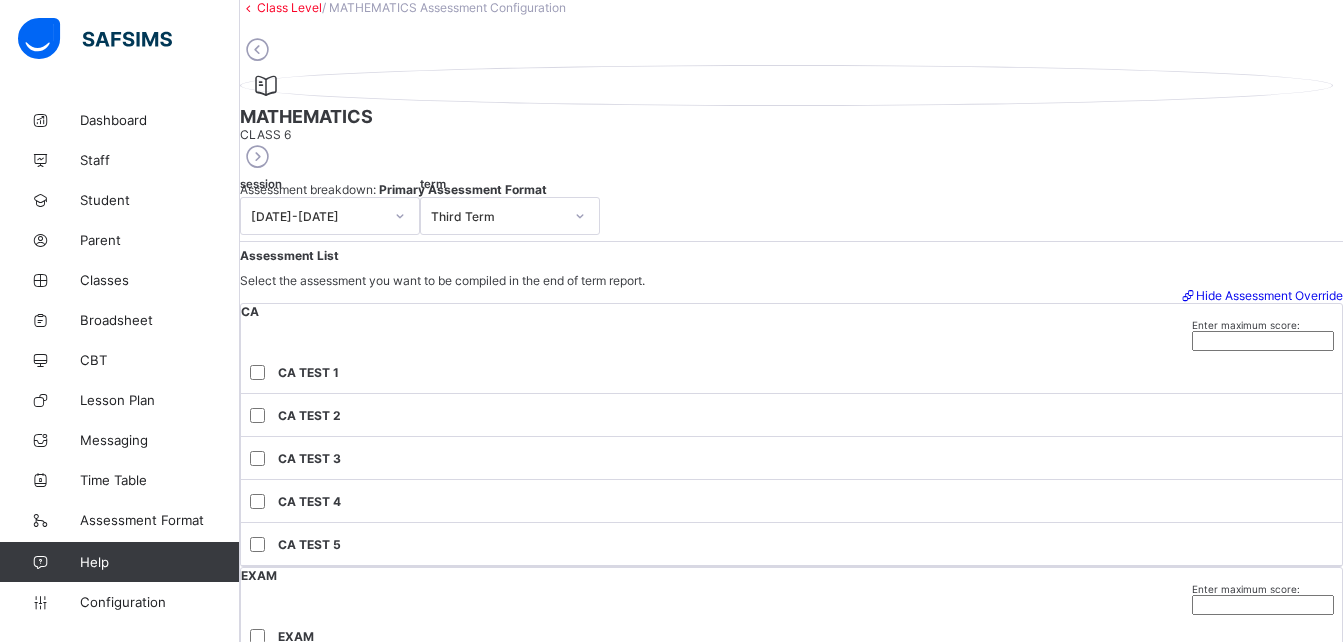 type 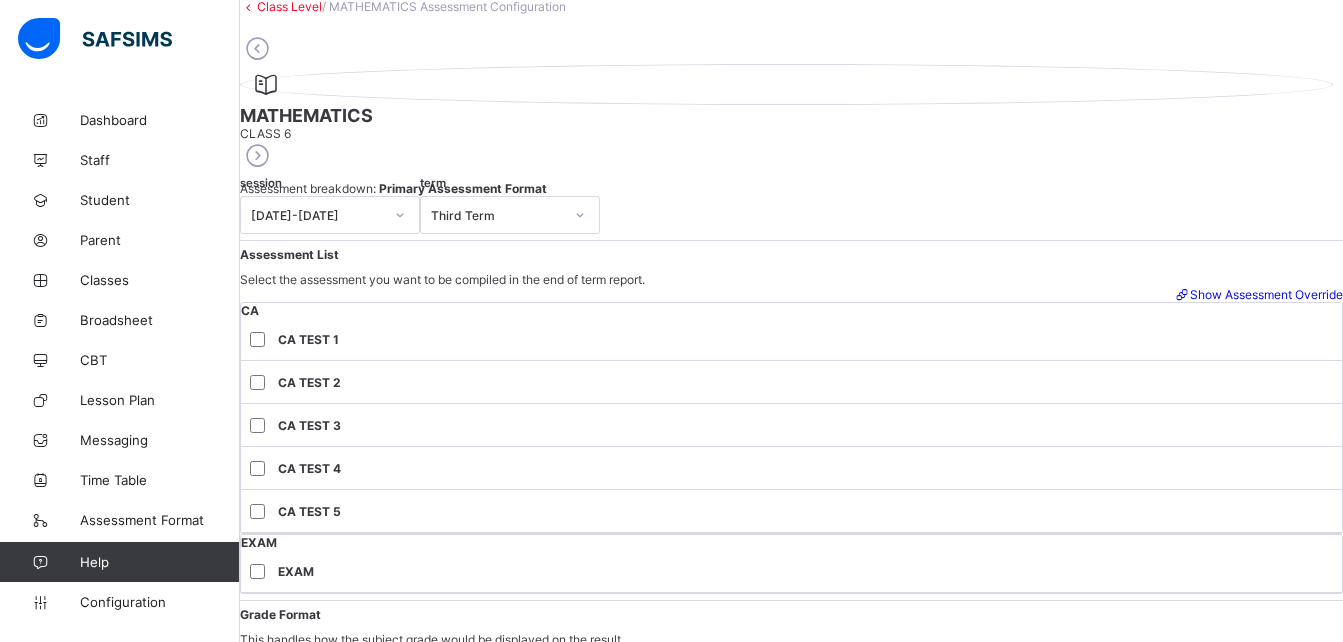 scroll, scrollTop: 66, scrollLeft: 0, axis: vertical 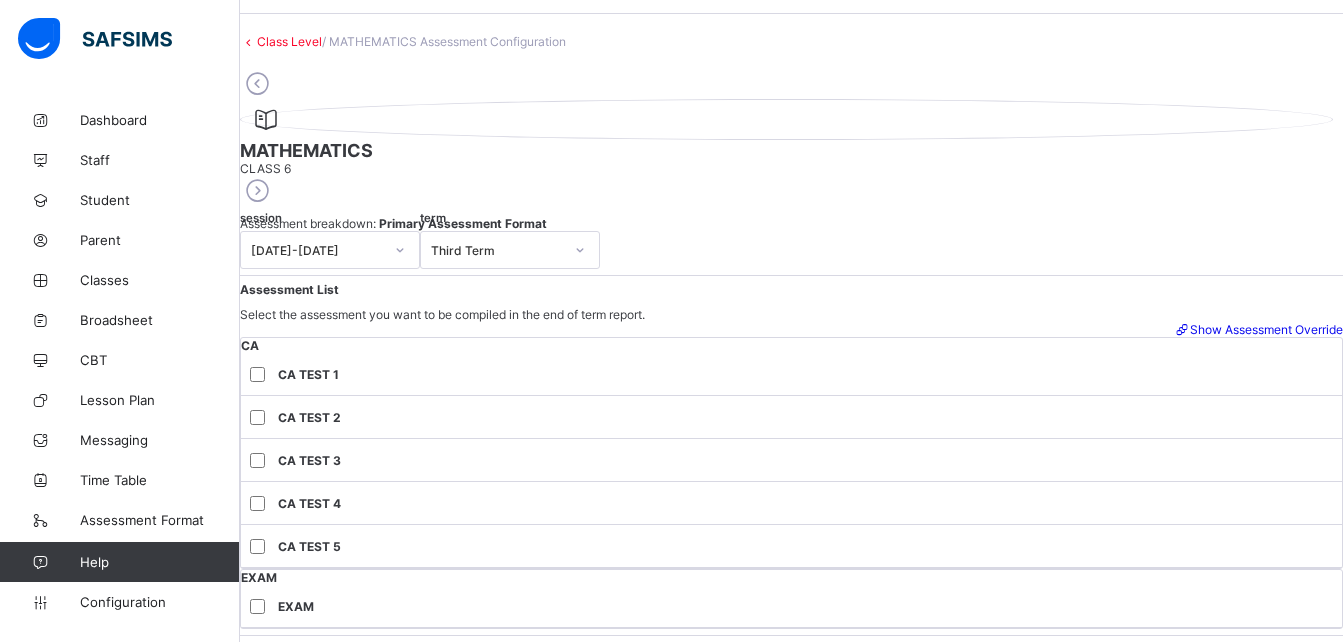 click on "Show Assessment Override" at bounding box center [1258, 329] 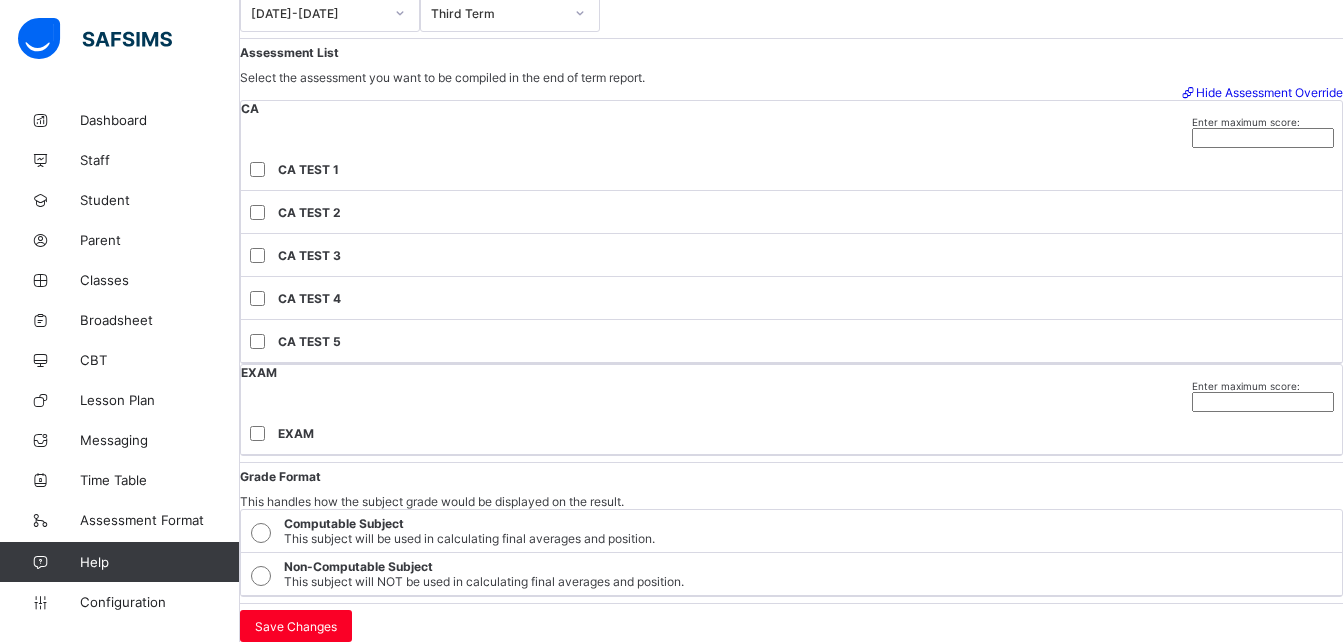 scroll, scrollTop: 703, scrollLeft: 0, axis: vertical 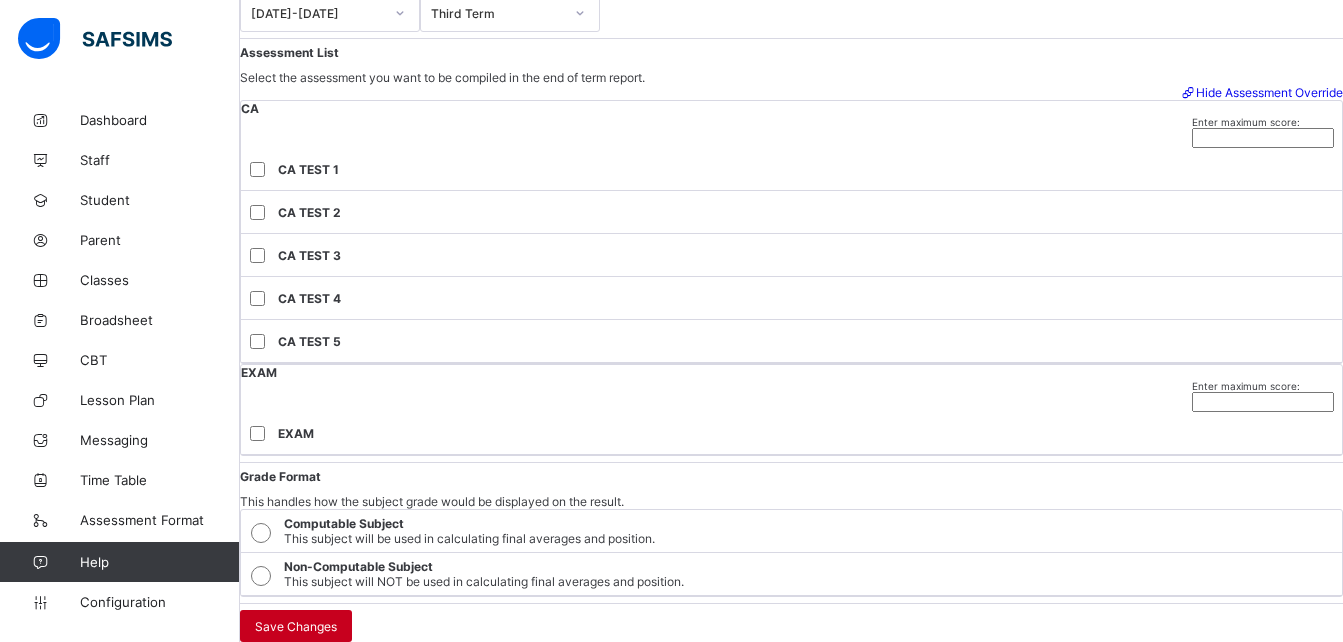 type on "**" 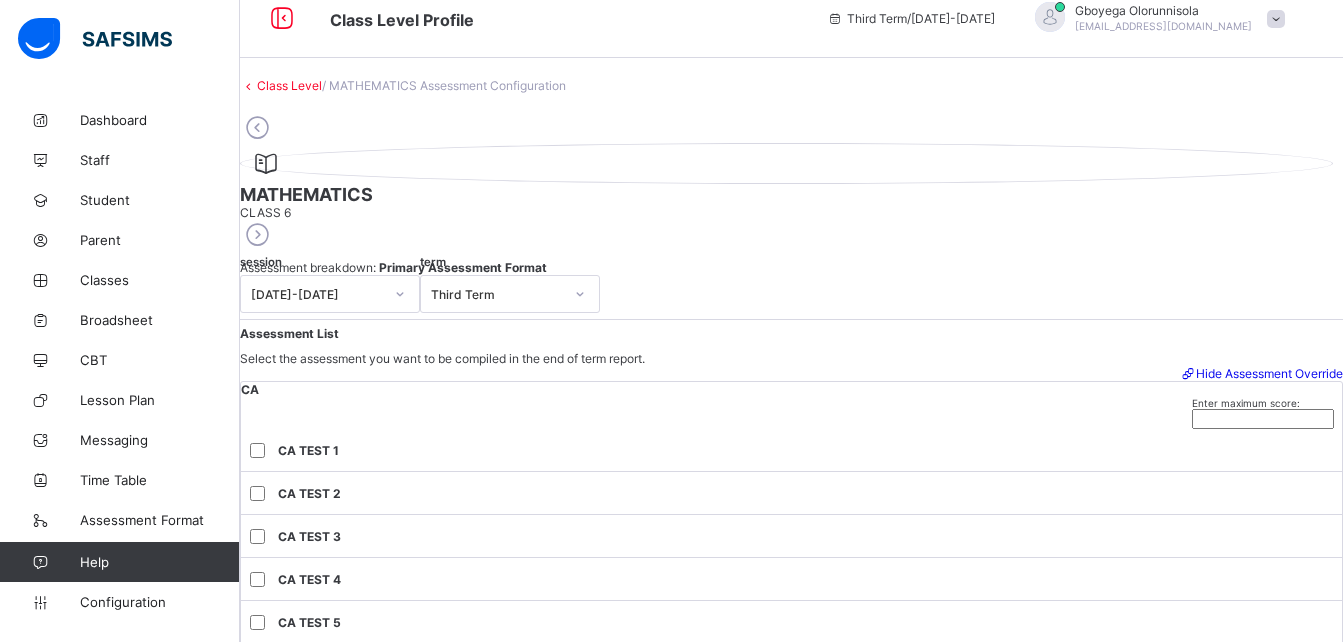 scroll, scrollTop: 0, scrollLeft: 0, axis: both 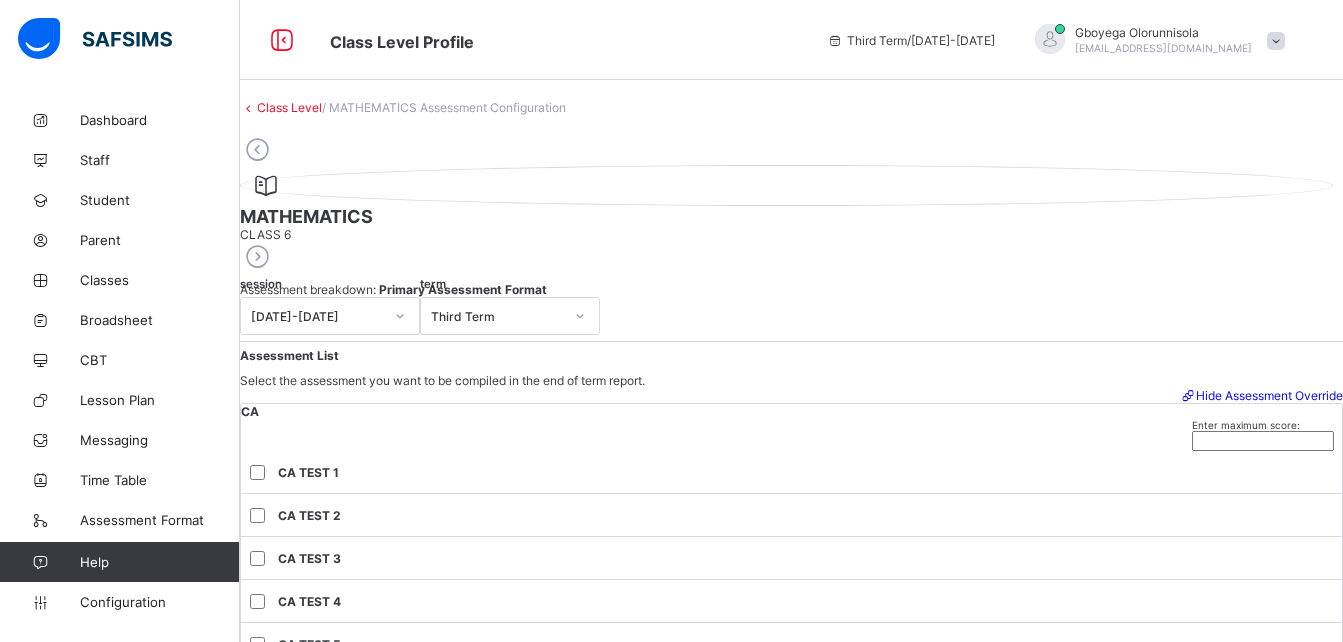 click at bounding box center (257, 257) 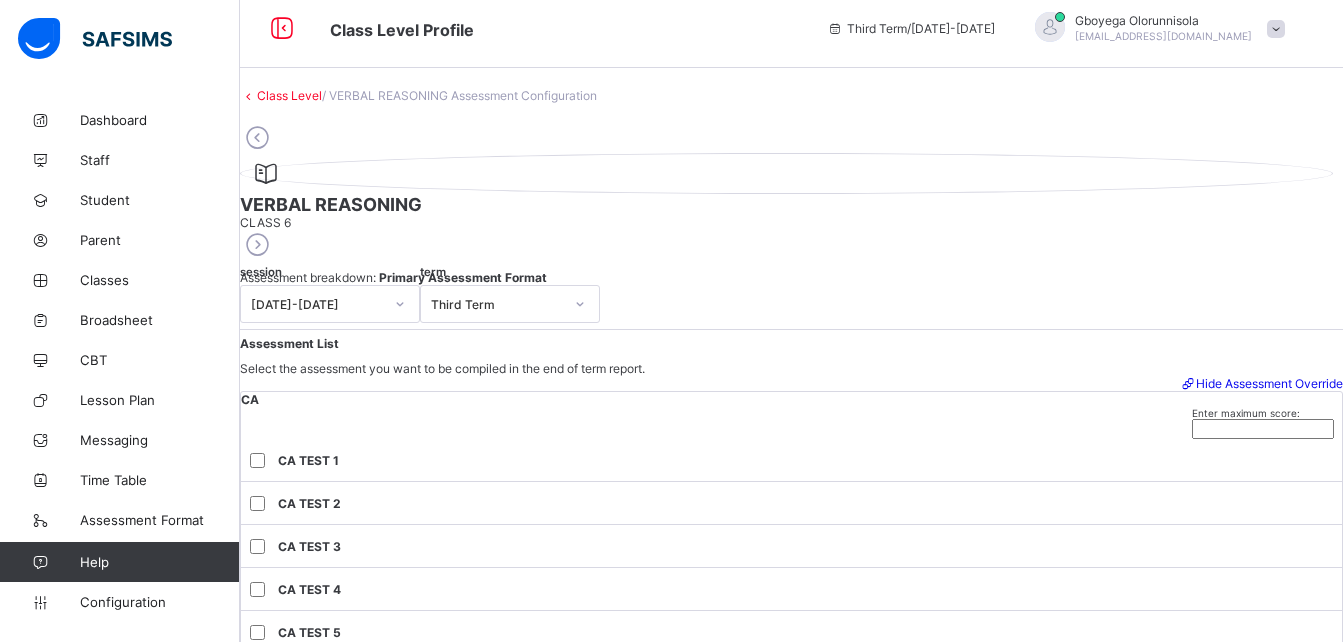 scroll, scrollTop: 0, scrollLeft: 0, axis: both 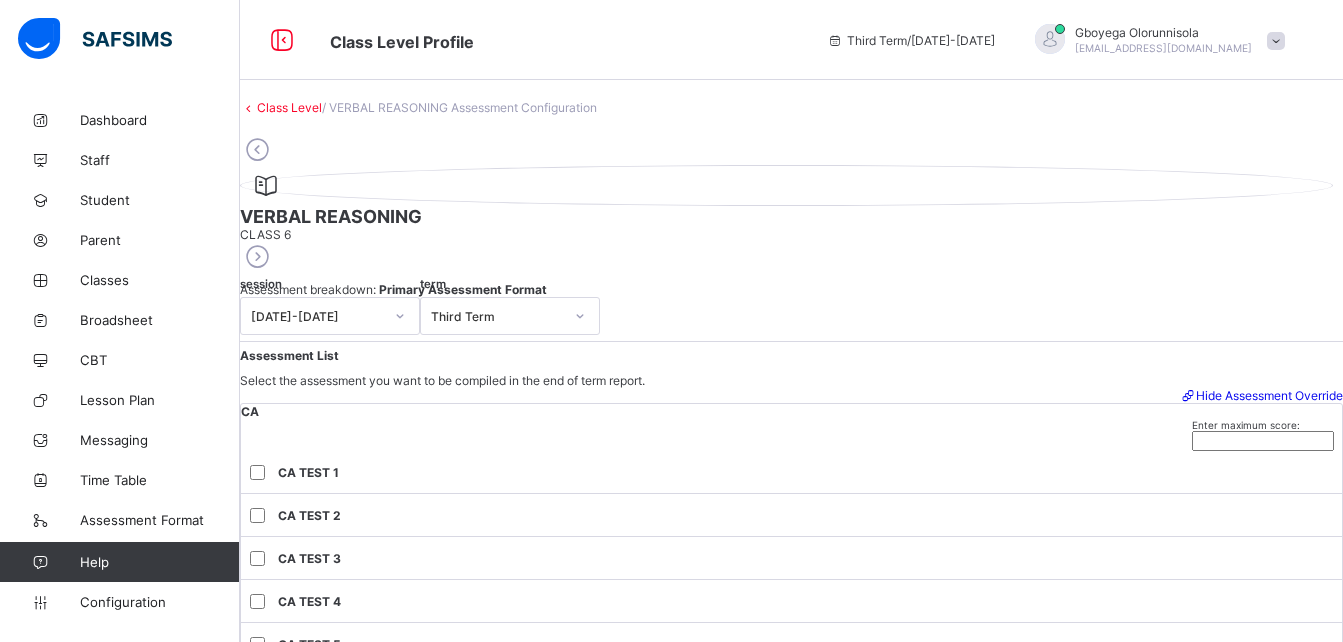 click at bounding box center [257, 257] 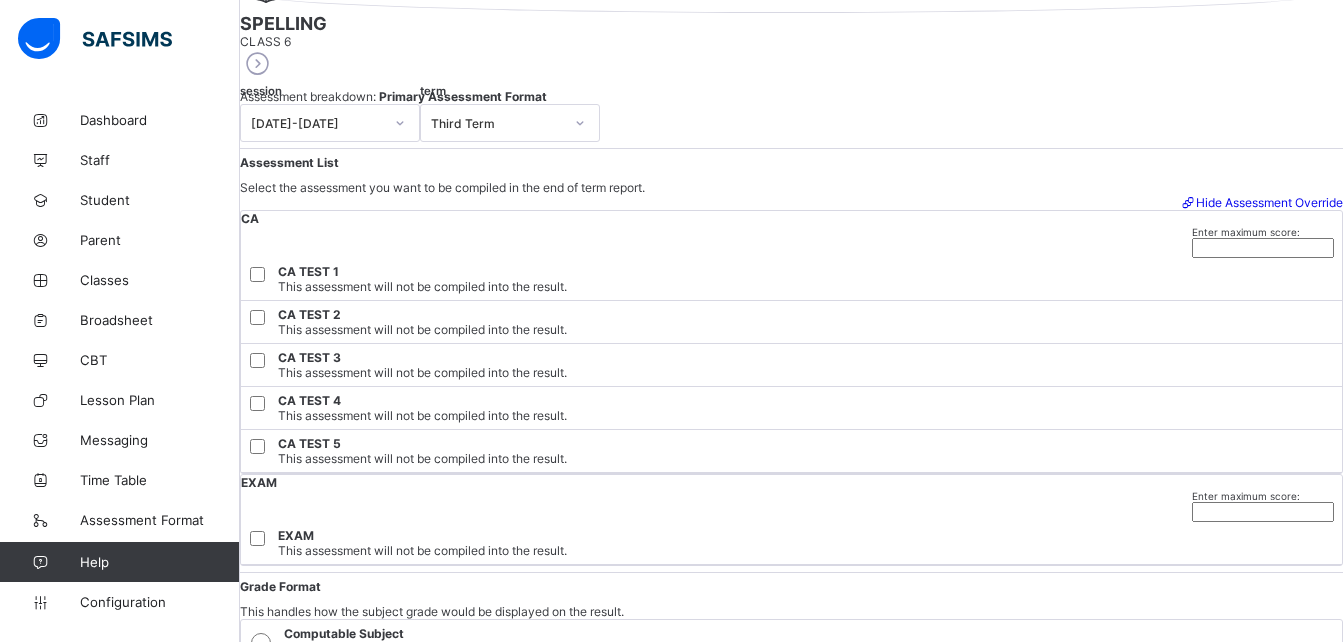 scroll, scrollTop: 0, scrollLeft: 0, axis: both 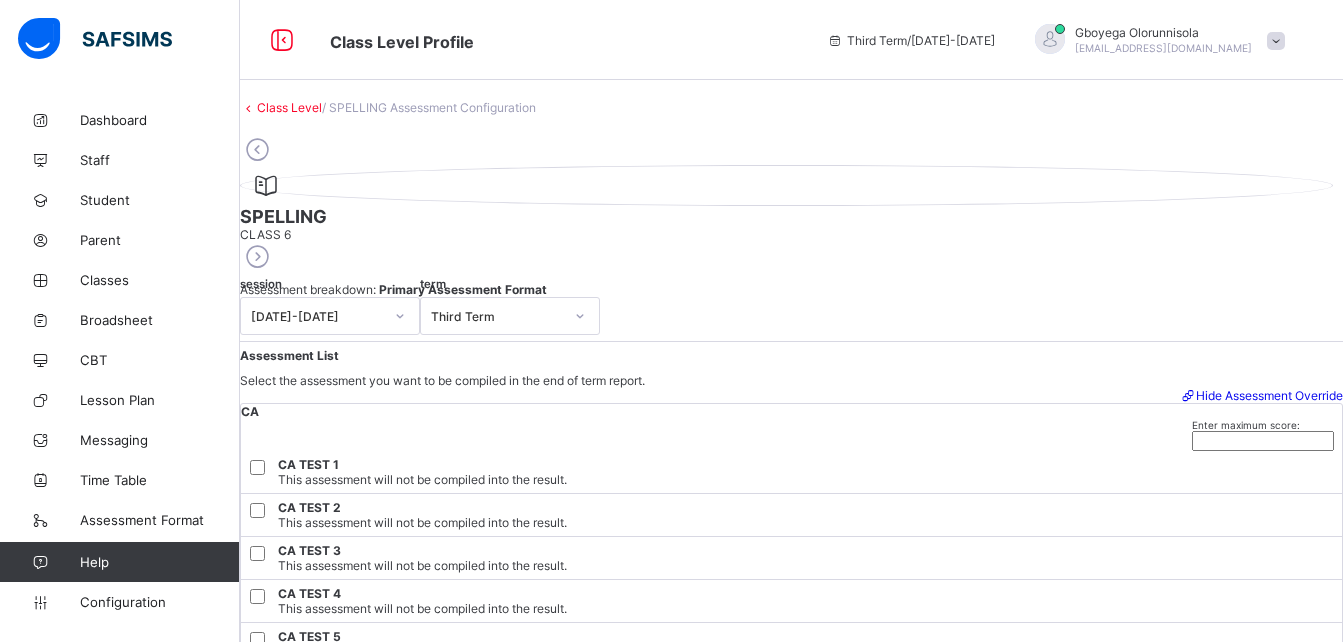 click at bounding box center (257, 257) 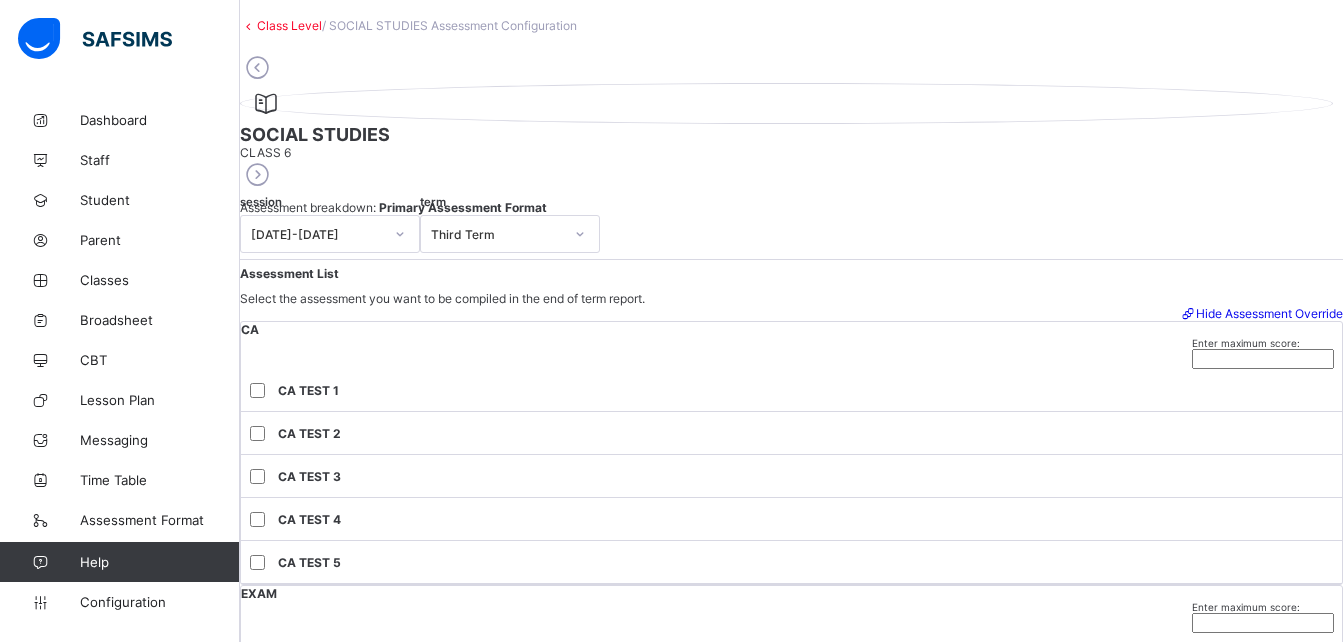 scroll, scrollTop: 0, scrollLeft: 0, axis: both 